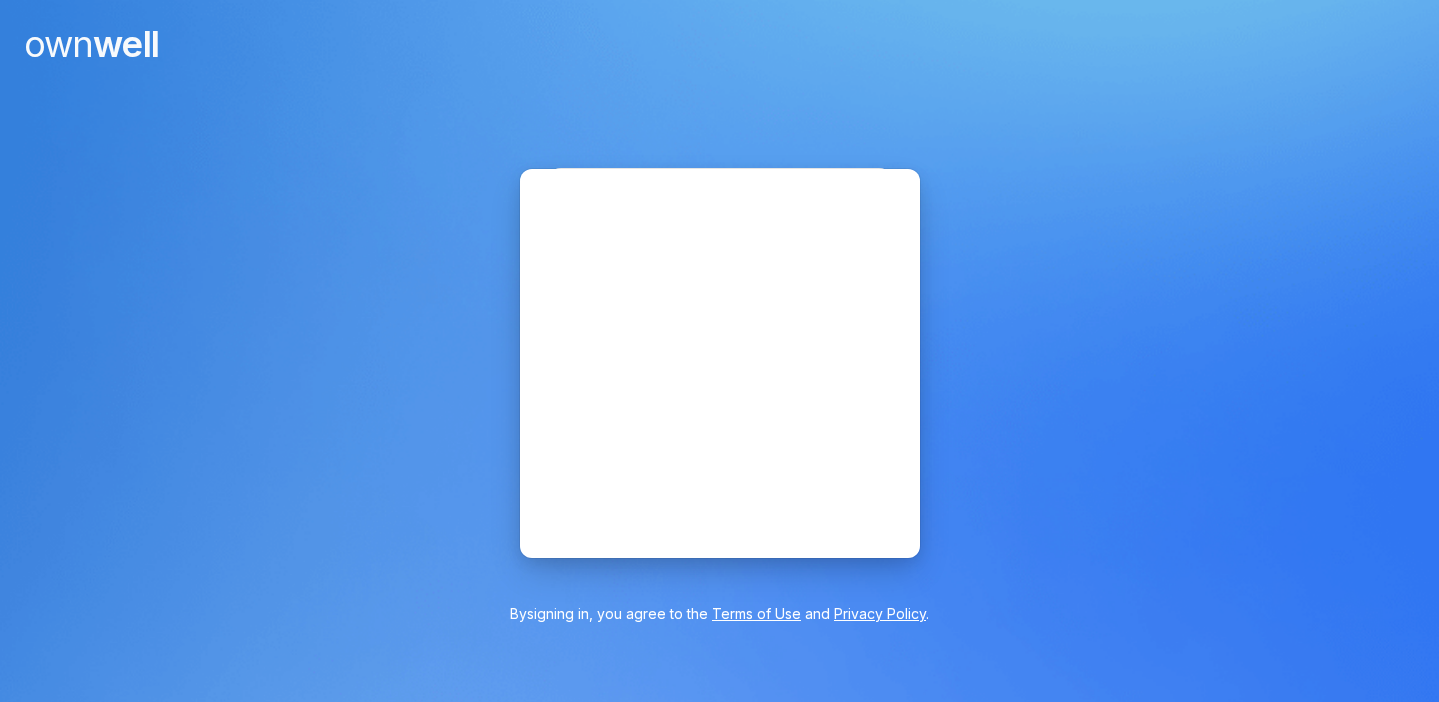 scroll, scrollTop: 0, scrollLeft: 0, axis: both 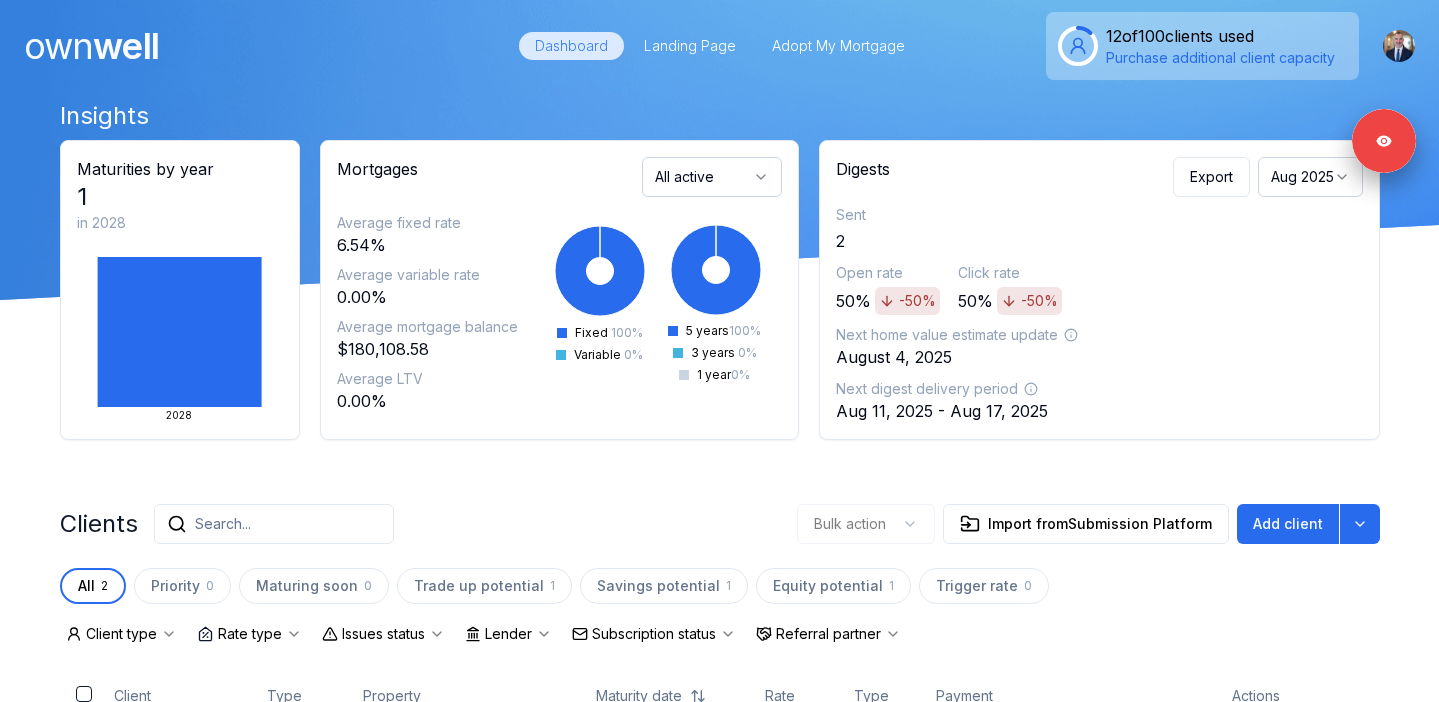 click on "Aug 2025" at bounding box center [1310, 177] 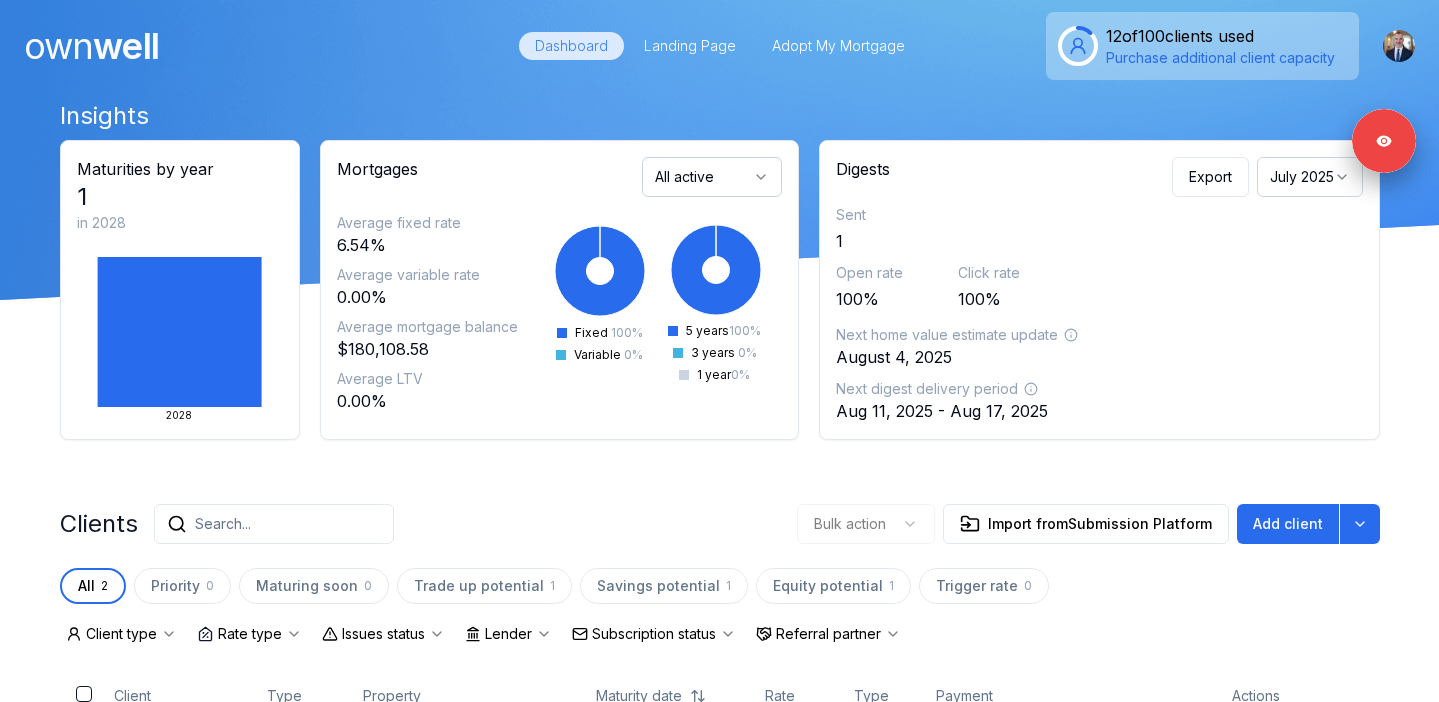 click on "July 2025" at bounding box center [1310, 177] 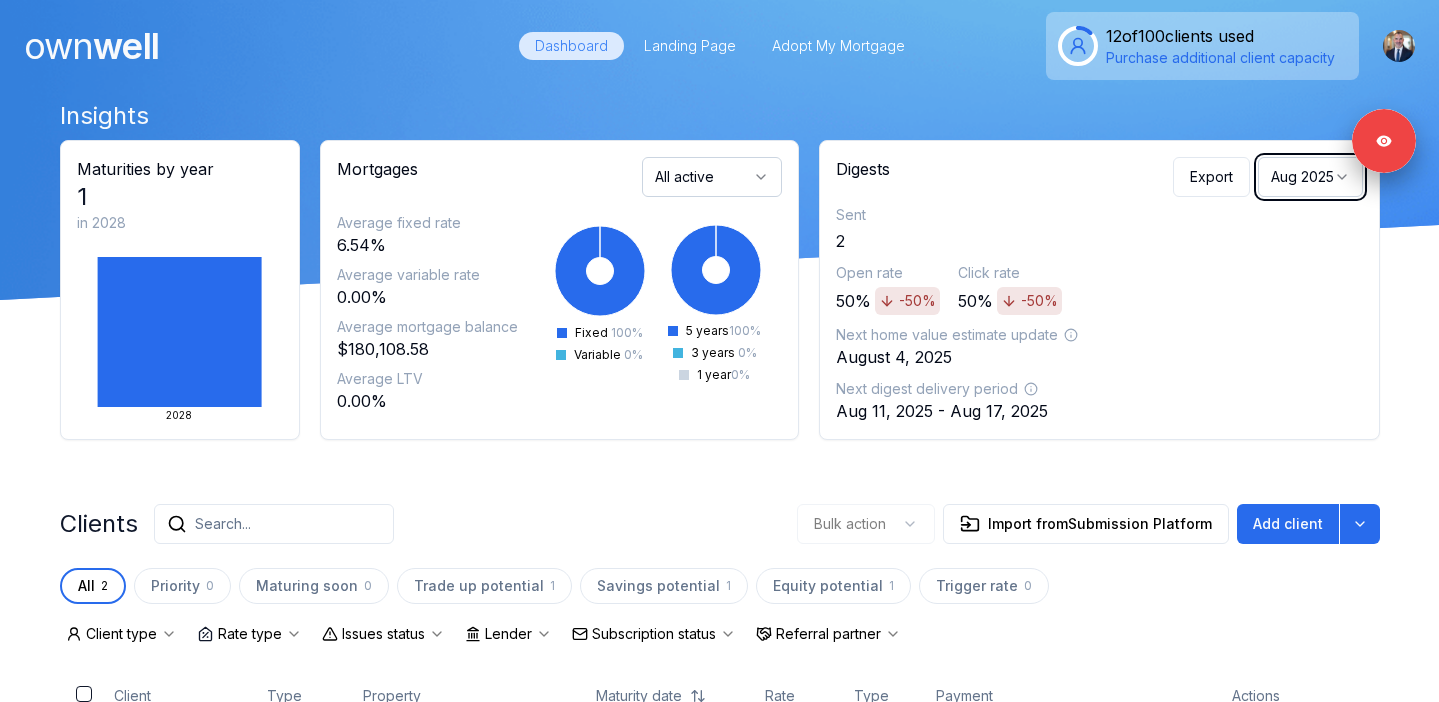 scroll, scrollTop: 312, scrollLeft: 0, axis: vertical 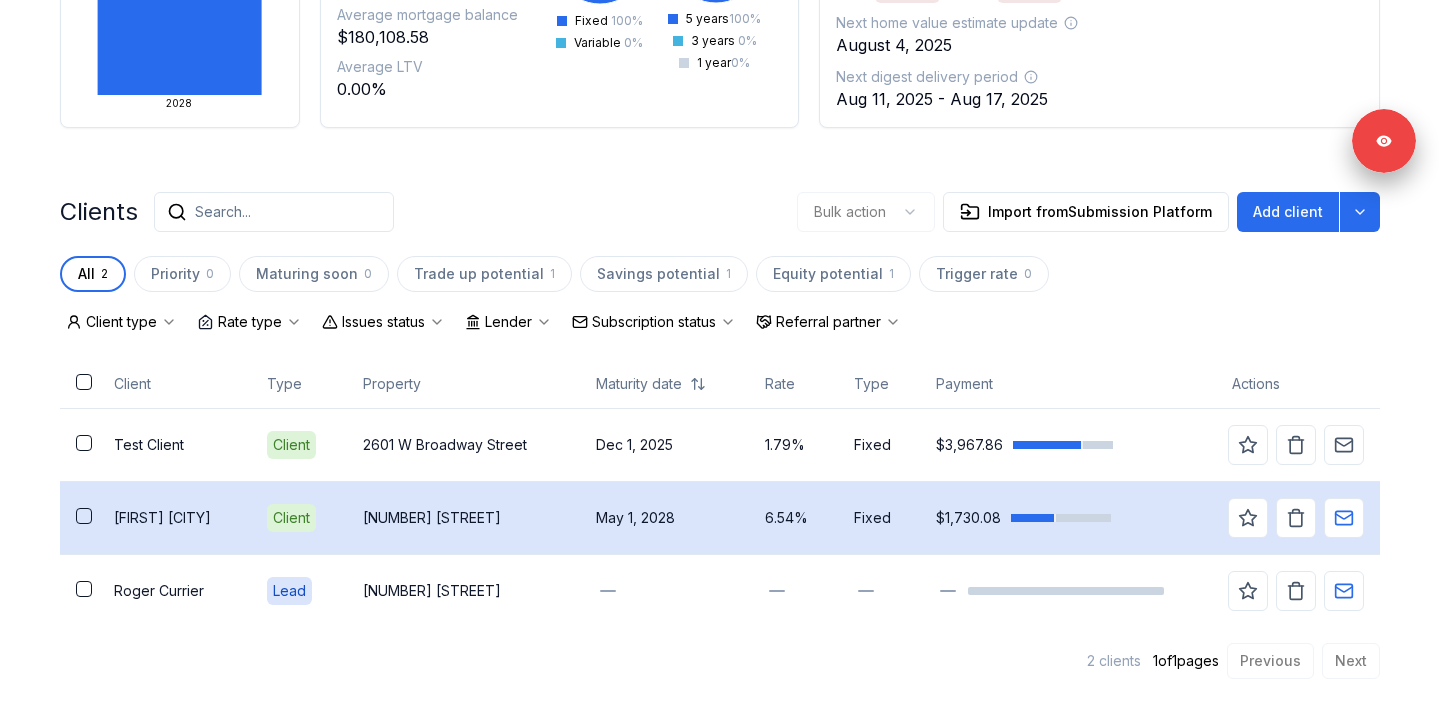 click on "Fred   Irving" at bounding box center (174, 518) 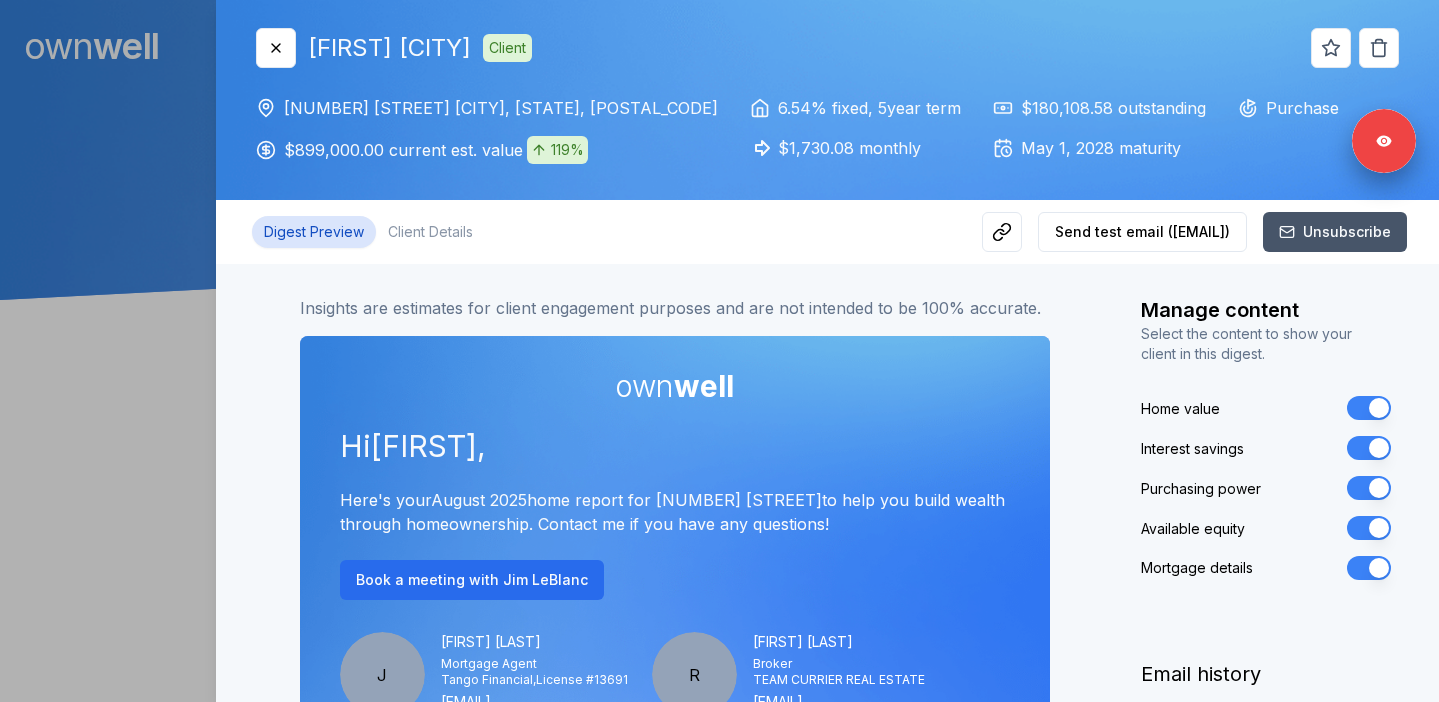 scroll, scrollTop: 0, scrollLeft: 0, axis: both 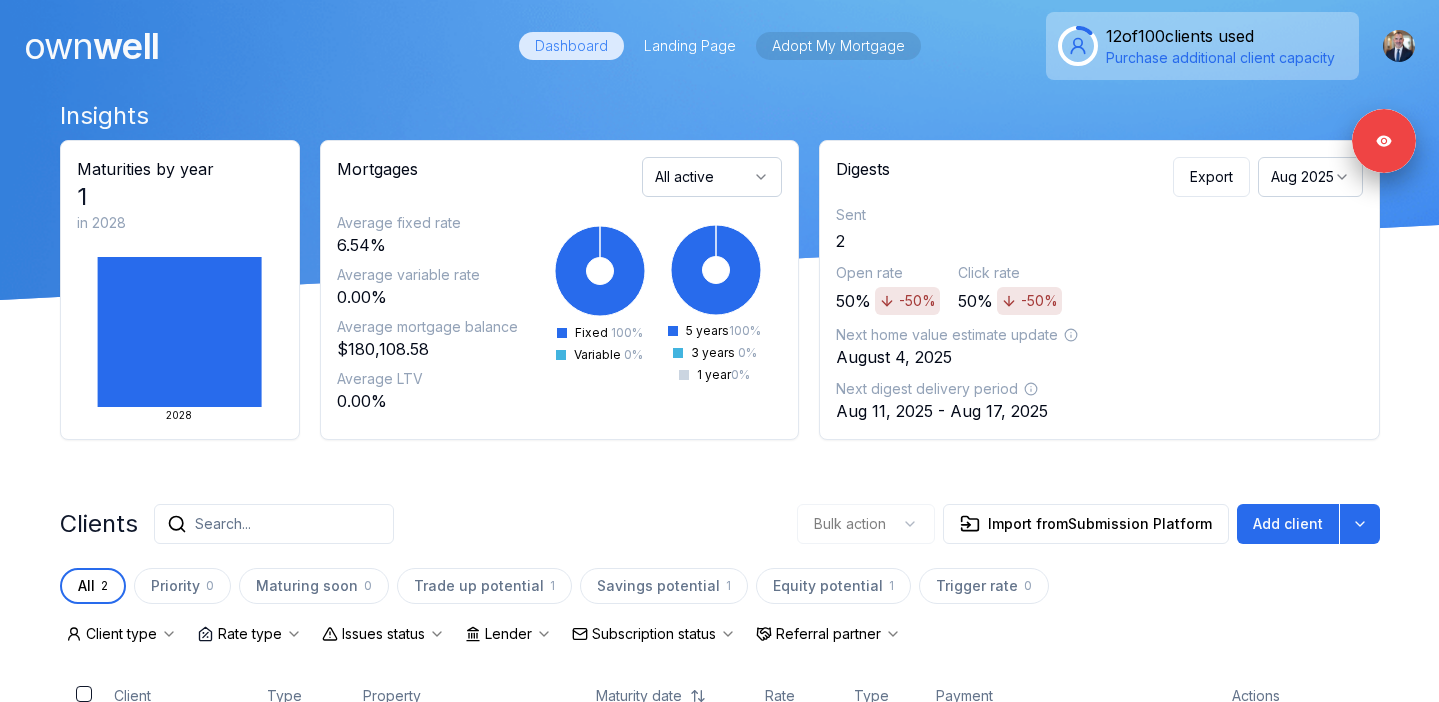 click on "Adopt My Mortgage" at bounding box center (838, 46) 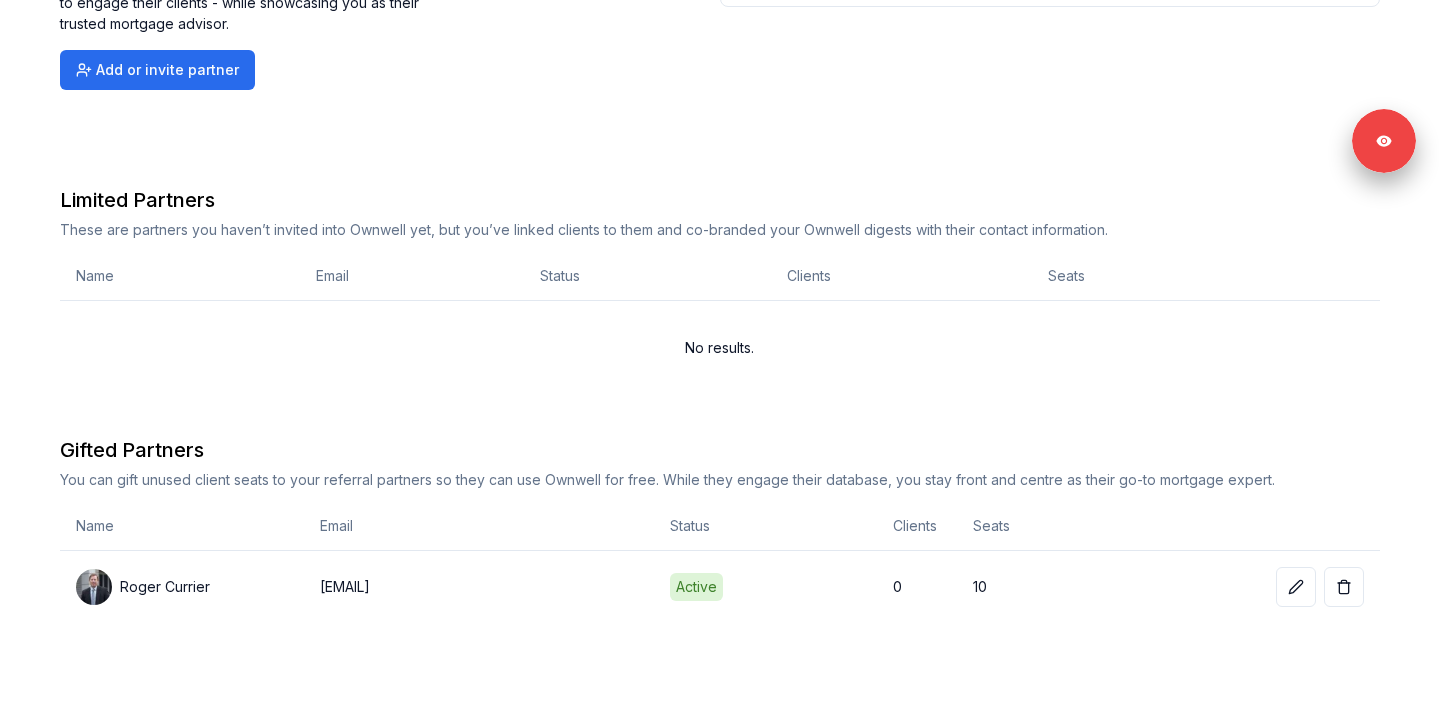 scroll, scrollTop: 0, scrollLeft: 0, axis: both 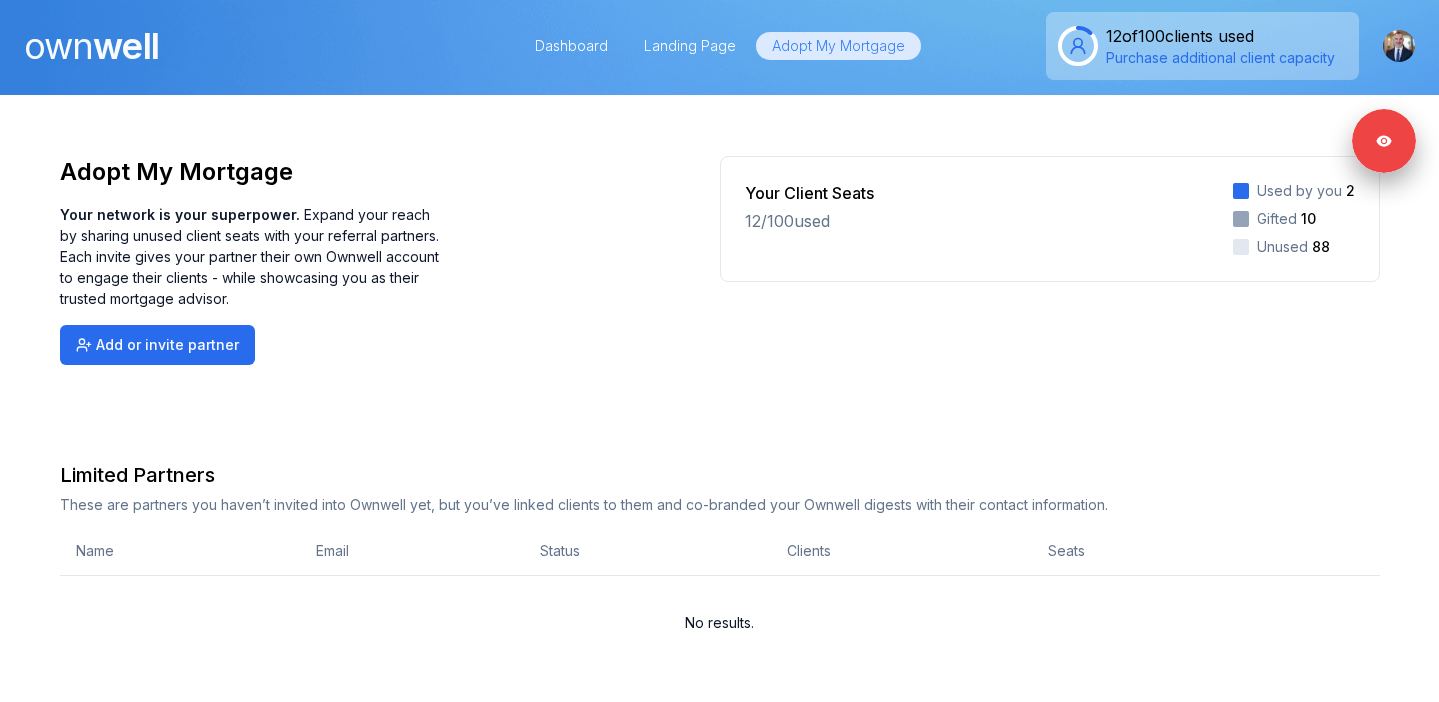 click on "own well" at bounding box center [91, 46] 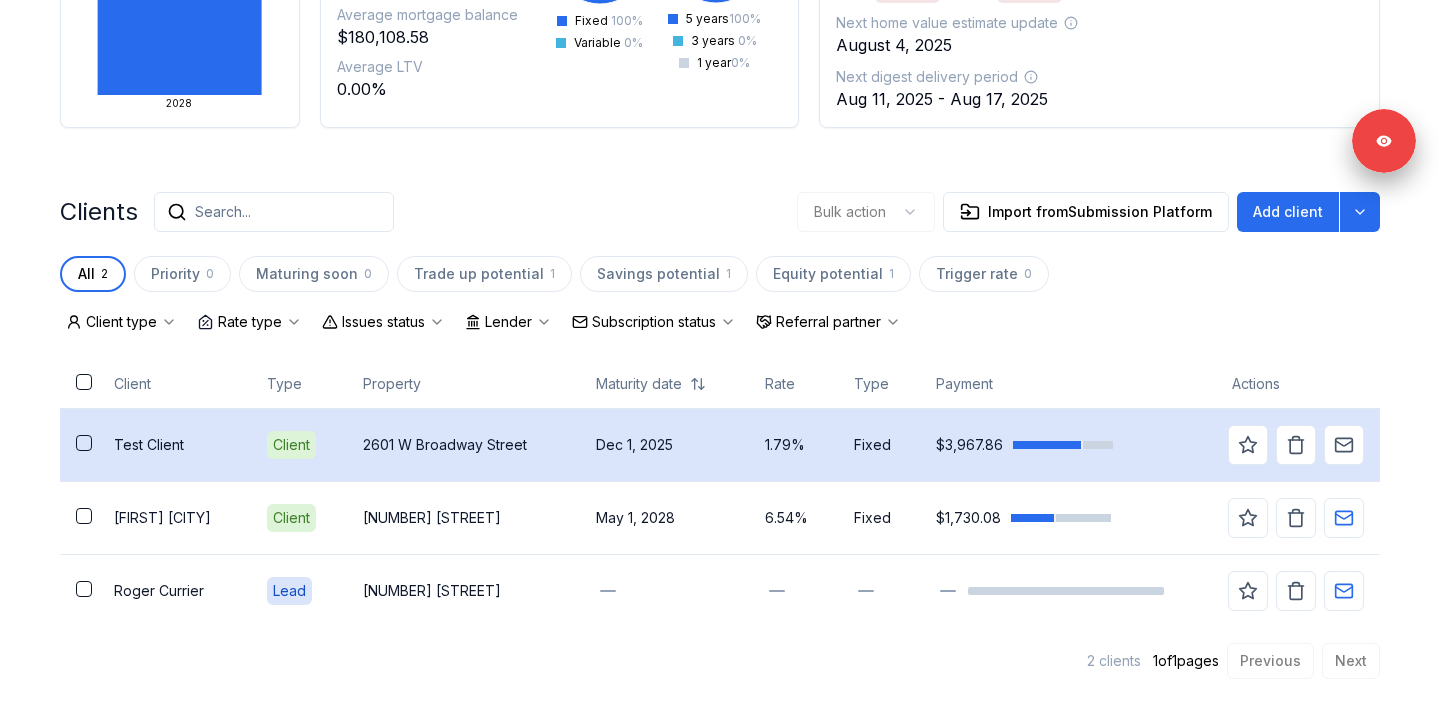 scroll, scrollTop: 0, scrollLeft: 0, axis: both 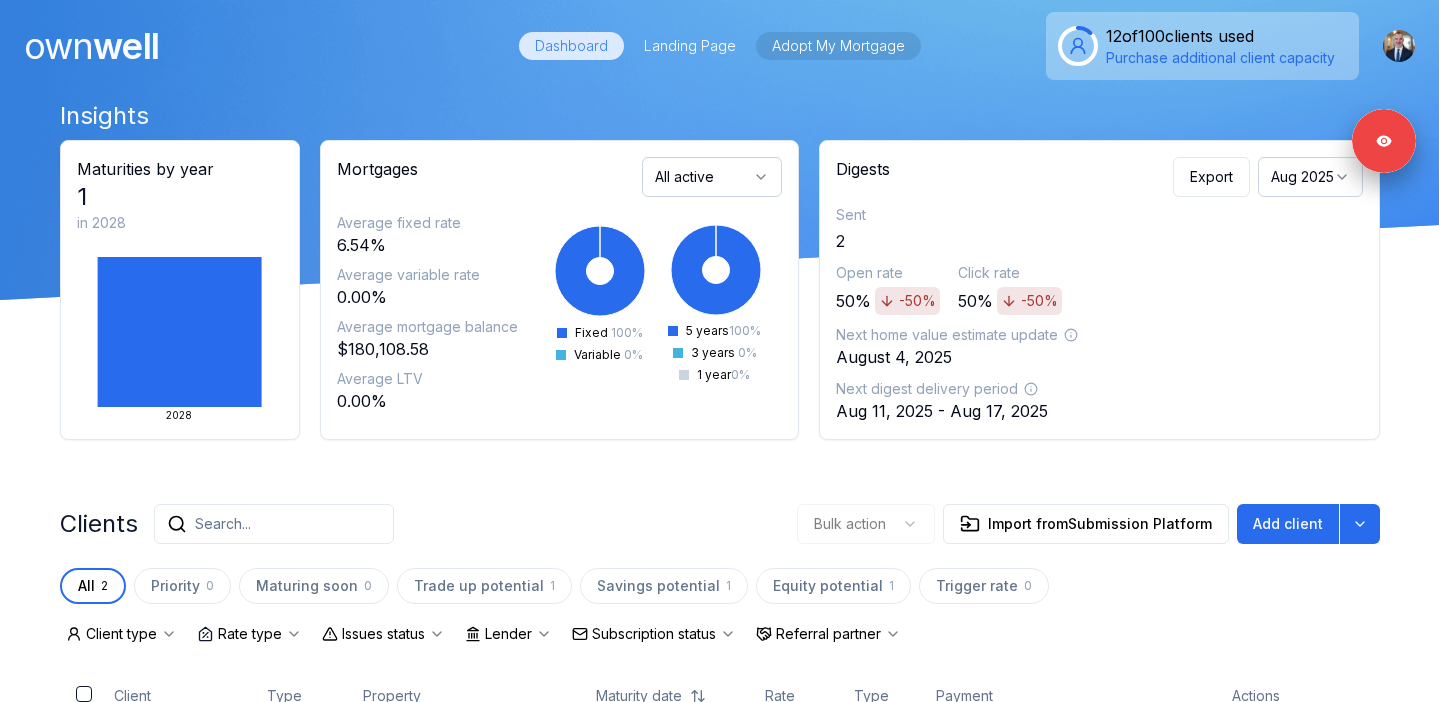 click on "Adopt My Mortgage" at bounding box center (838, 46) 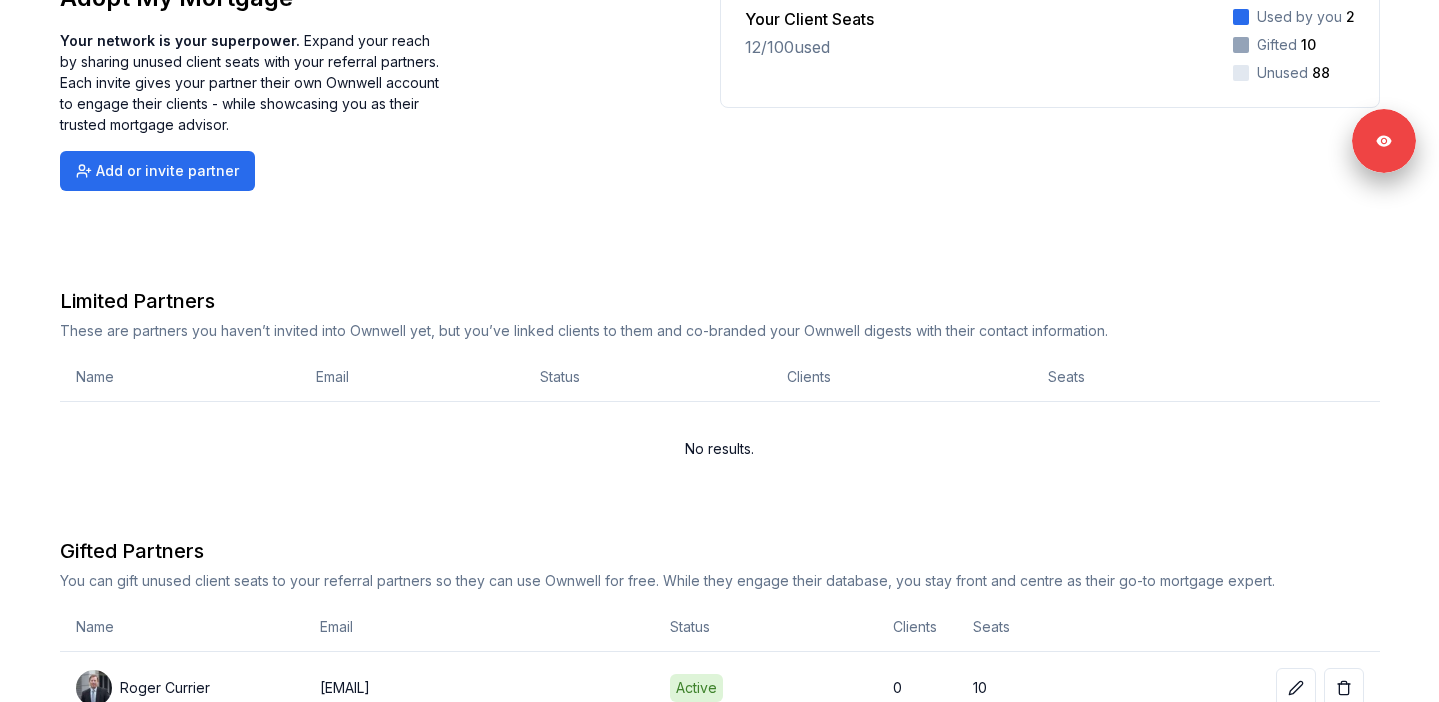 scroll, scrollTop: 275, scrollLeft: 0, axis: vertical 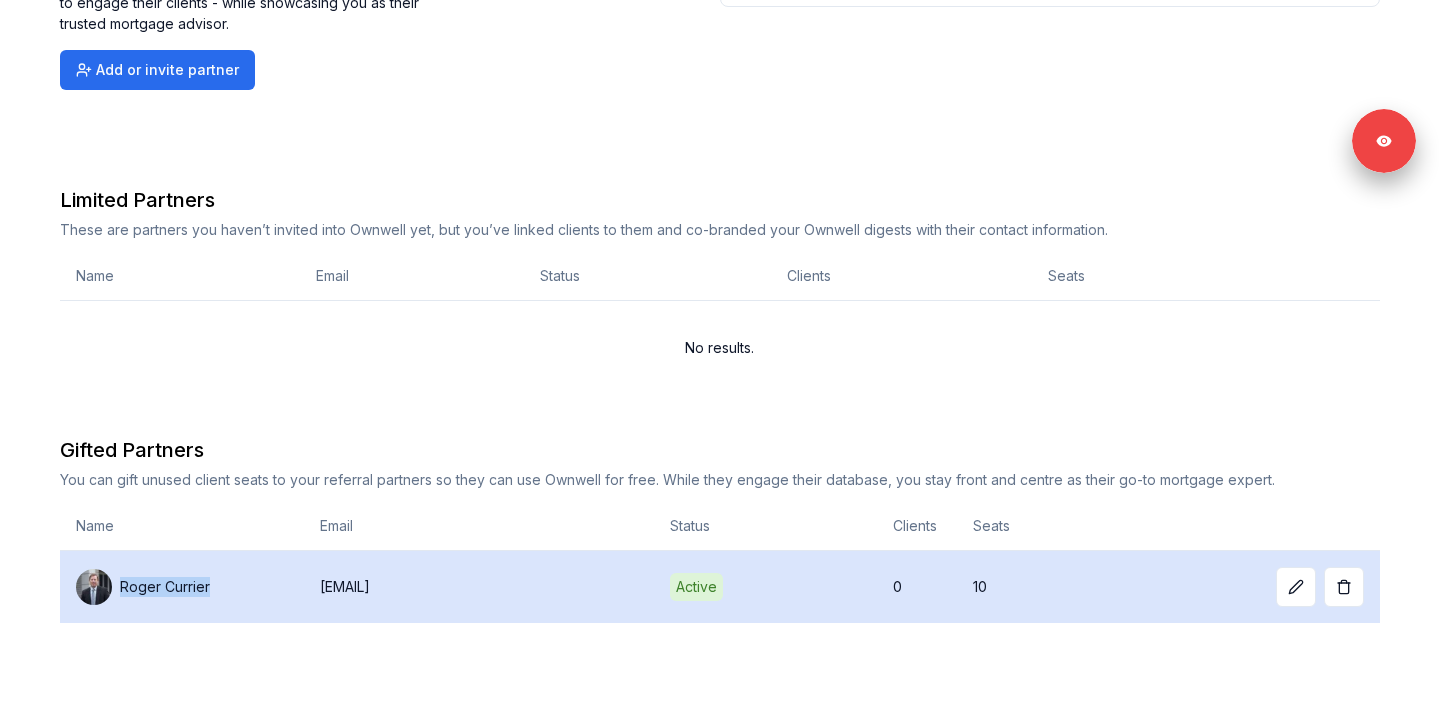 drag, startPoint x: 211, startPoint y: 592, endPoint x: 123, endPoint y: 591, distance: 88.005684 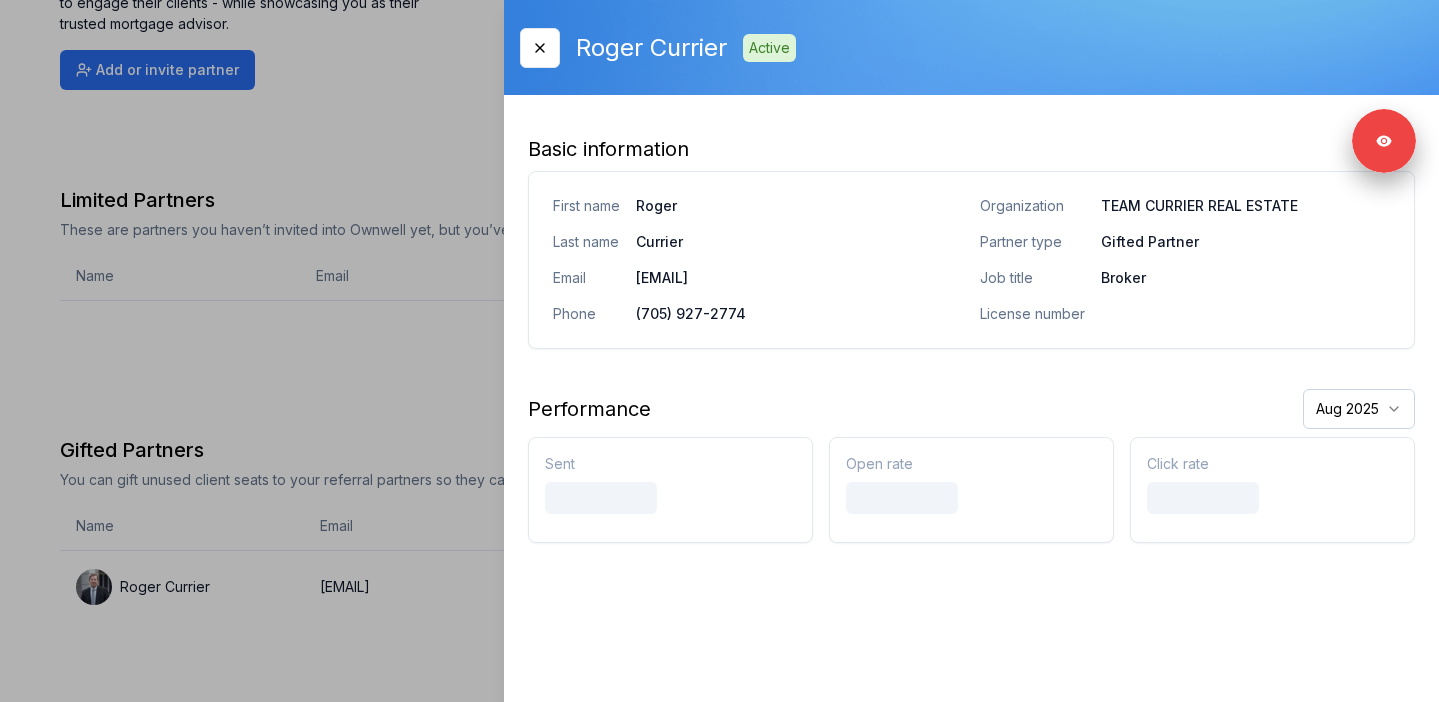 click at bounding box center [719, 351] 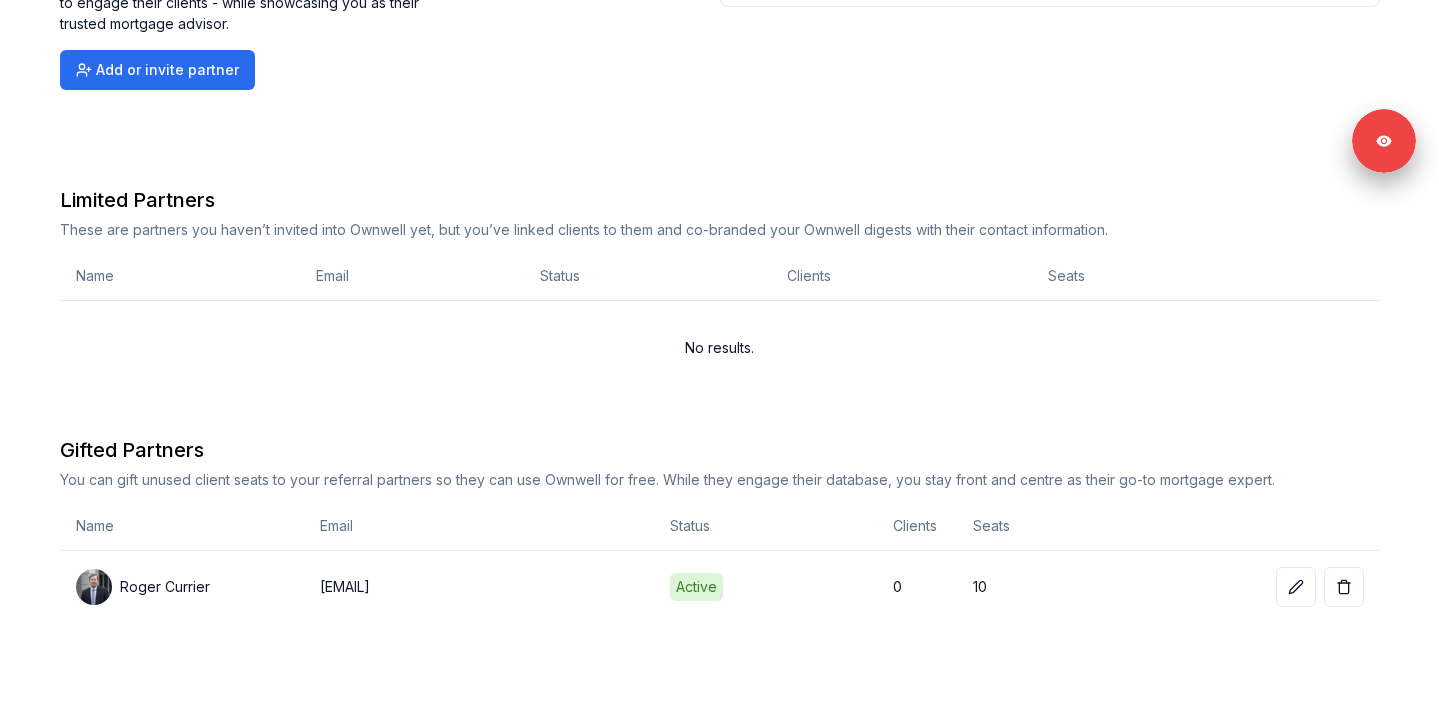 scroll, scrollTop: 0, scrollLeft: 0, axis: both 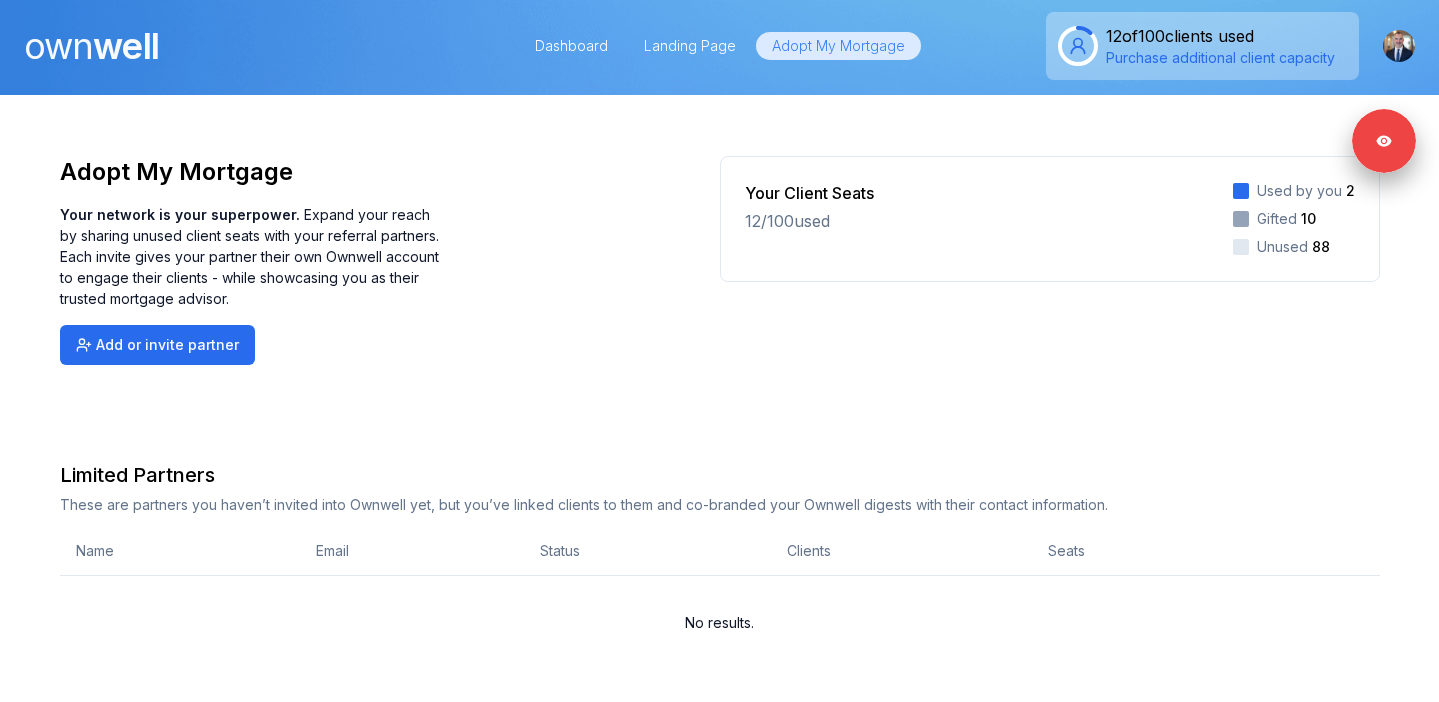 click on "own" at bounding box center (58, 46) 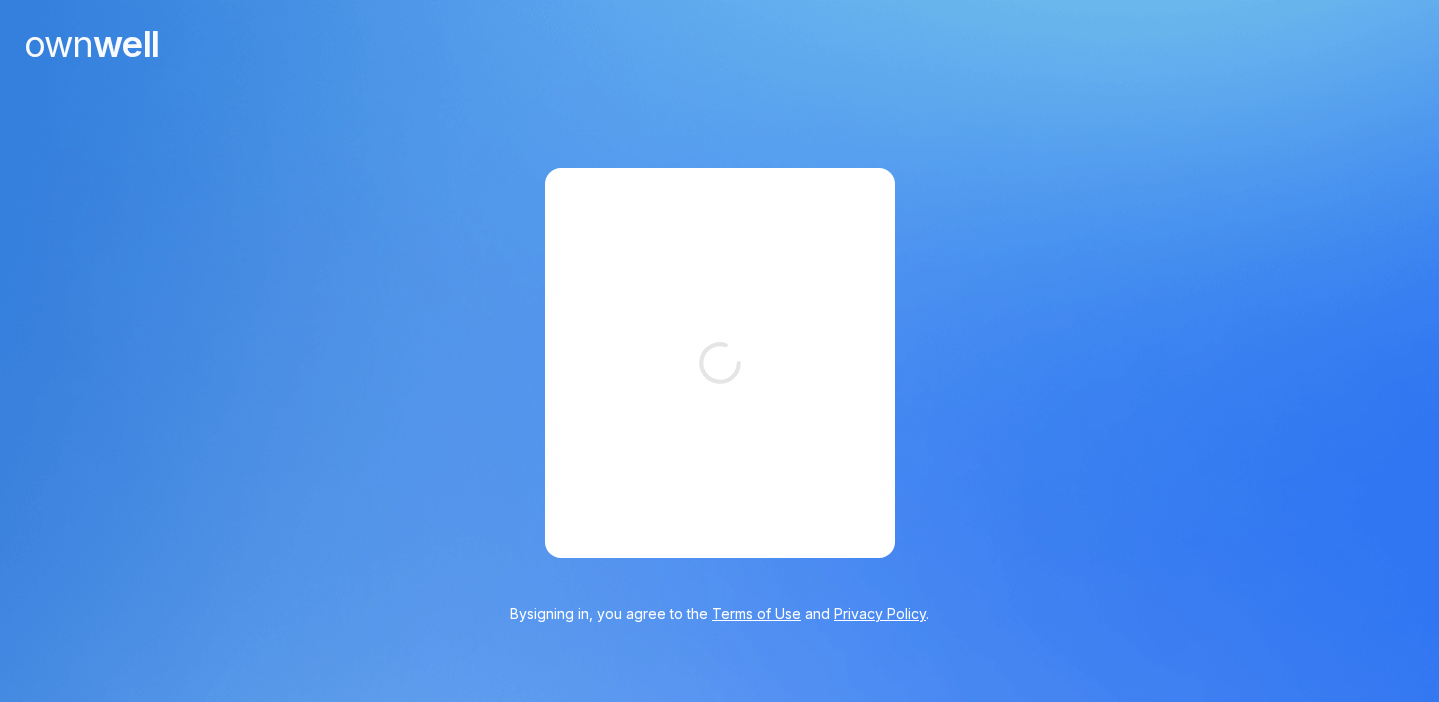 scroll, scrollTop: 0, scrollLeft: 0, axis: both 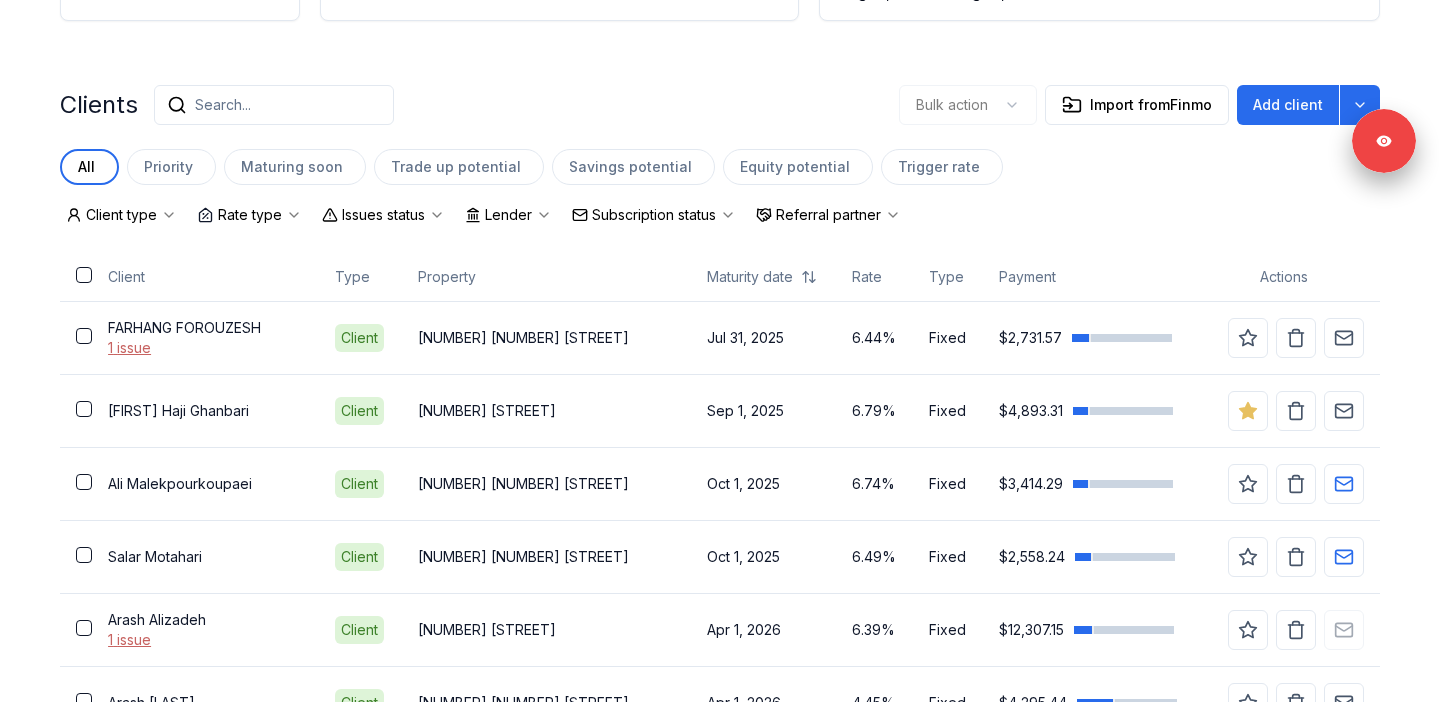 click on "Rate type" at bounding box center (249, 215) 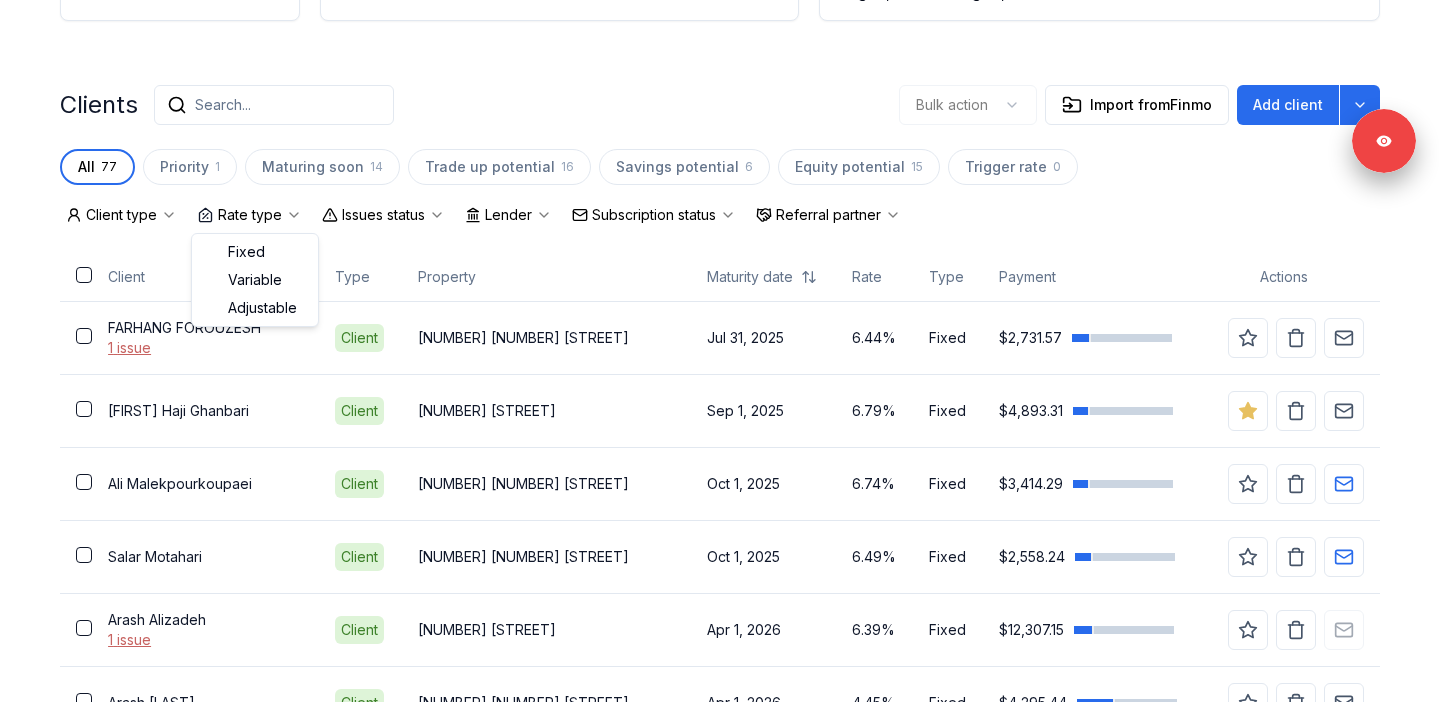 click on "Issues status" at bounding box center [383, 215] 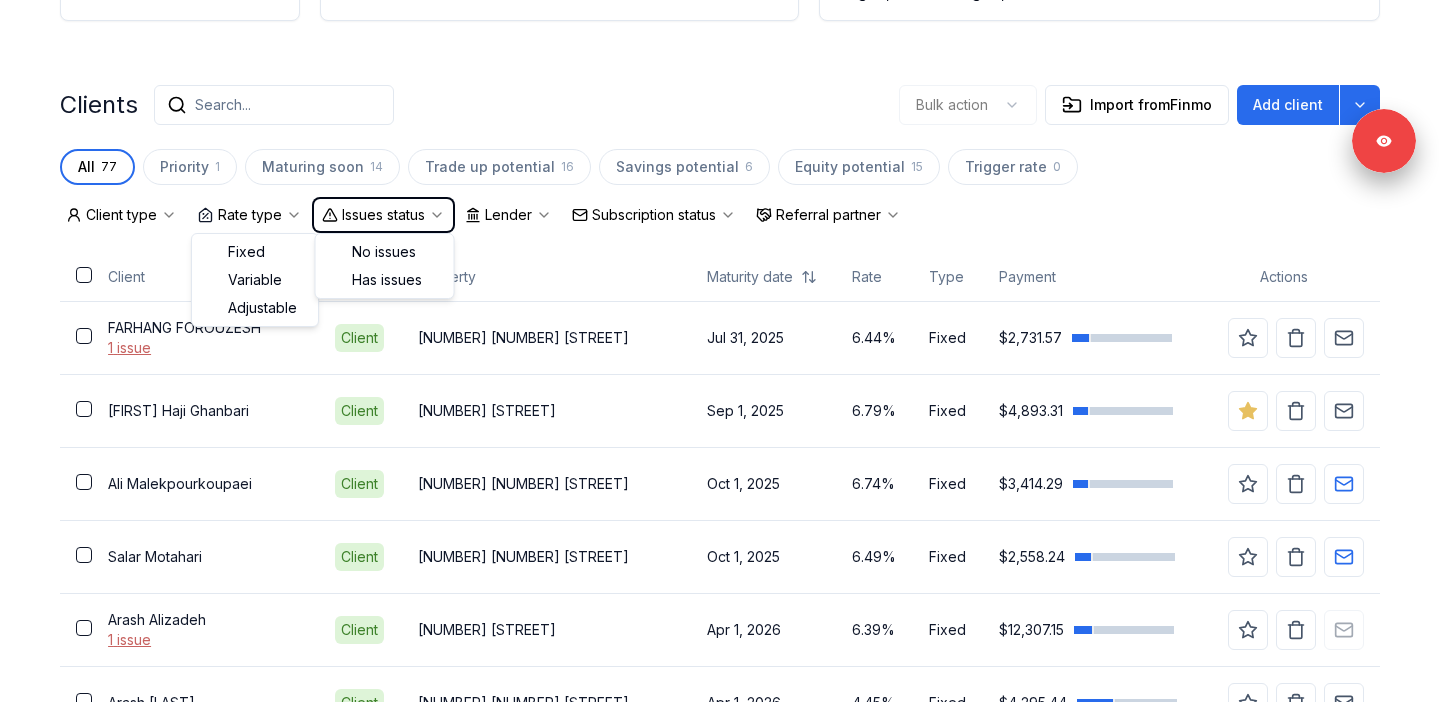 click on "Clients Search... Bulk action   Import from  Finmo Add client All 77 Priority 1 Maturing soon 14 Trade up potential 16 Savings potential 6 Equity potential 15 Trigger rate 0 Client type Rate type Issues status Lender Subscription status Referral partner Client Type Property Maturity date Rate Type Payment Actions FARHANG   FOROUZESH 1   issue Client 10 20601 Eastleigh Crescent Jul 31, 2025 6.44% Fixed $2,731.57 Bahareh   Haji Ghanbari Client 1200 Emery Place Sep 1, 2025 6.79% Fixed $4,893.31 Ali   Malekpourkoupaei Client 1003 610 Granville Street Oct 1, 2025 6.74% Fixed $3,414.29 Salar   Motahari Client 401 363 Tyee Road Oct 1, 2025 6.49% Fixed $2,558.24 Arash   Alizadeh 1   issue Client 2329 Oneida Drive Apr 1, 2026 6.39% Fixed $12,307.15 Arash   Farahani Client 2203 4400 Buchanan Street Apr 1, 2026 4.45% Fixed $4,295.44 Sayed Hossein   Ashrafizadeh Client 651 38 Smithe Street Apr 1, 2026 4.52% Fixed $4,997.71 Reza   Beik Client 403 1180 Pinetree Way May 1, 2026 4.94% Fixed $2,586.96 An Phu   Do Client 5.84%" at bounding box center (720, 2052) 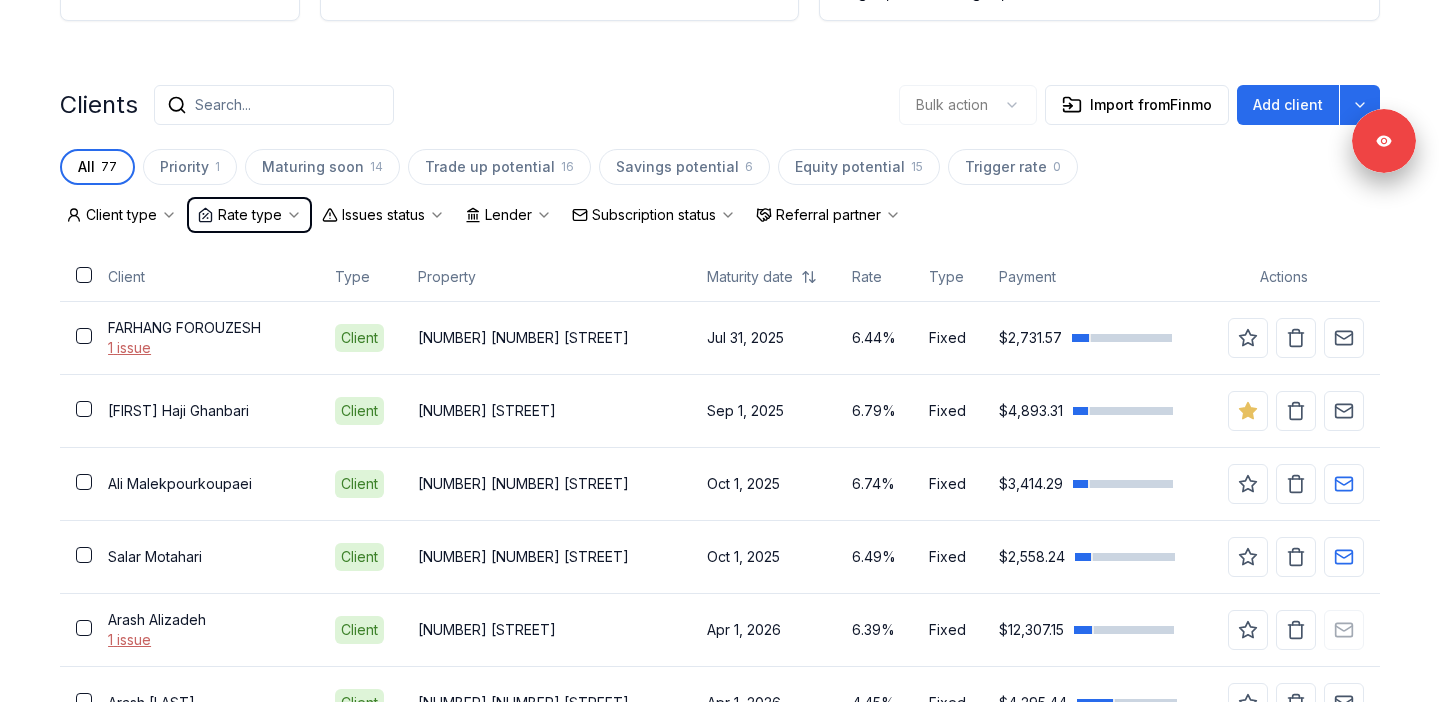 click on "Clients Search... Bulk action   Import from  Finmo Add client" at bounding box center [720, 105] 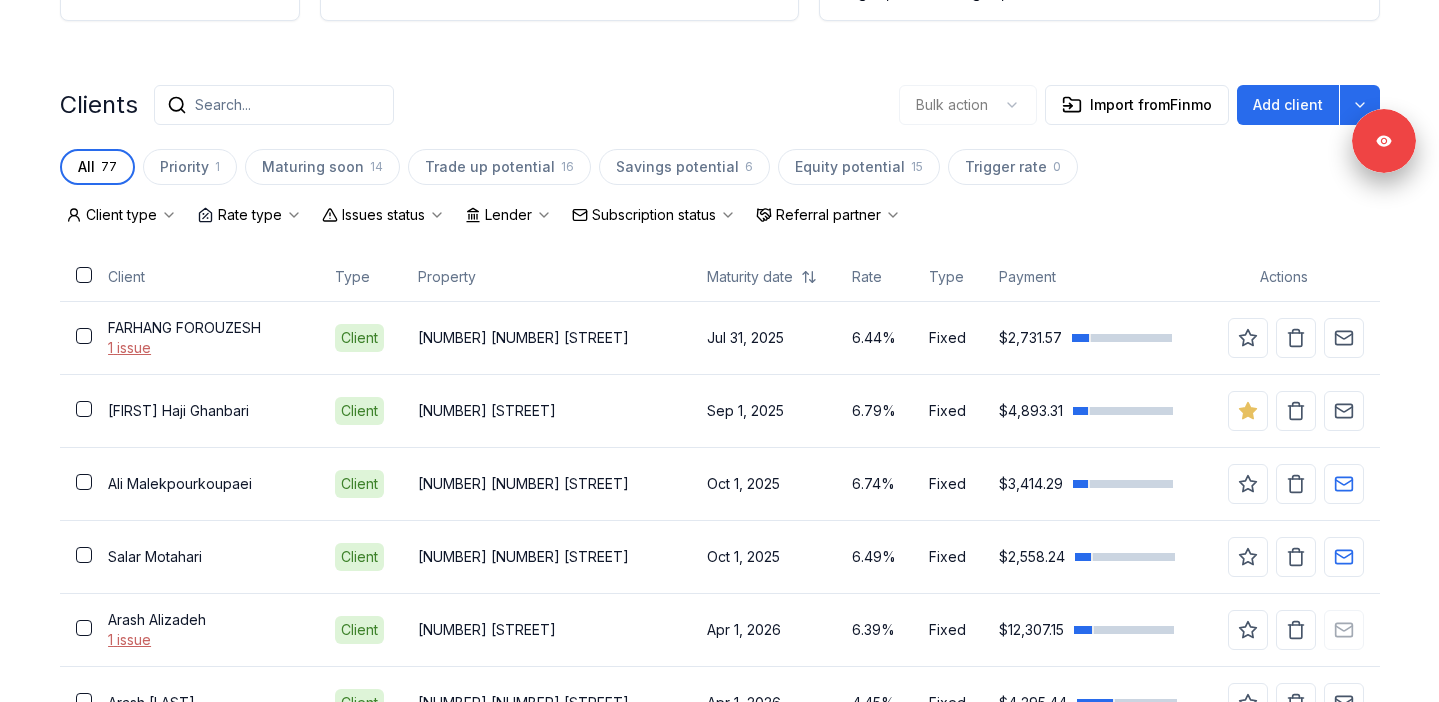 click on "Issues status" at bounding box center [383, 215] 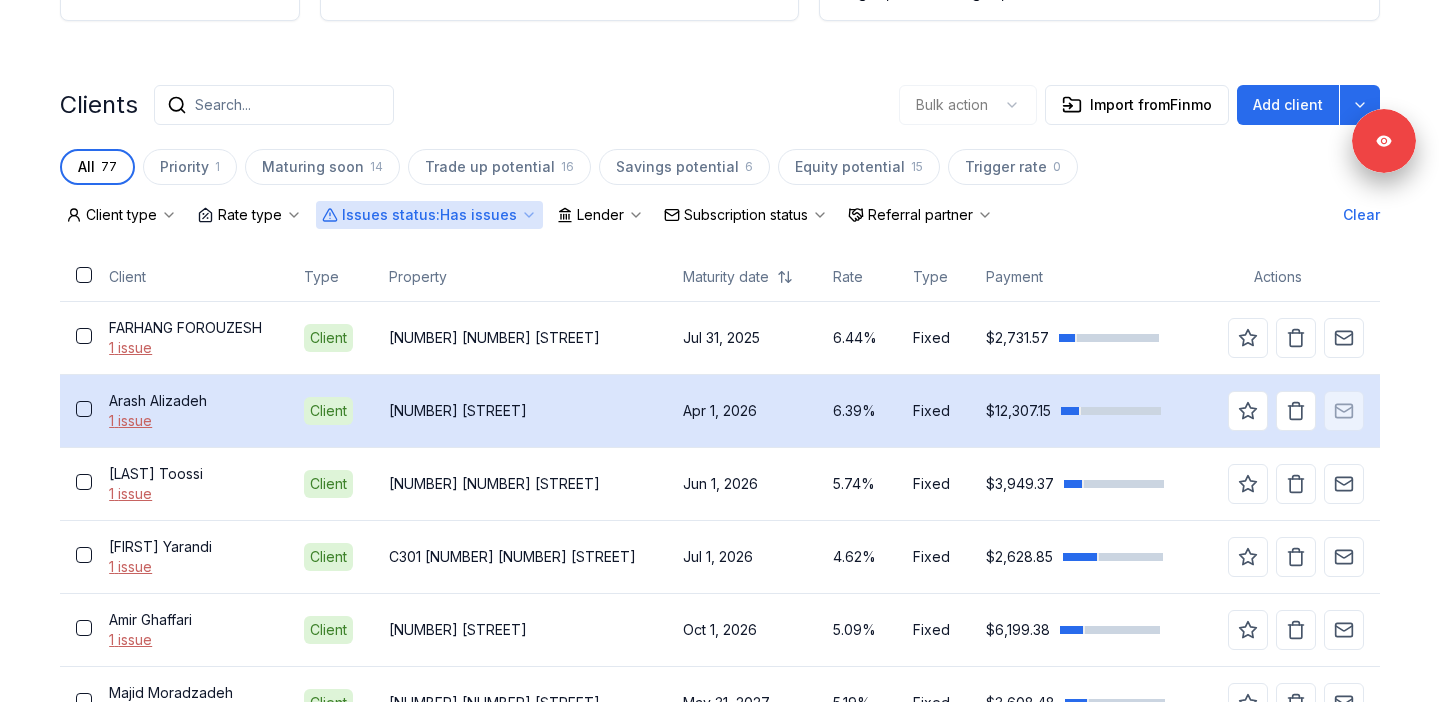 scroll, scrollTop: 1115, scrollLeft: 0, axis: vertical 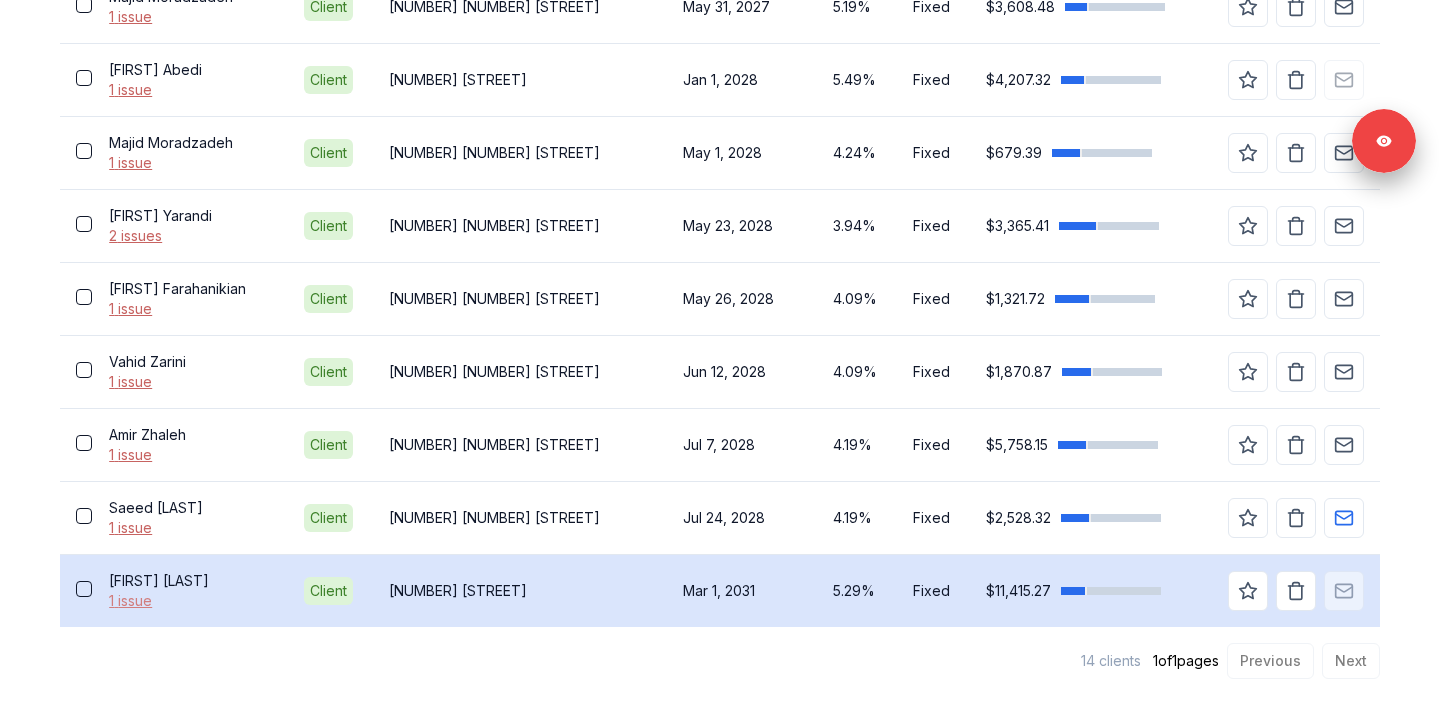 click on "1   issue" at bounding box center (190, 601) 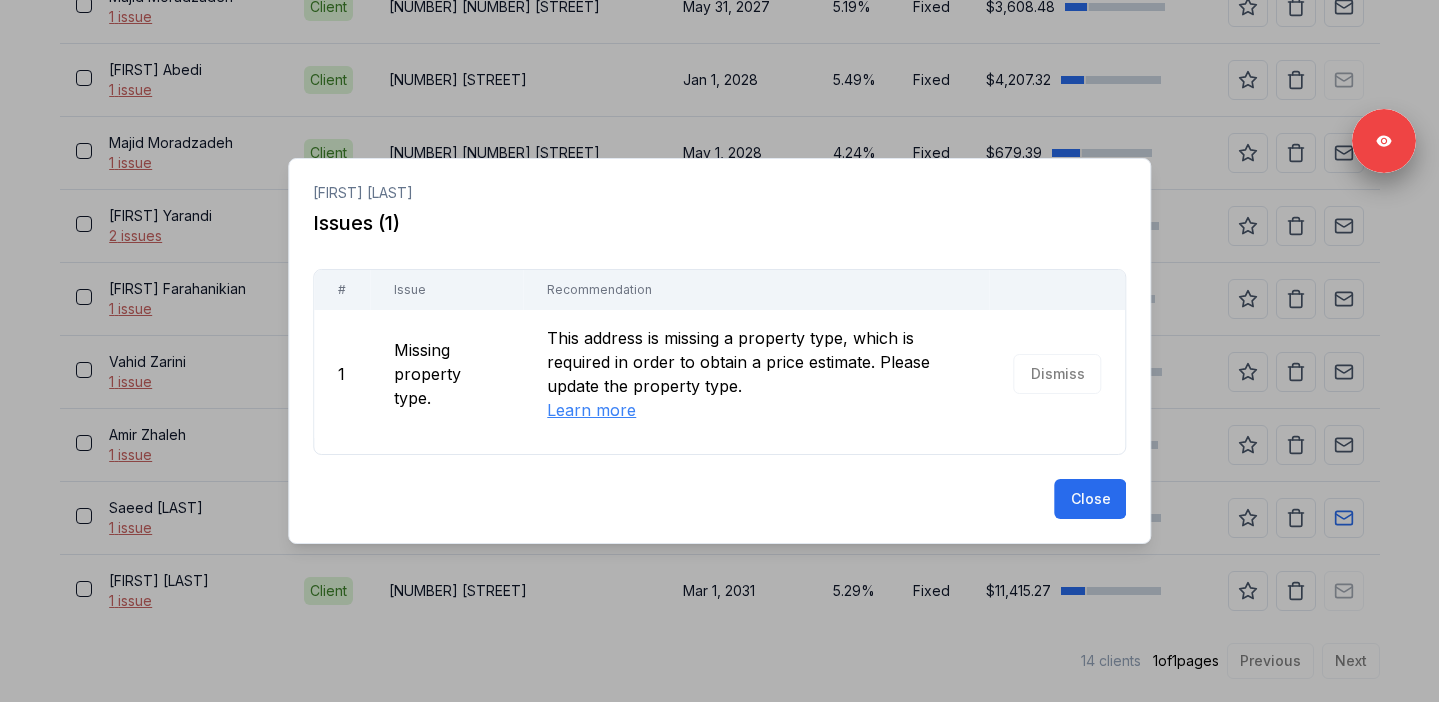 click at bounding box center (719, 351) 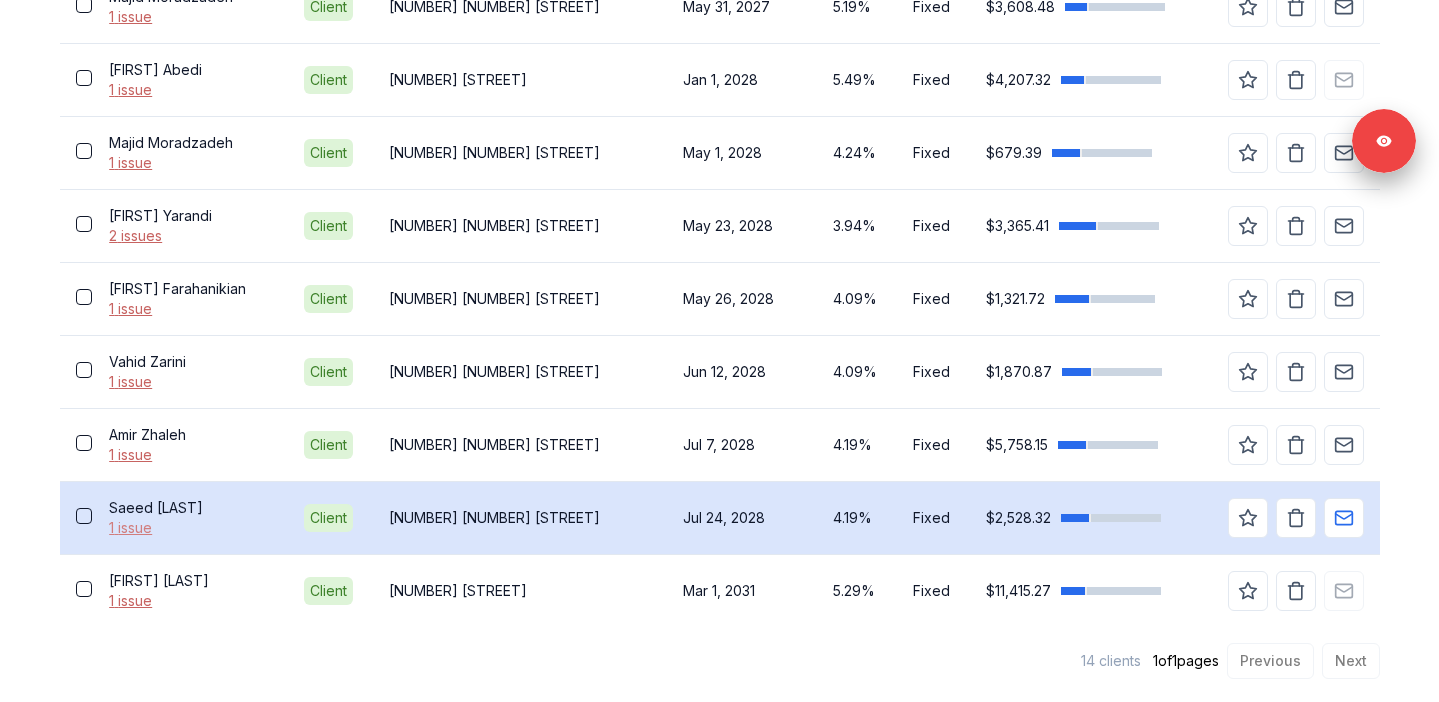 click on "1   issue" at bounding box center (190, 528) 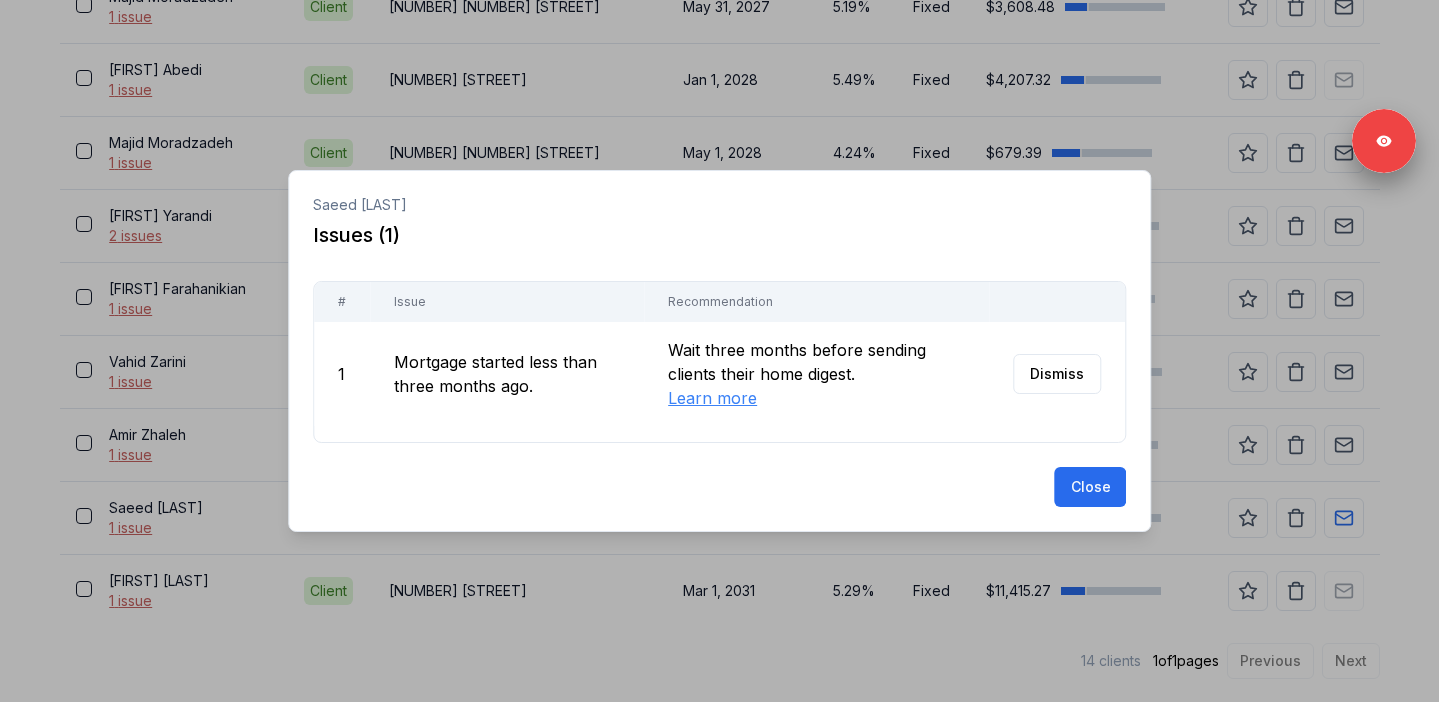 click on "Dismiss" at bounding box center (1057, 374) 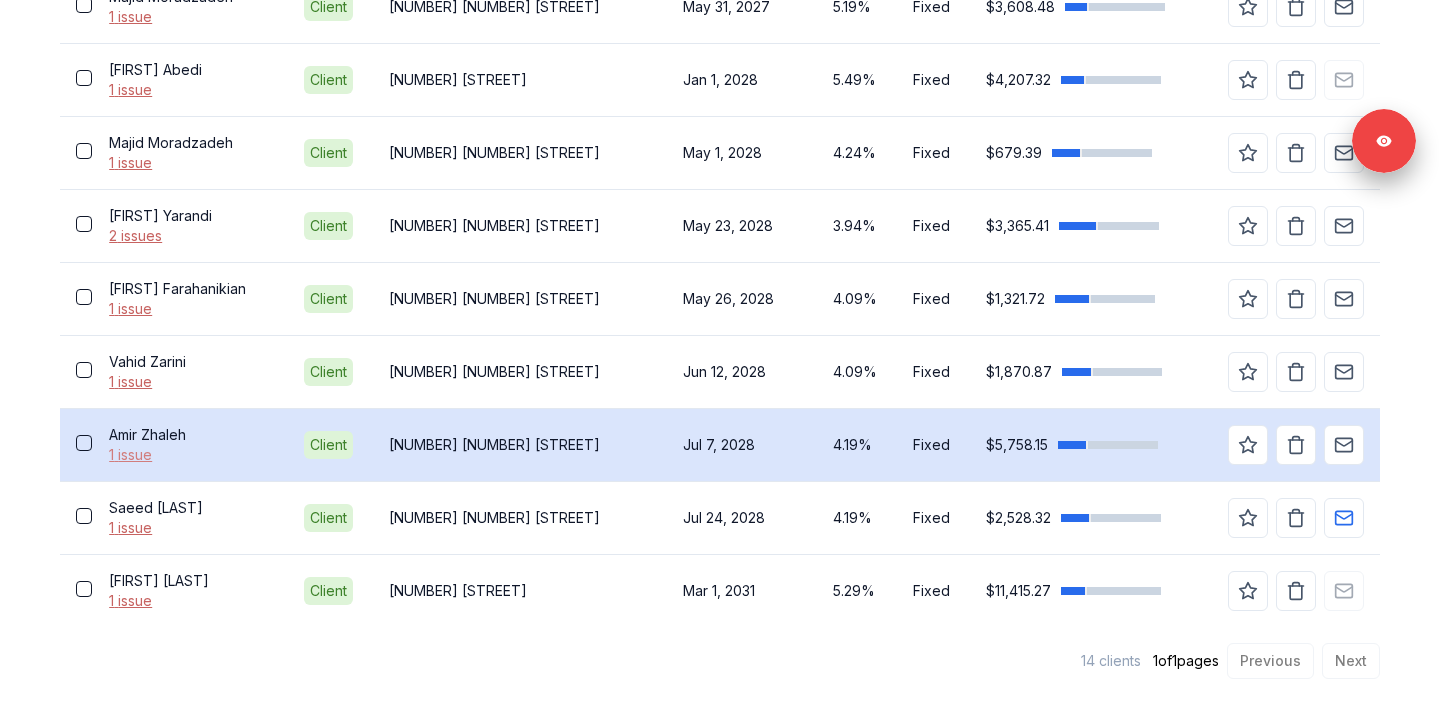 click on "1   issue" at bounding box center (190, 455) 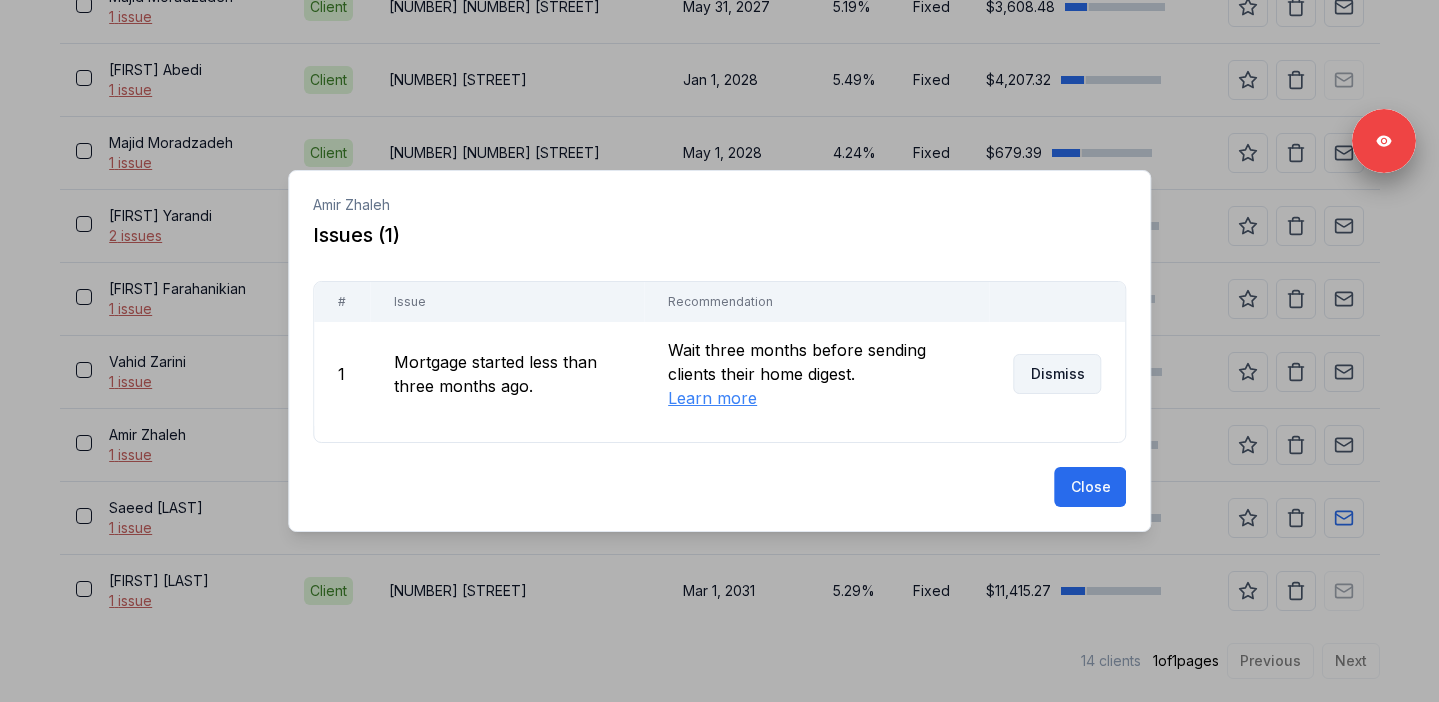 click on "Dismiss" at bounding box center [1057, 374] 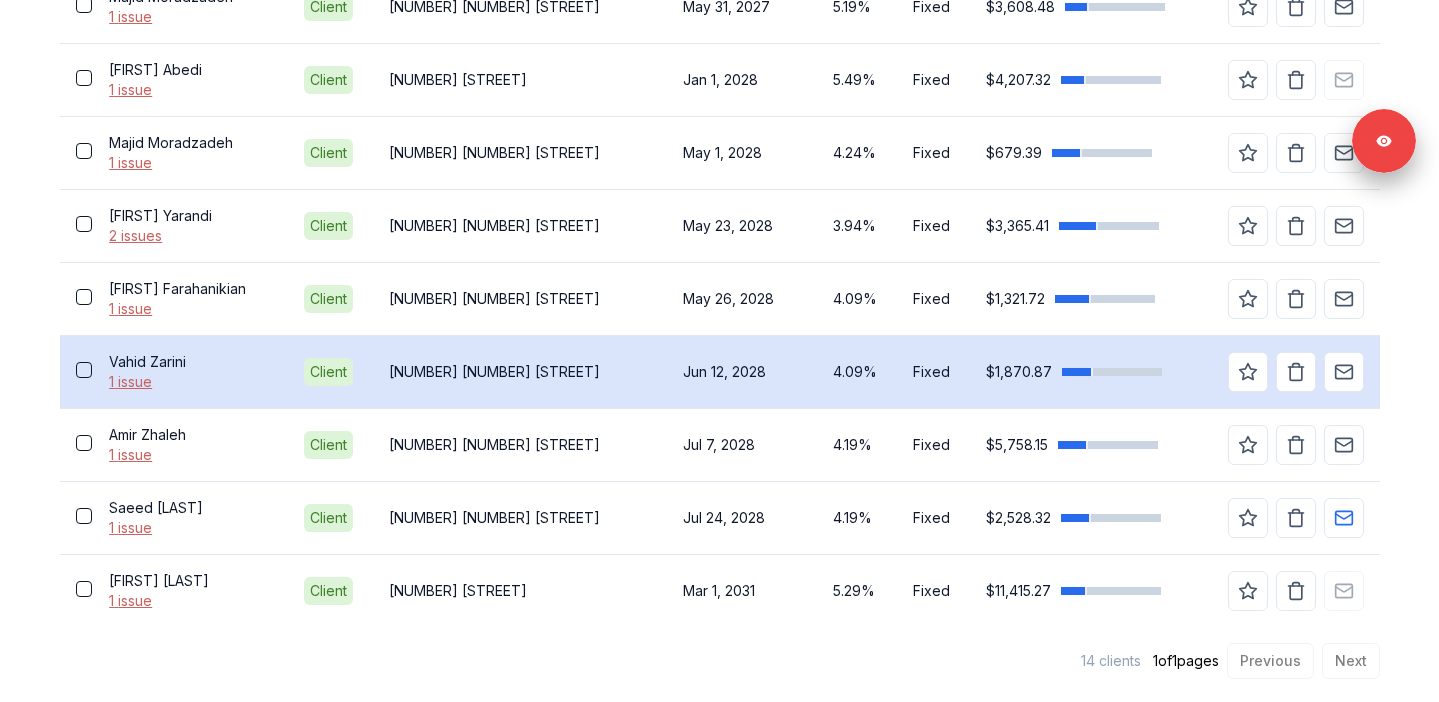 click on "Vahid   Zarini" at bounding box center (190, 362) 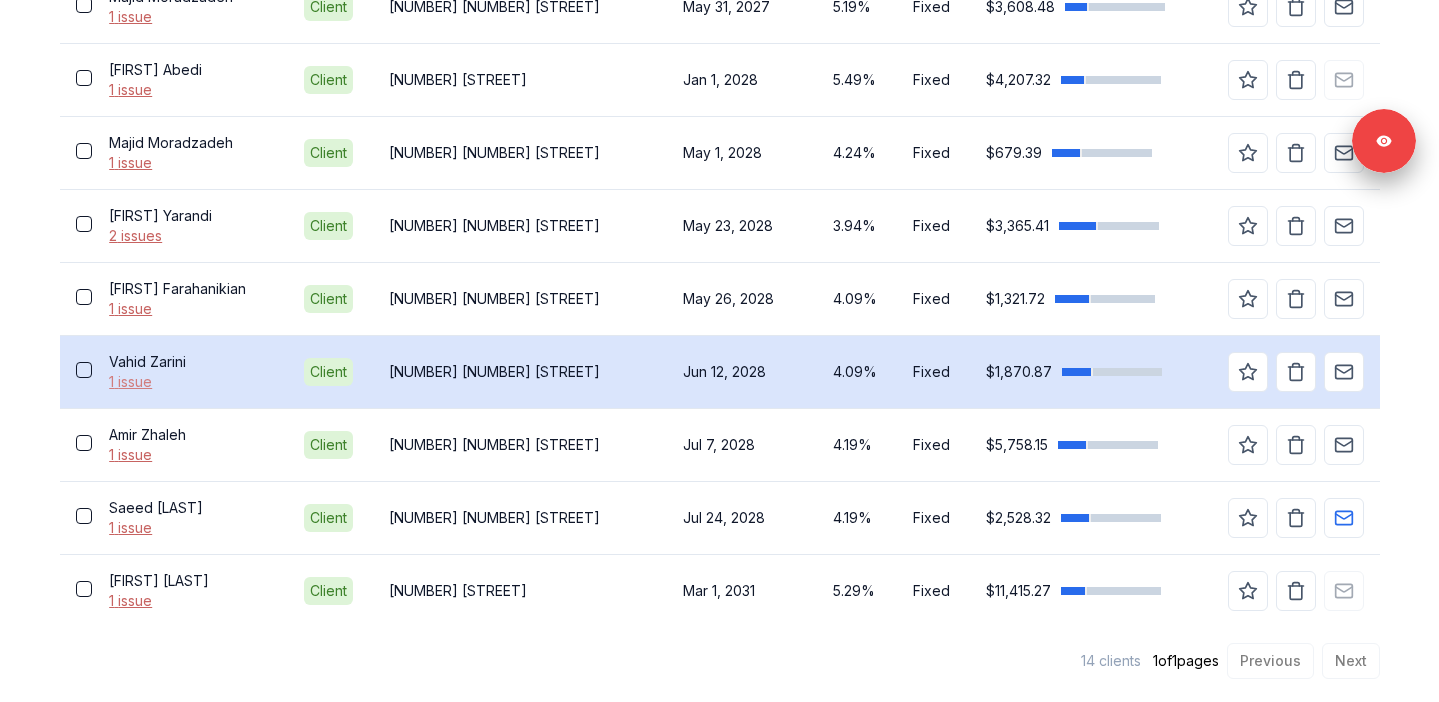 click on "1   issue" at bounding box center [190, 382] 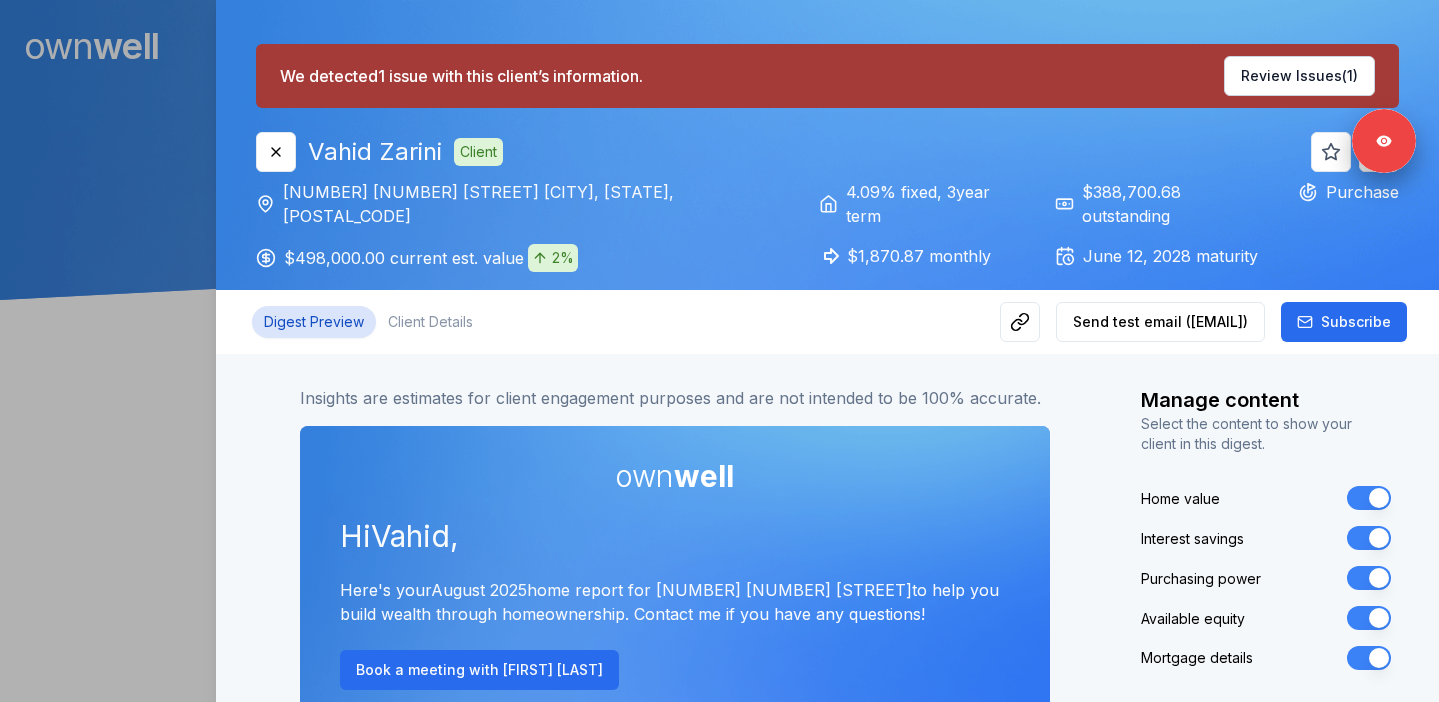 scroll, scrollTop: 0, scrollLeft: 0, axis: both 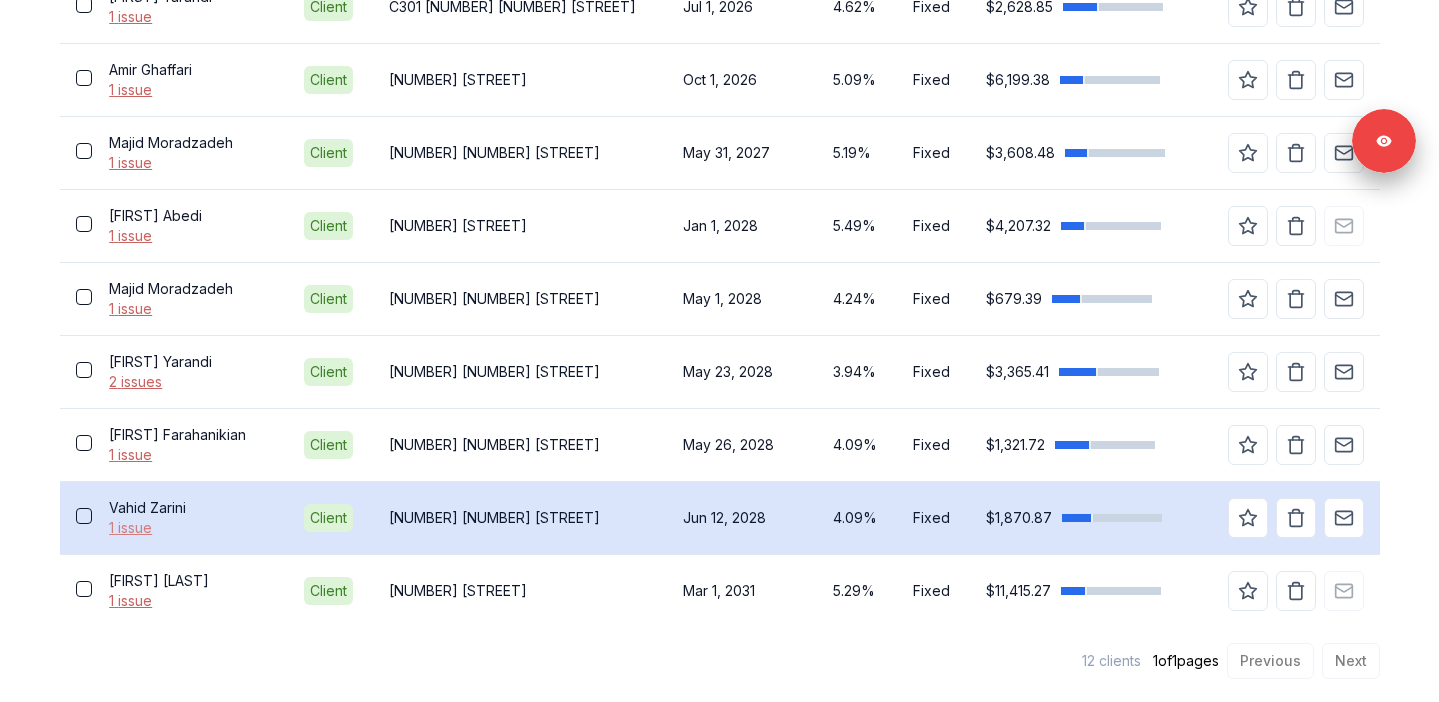 click on "1   issue" at bounding box center (190, 528) 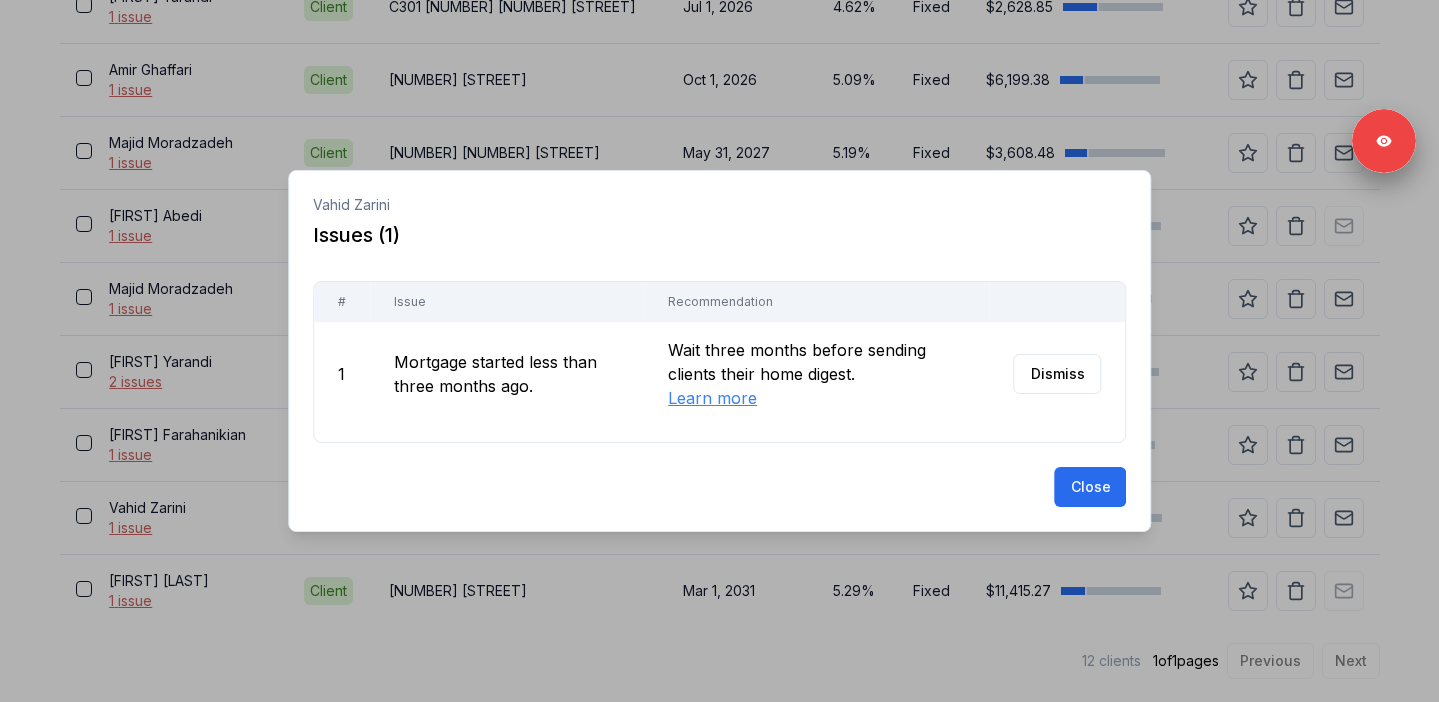 click on "Dismiss" at bounding box center [1057, 374] 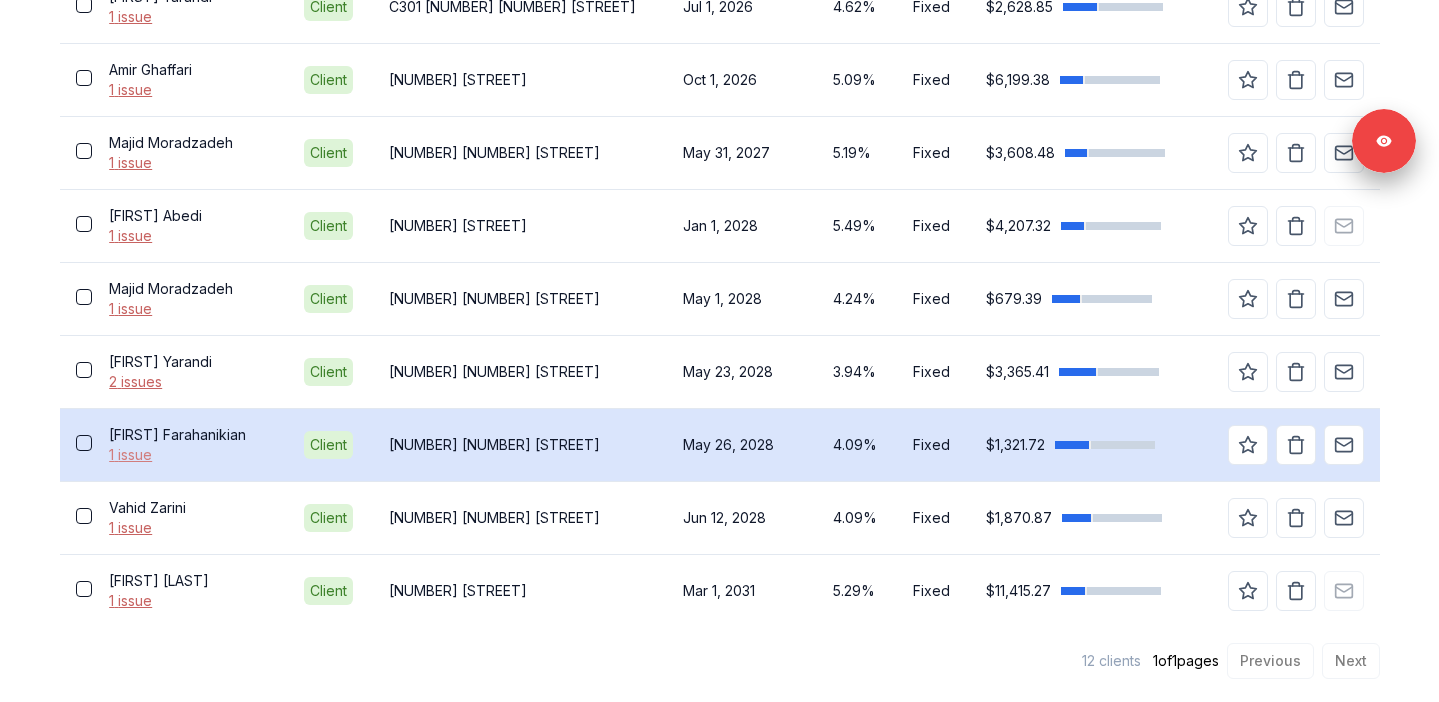 click on "1   issue" at bounding box center (190, 455) 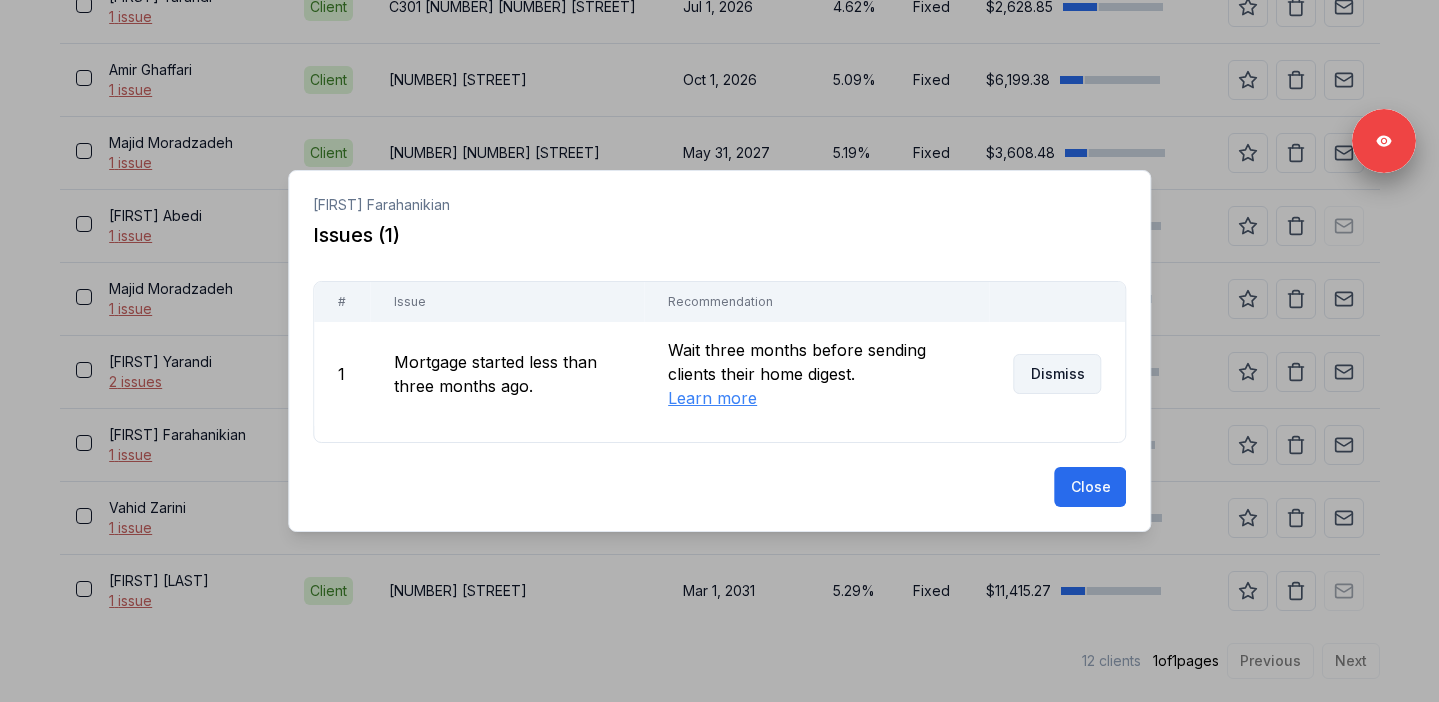 click on "Dismiss" at bounding box center (1057, 374) 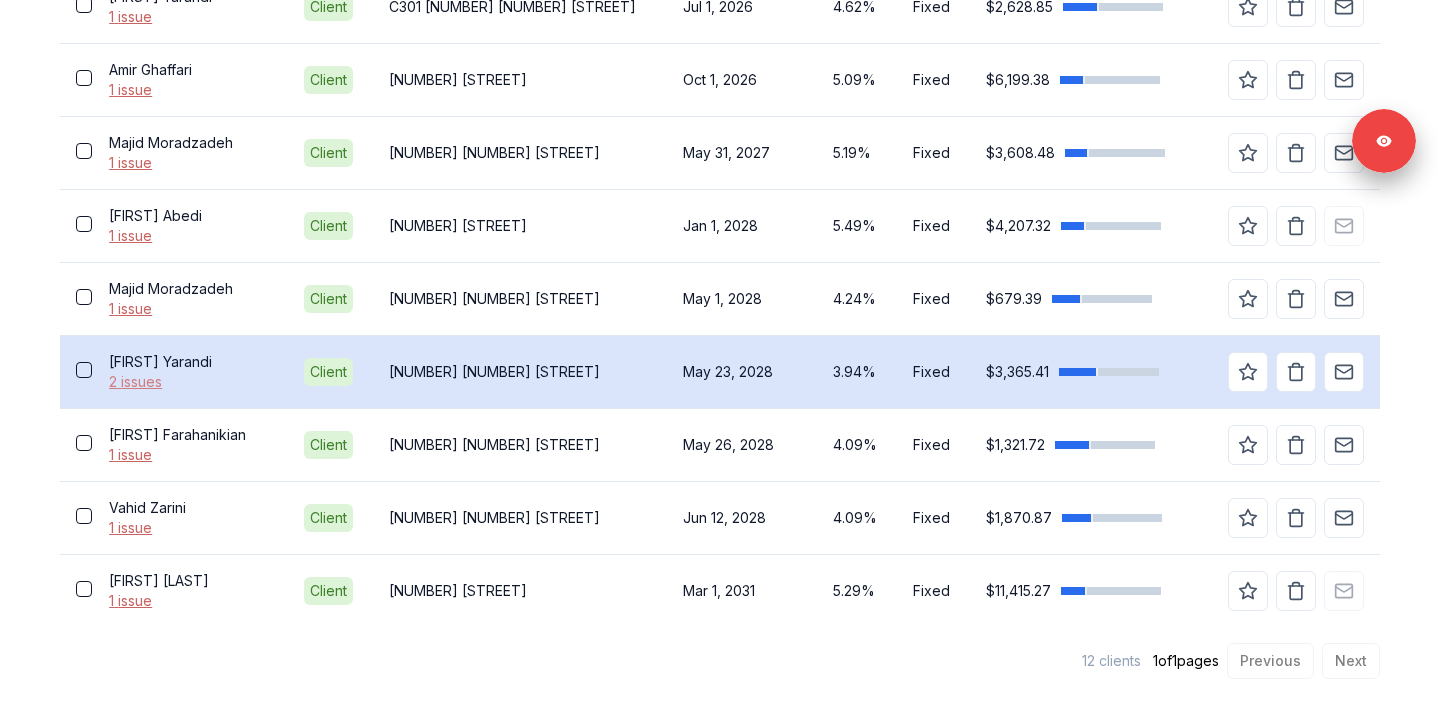 click on "2   issues" at bounding box center (190, 382) 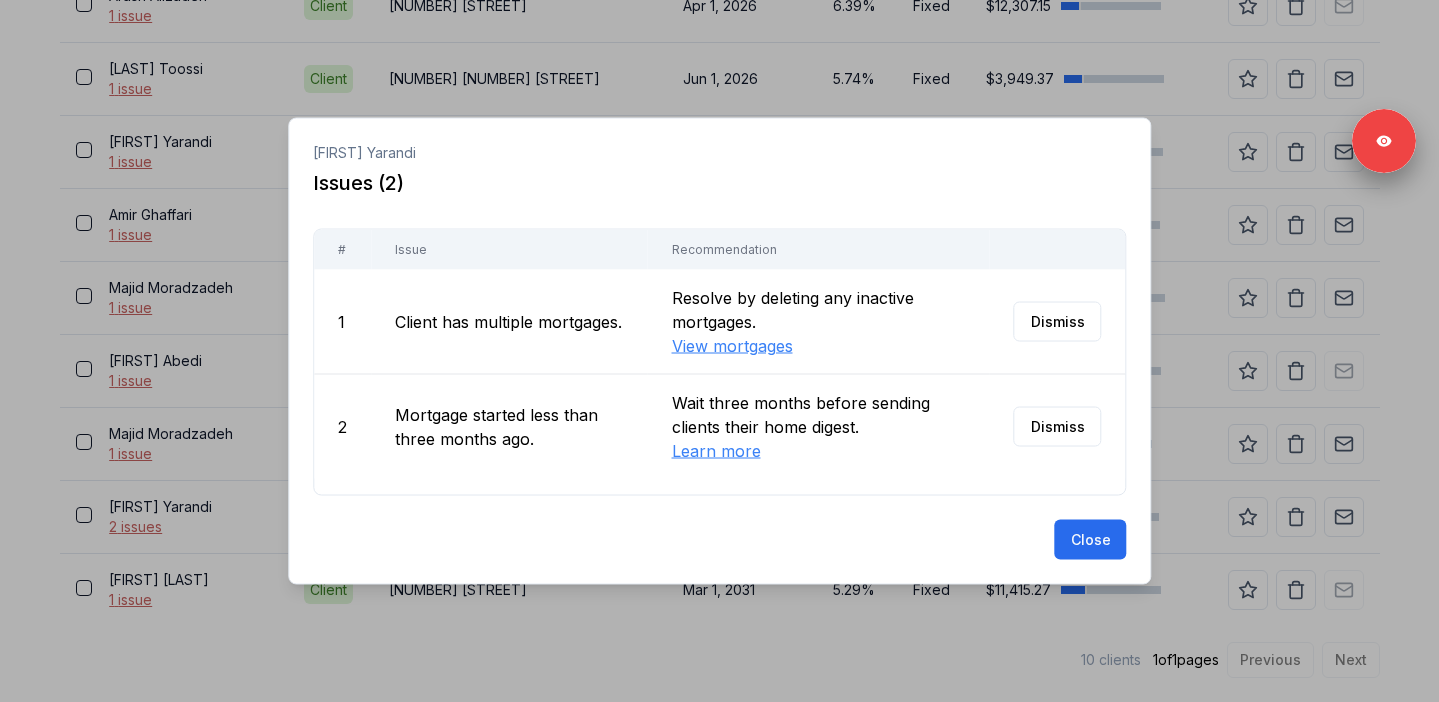scroll, scrollTop: 823, scrollLeft: 0, axis: vertical 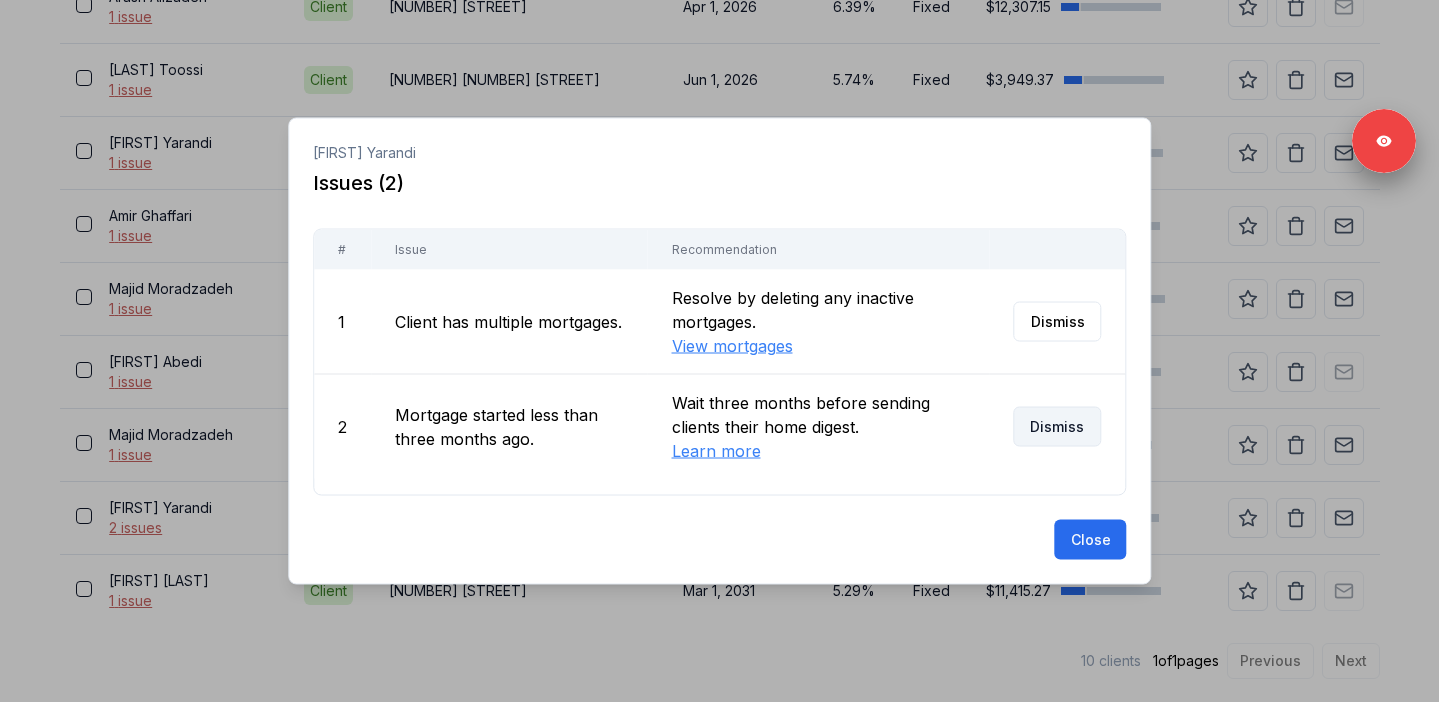 click on "Dismiss" at bounding box center (1057, 427) 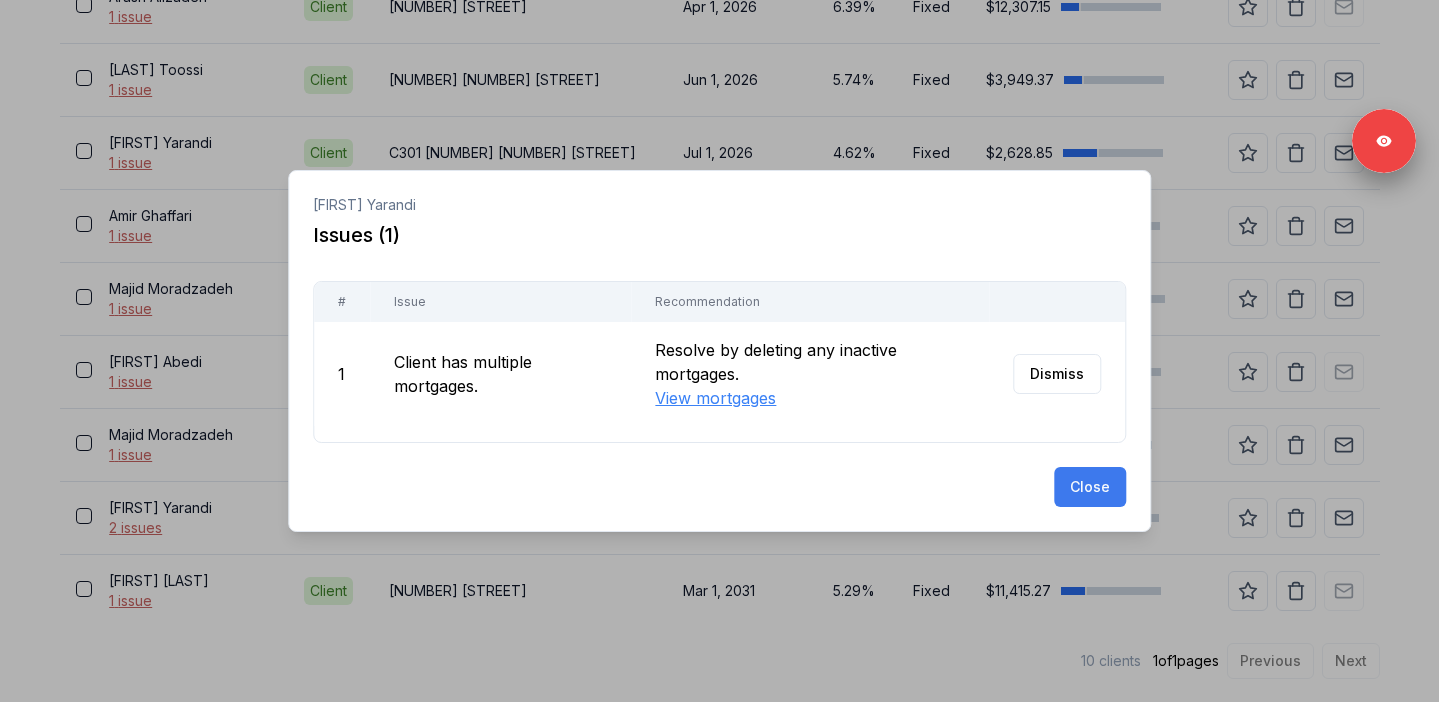 click on "Close" at bounding box center (1090, 487) 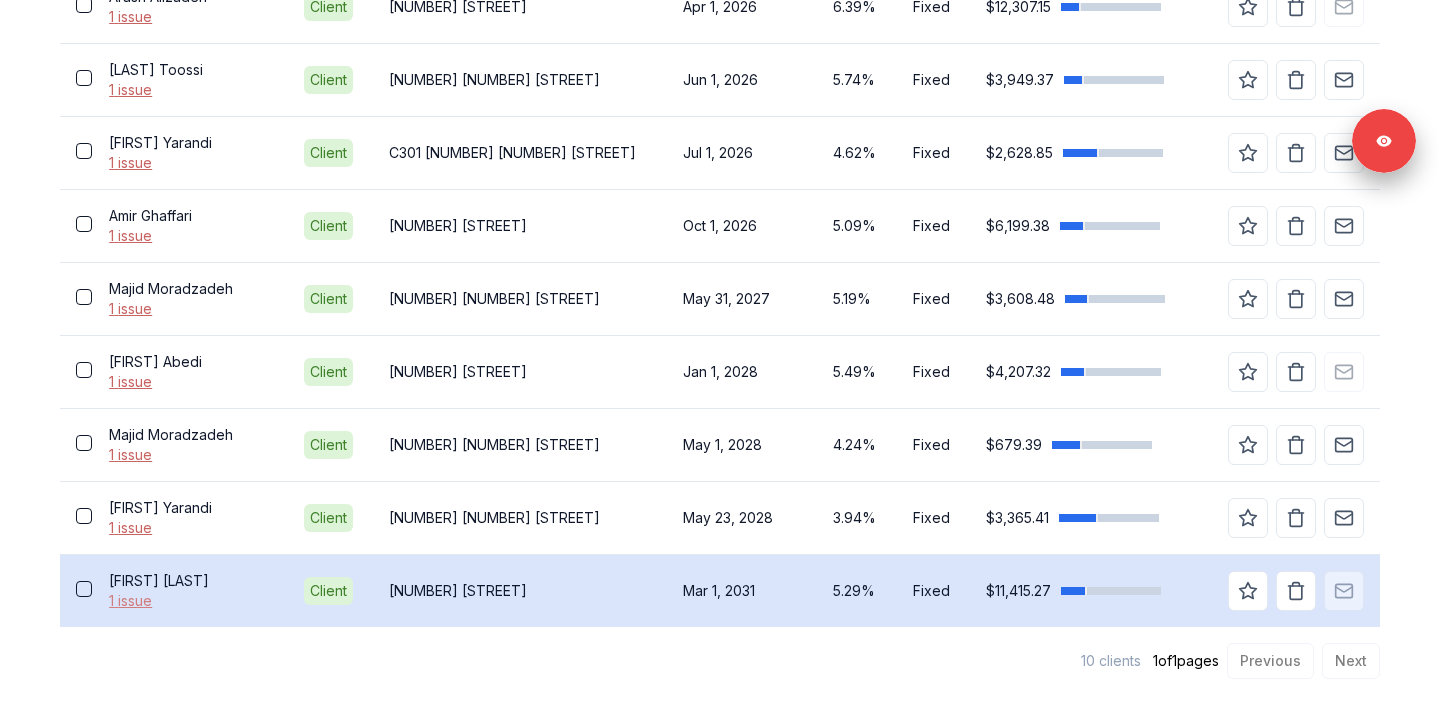 click on "1   issue" at bounding box center (190, 601) 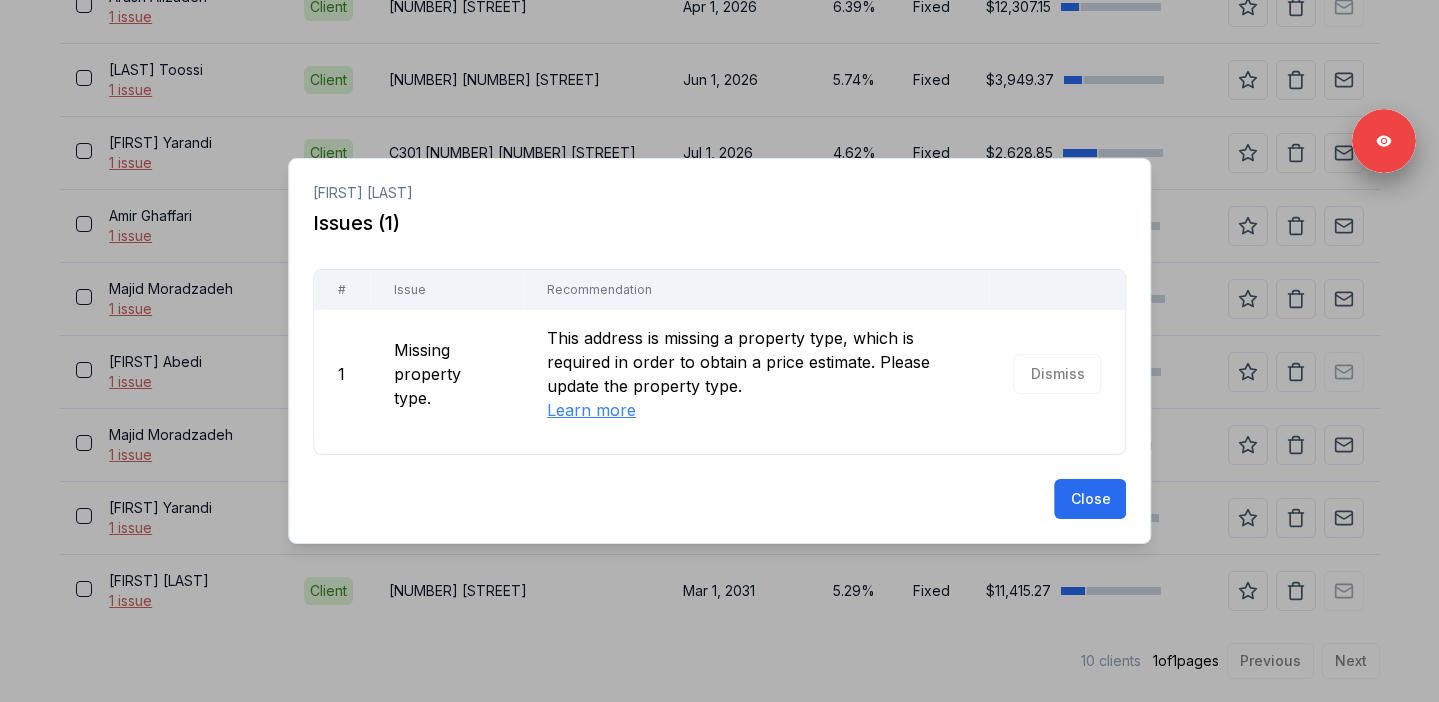 click at bounding box center (719, 351) 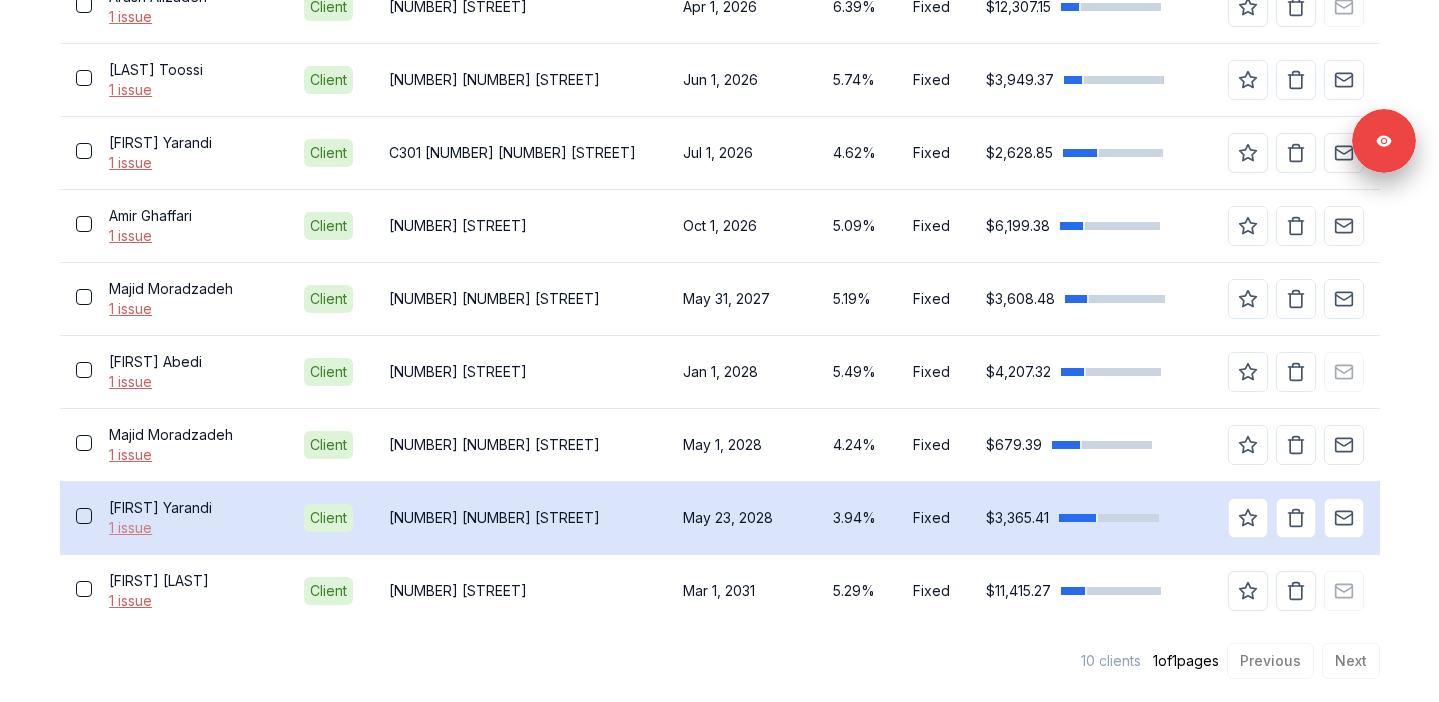 click on "1   issue" at bounding box center (190, 528) 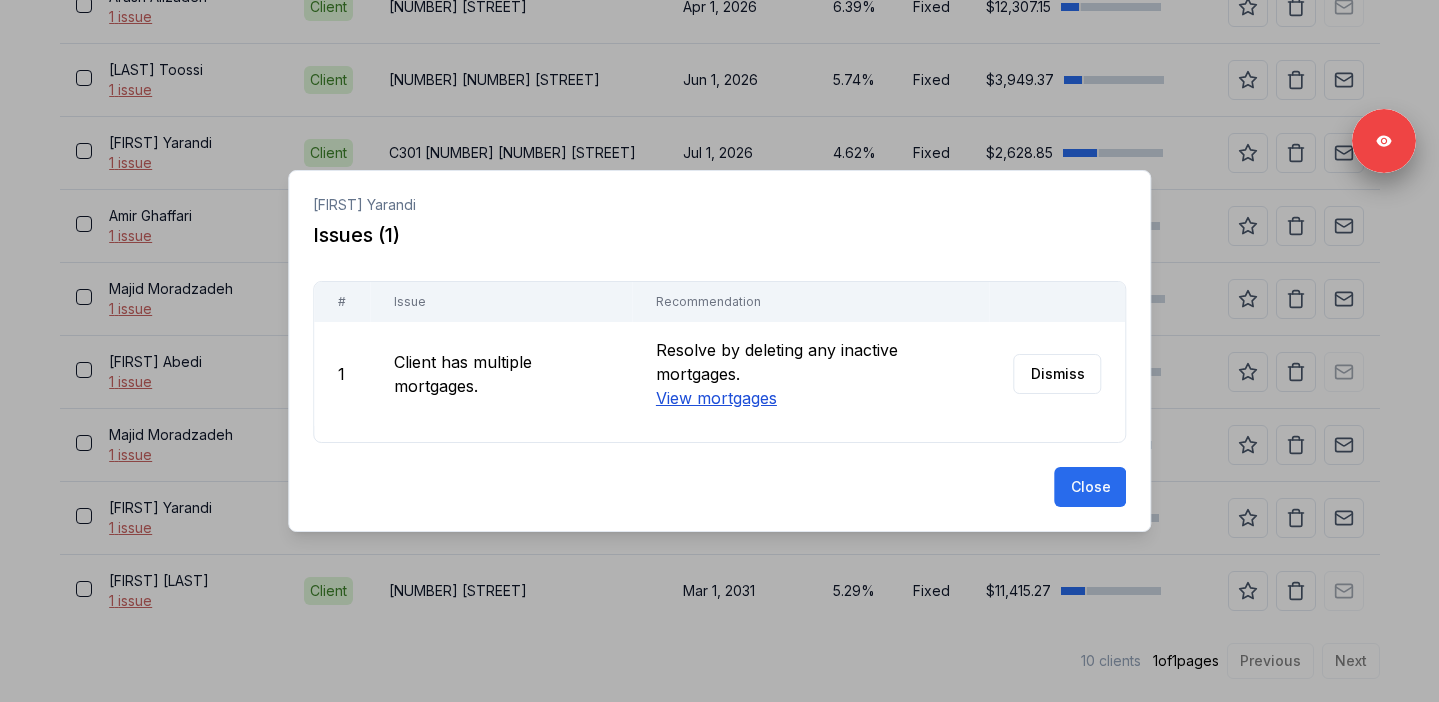 click on "View mortgages" at bounding box center [715, 398] 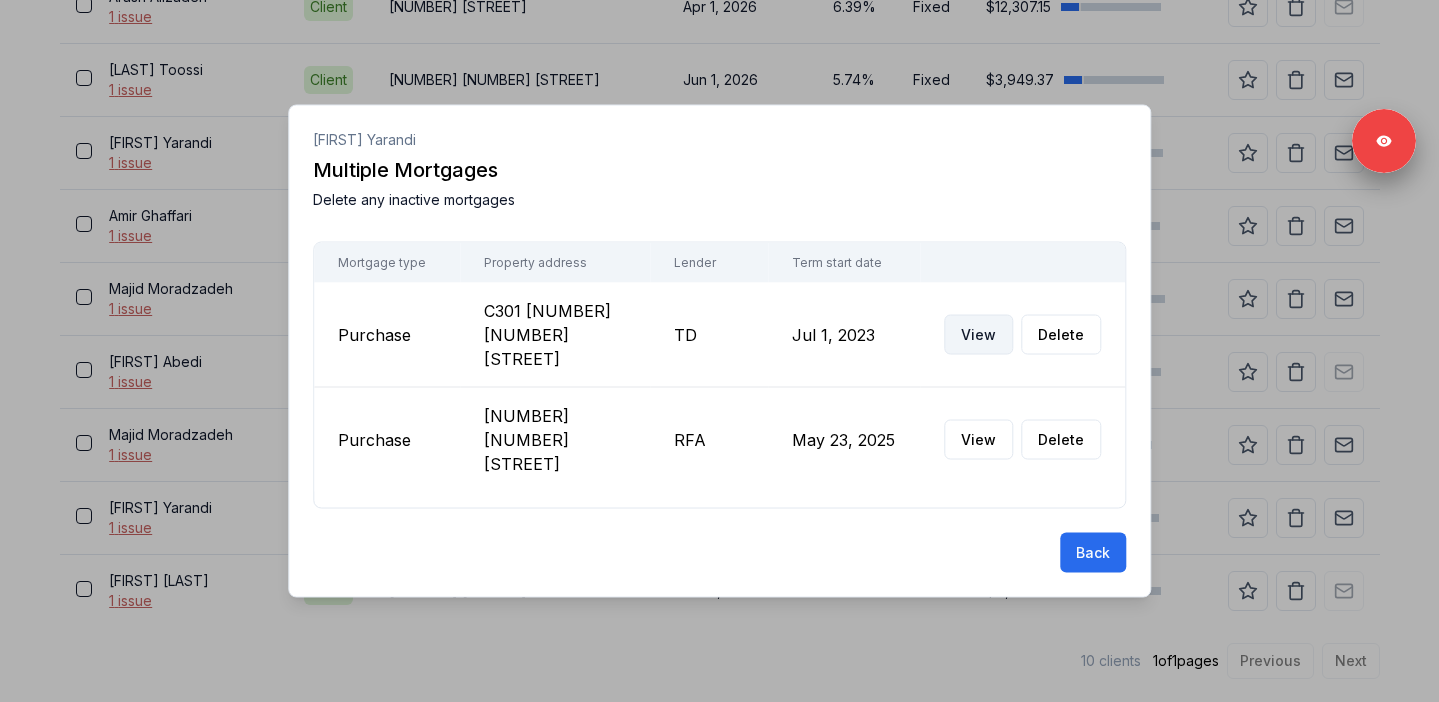 click on "View" at bounding box center [978, 335] 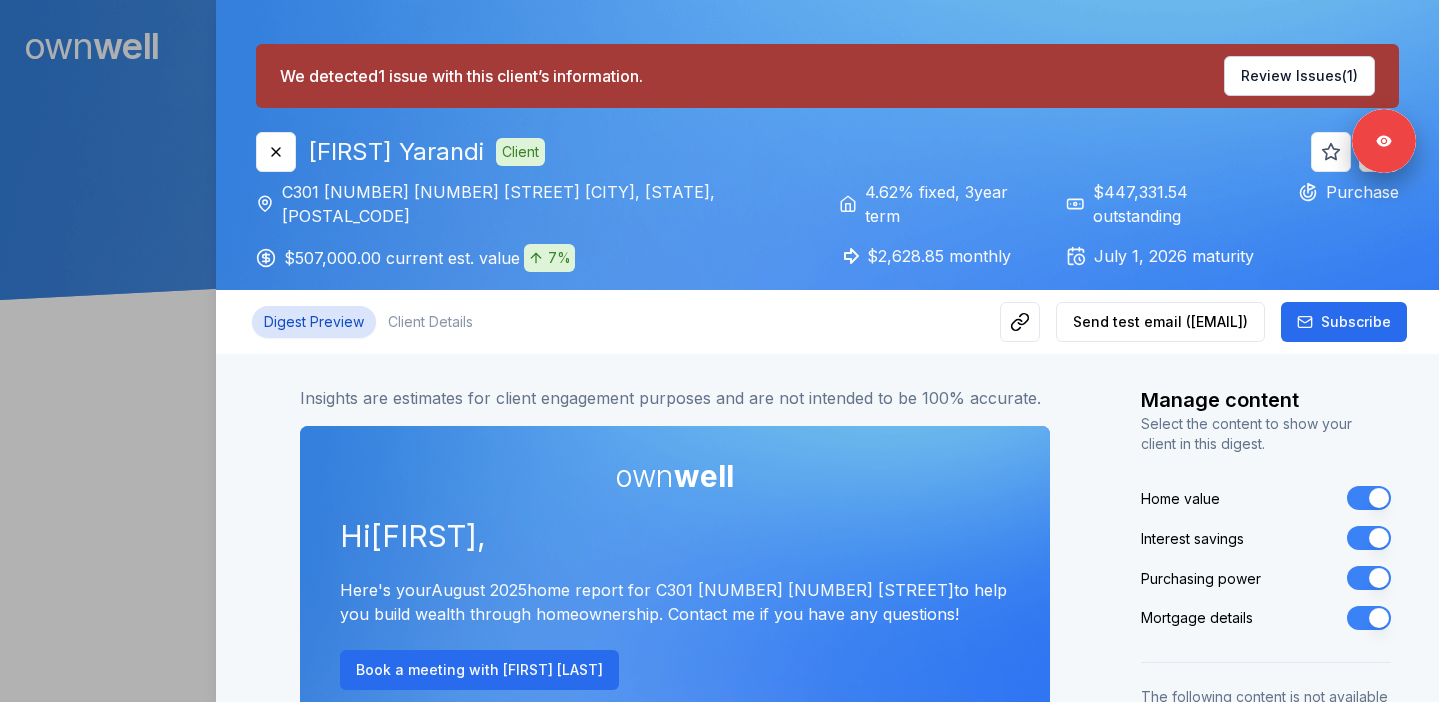 scroll, scrollTop: 0, scrollLeft: 0, axis: both 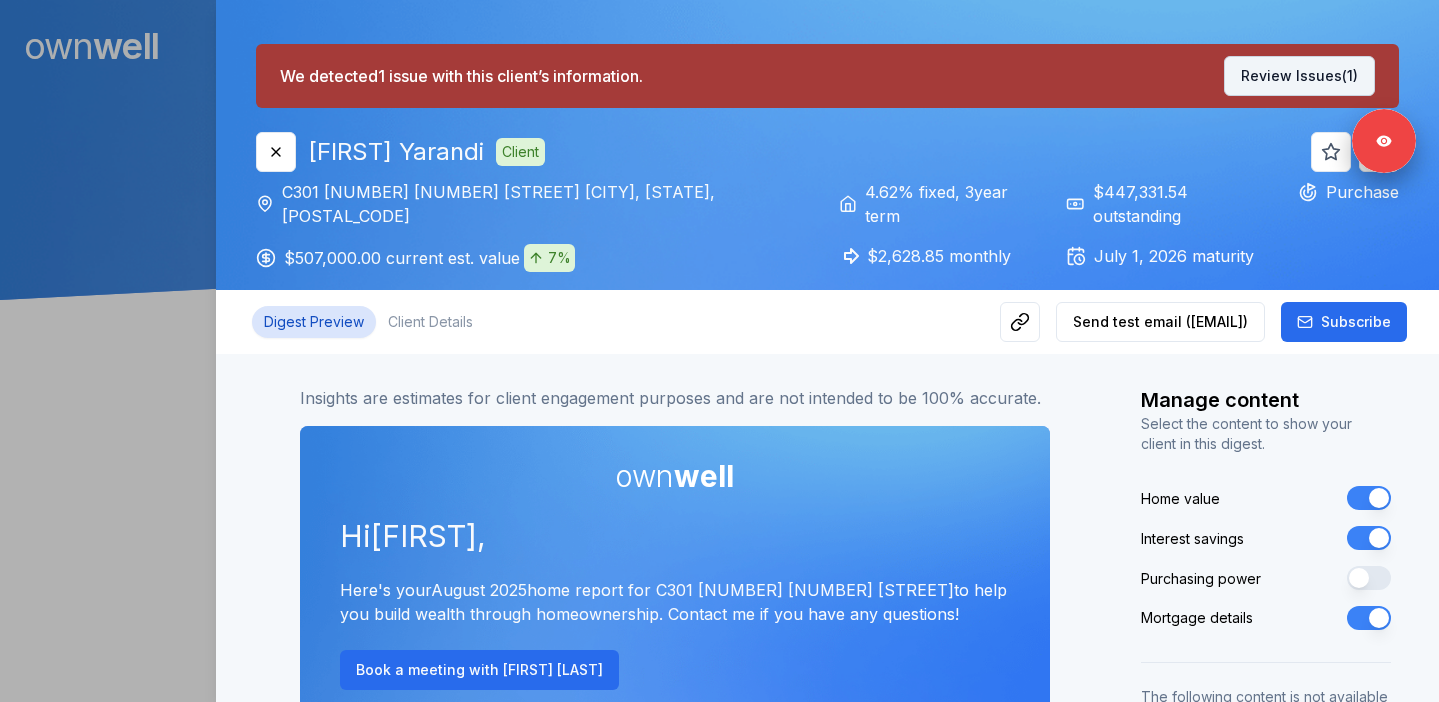 click on "Review Issues  (1)" at bounding box center [1299, 76] 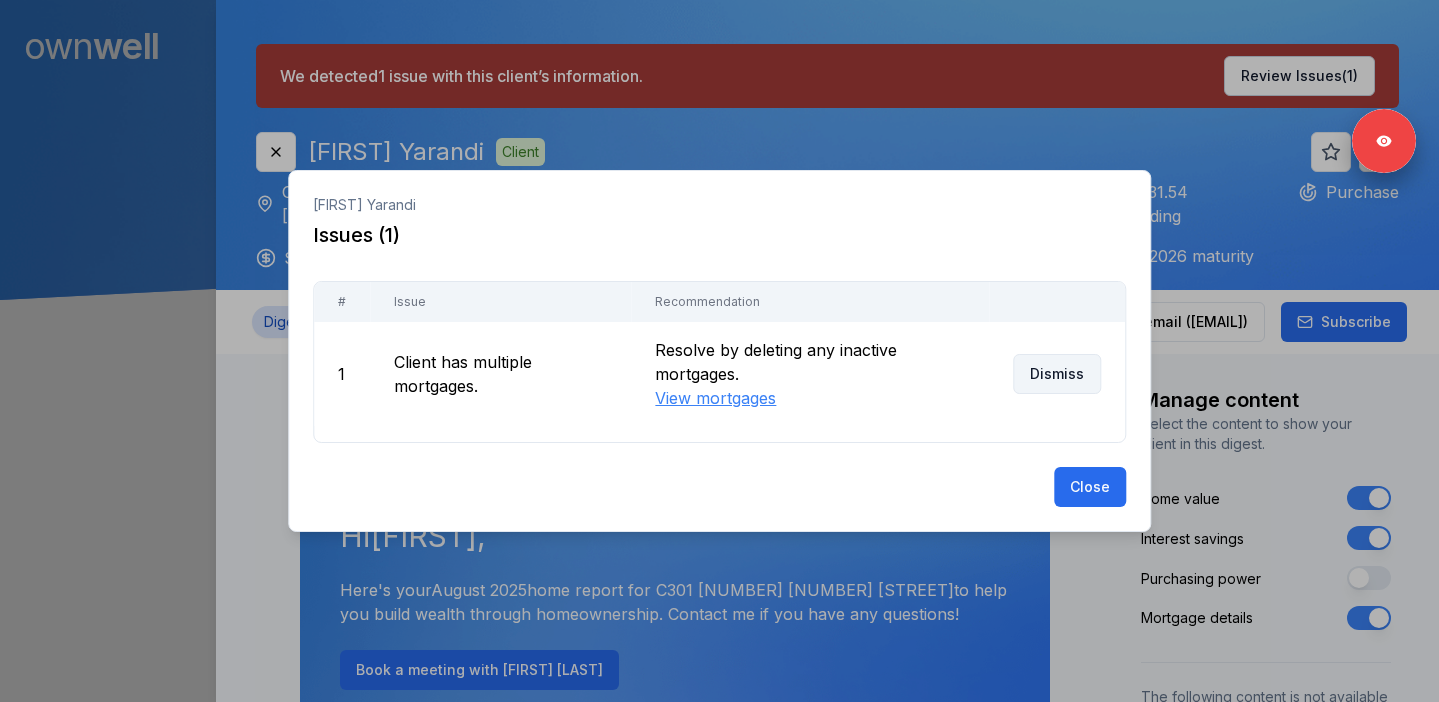 click on "Dismiss" at bounding box center [1057, 374] 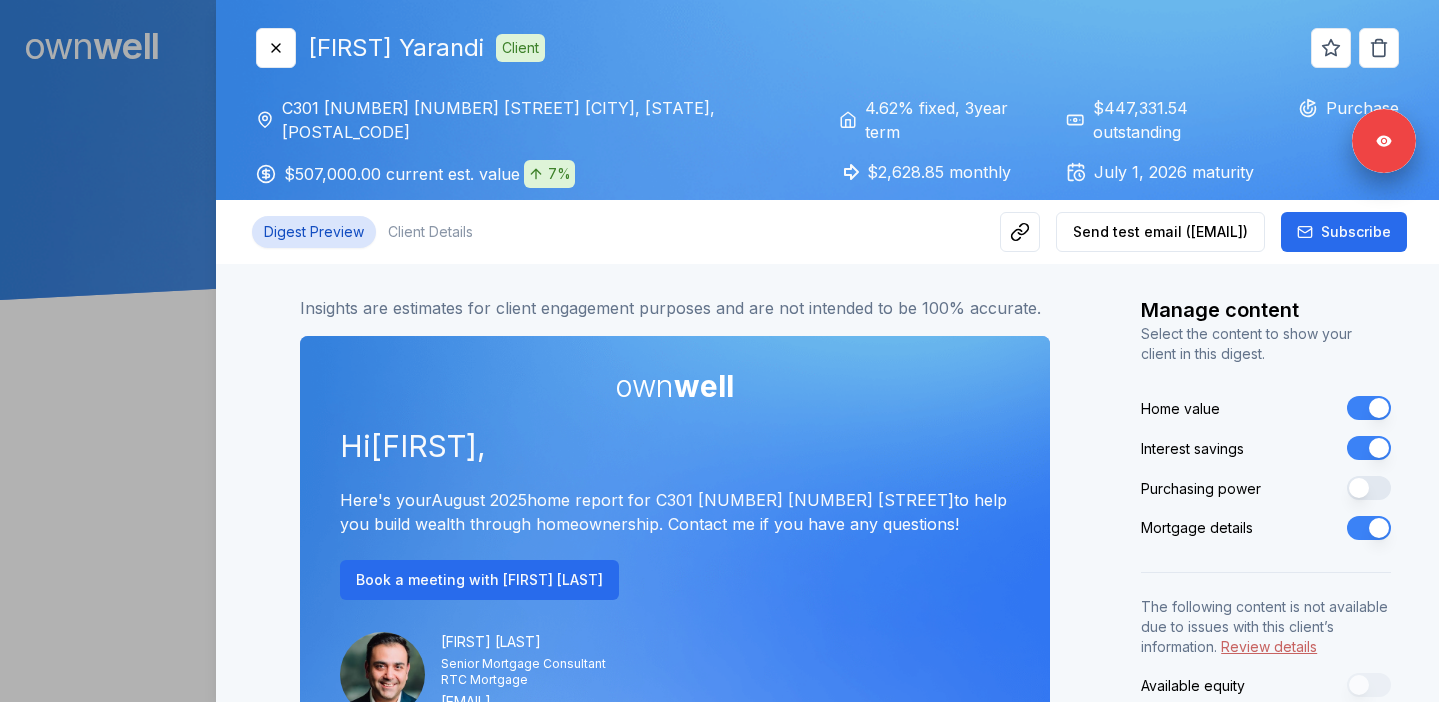 click at bounding box center (719, 351) 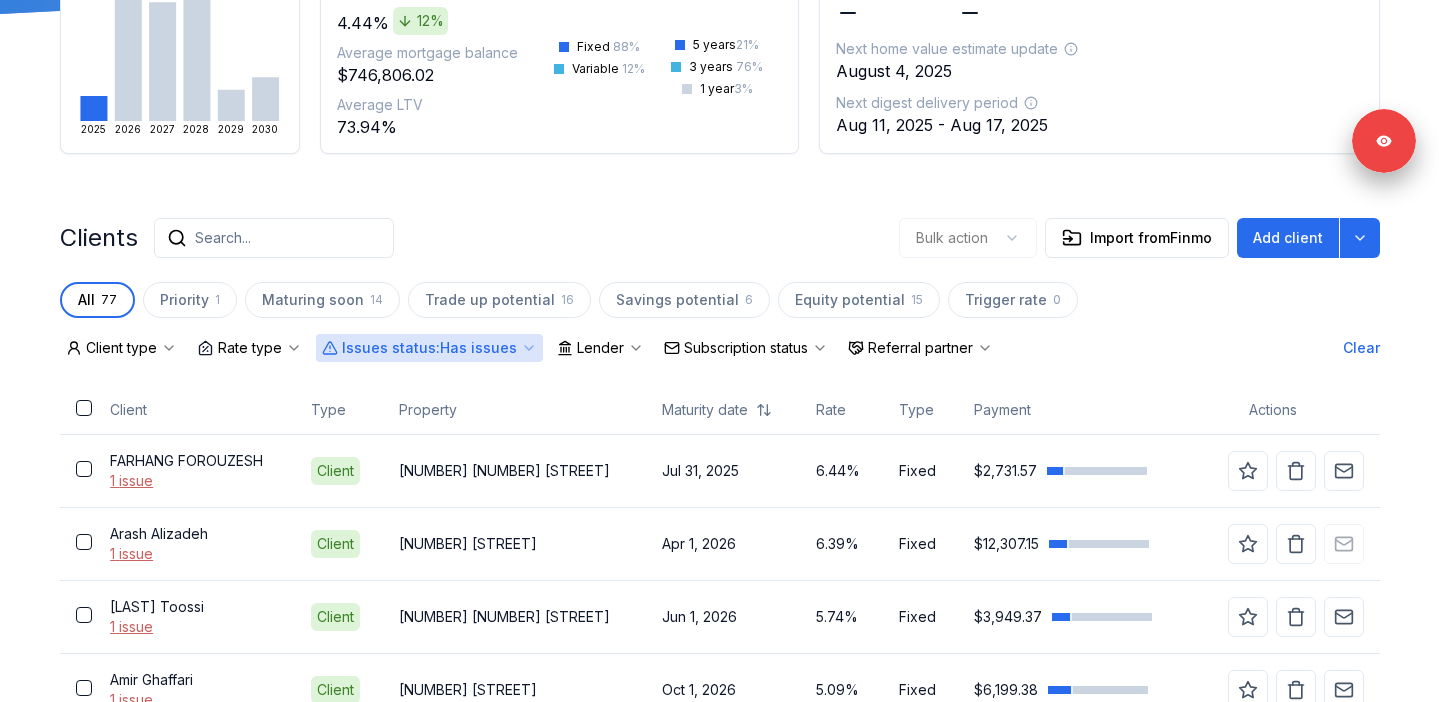 scroll, scrollTop: 750, scrollLeft: 0, axis: vertical 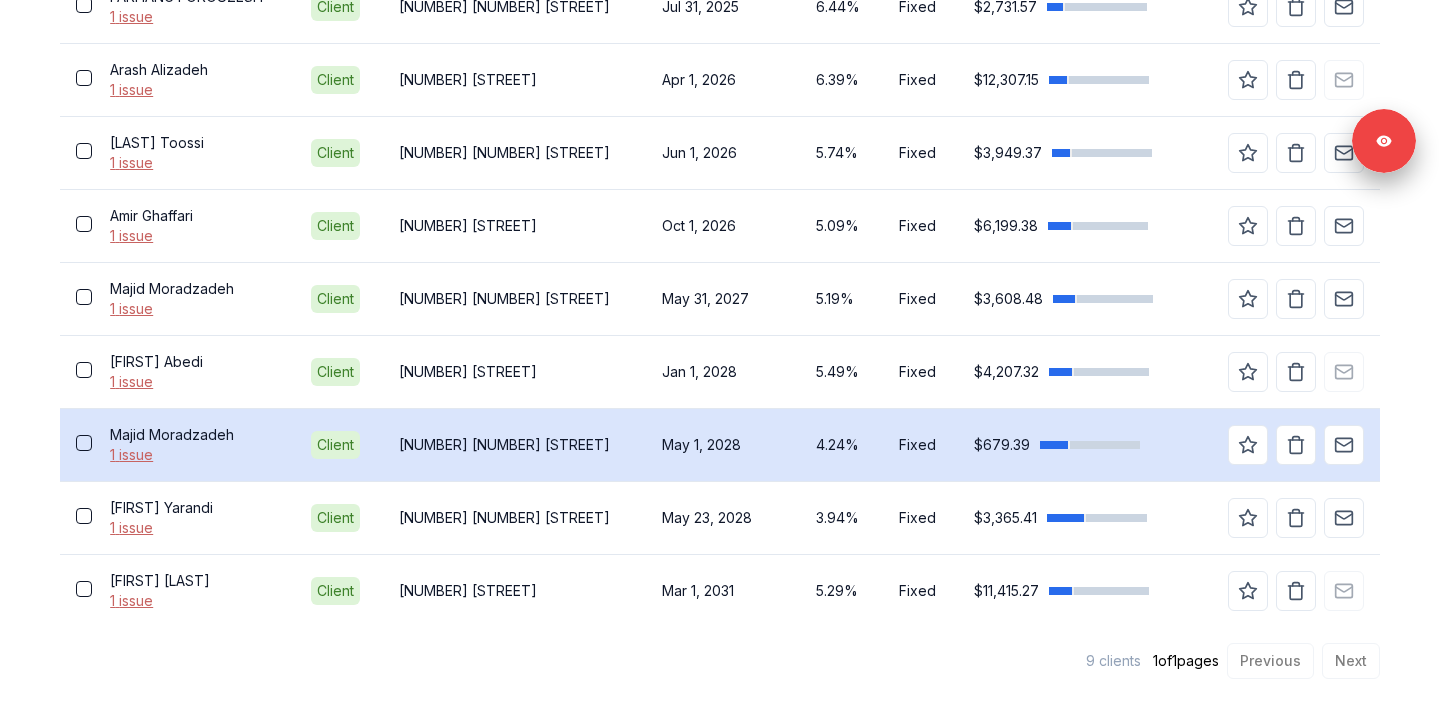click on "Majid   Moradzadeh" at bounding box center [194, 435] 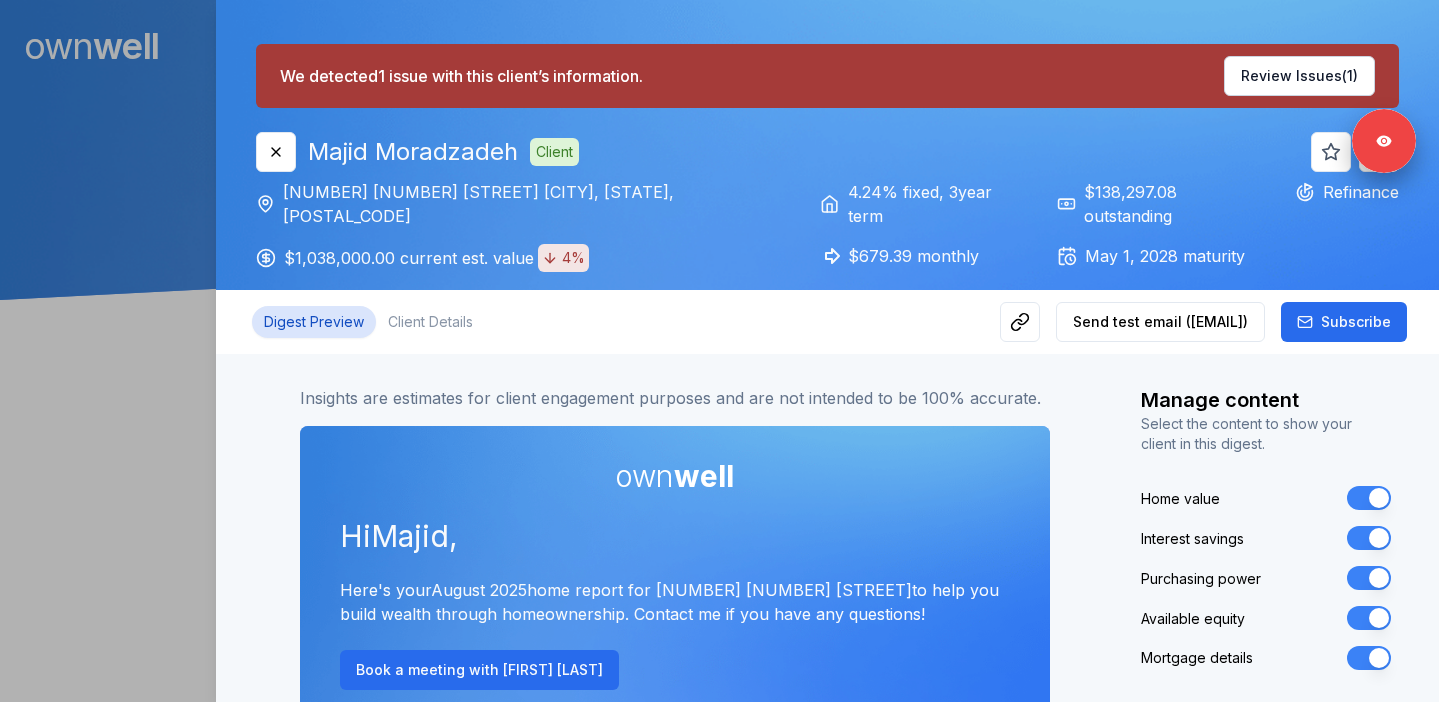 scroll, scrollTop: 0, scrollLeft: 0, axis: both 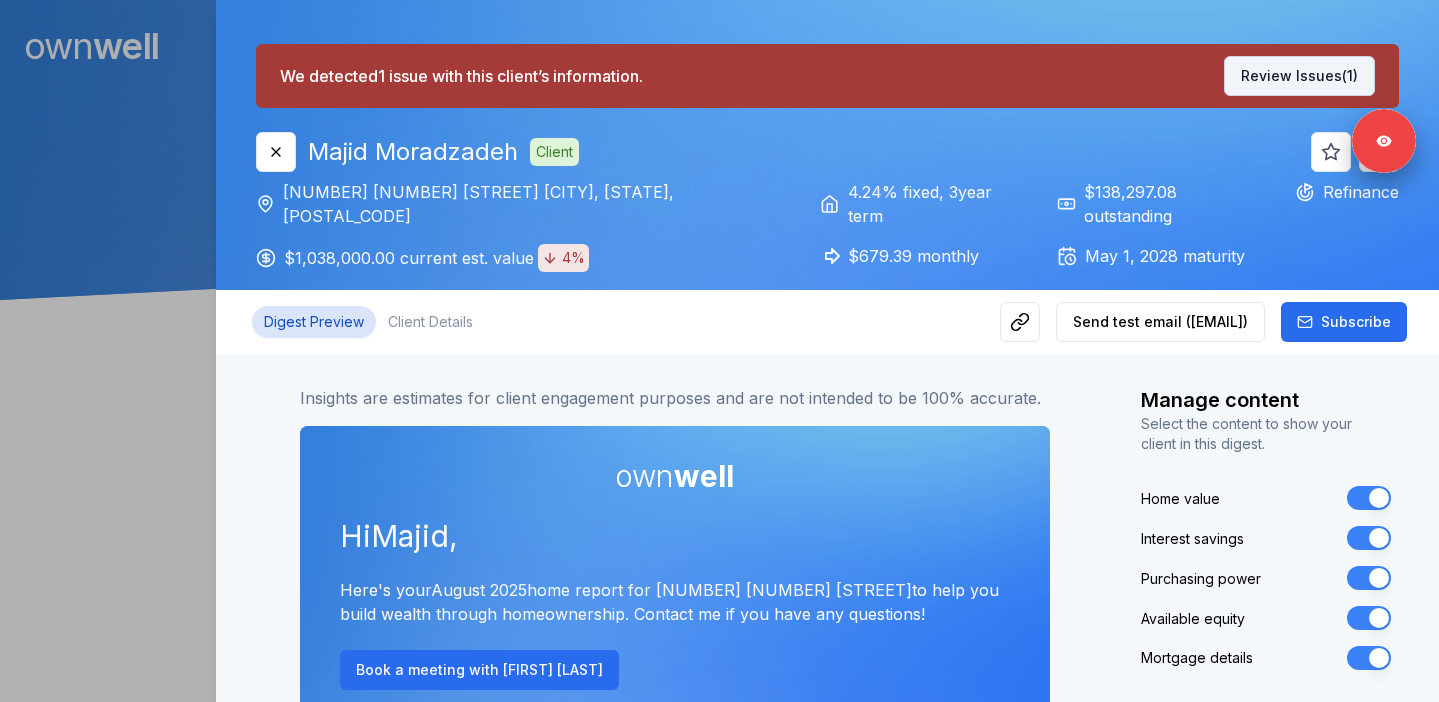 click on "Review Issues  (1)" at bounding box center [1299, 76] 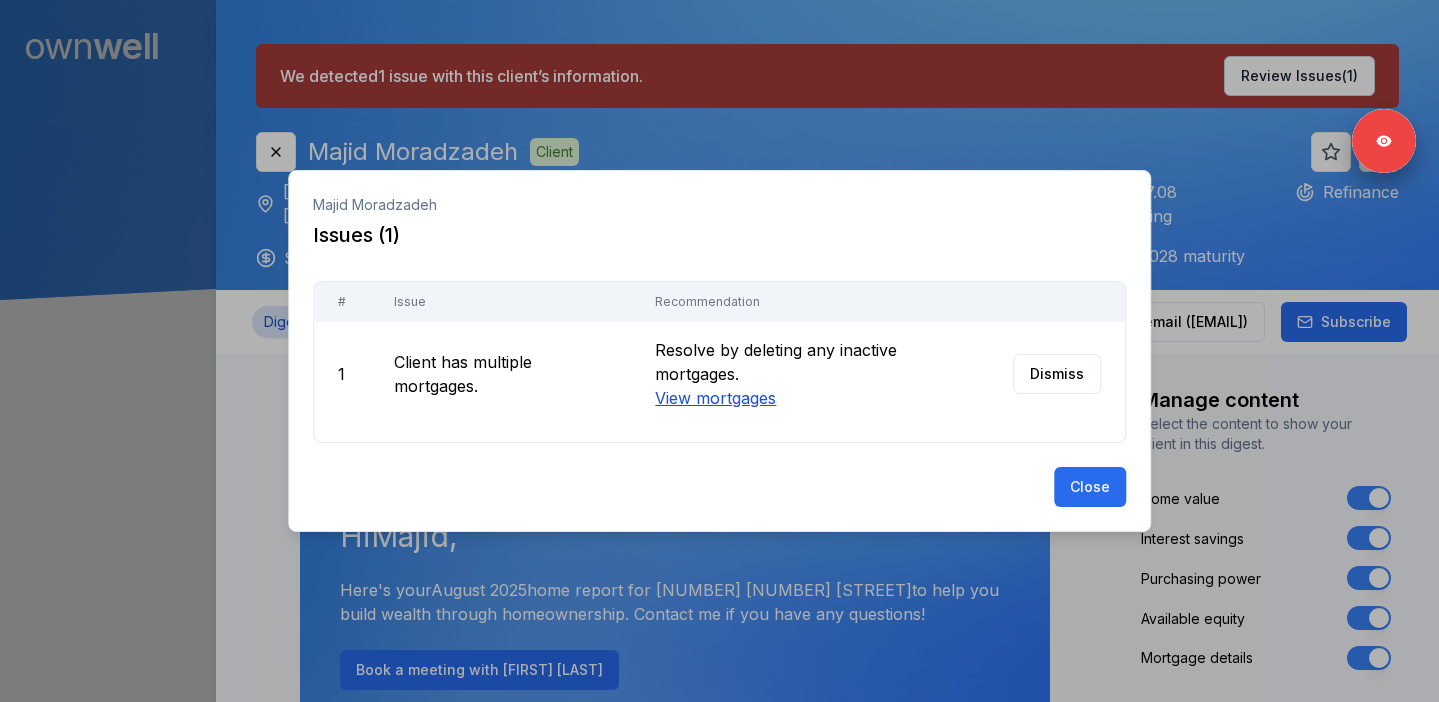 click on "View mortgages" at bounding box center (715, 398) 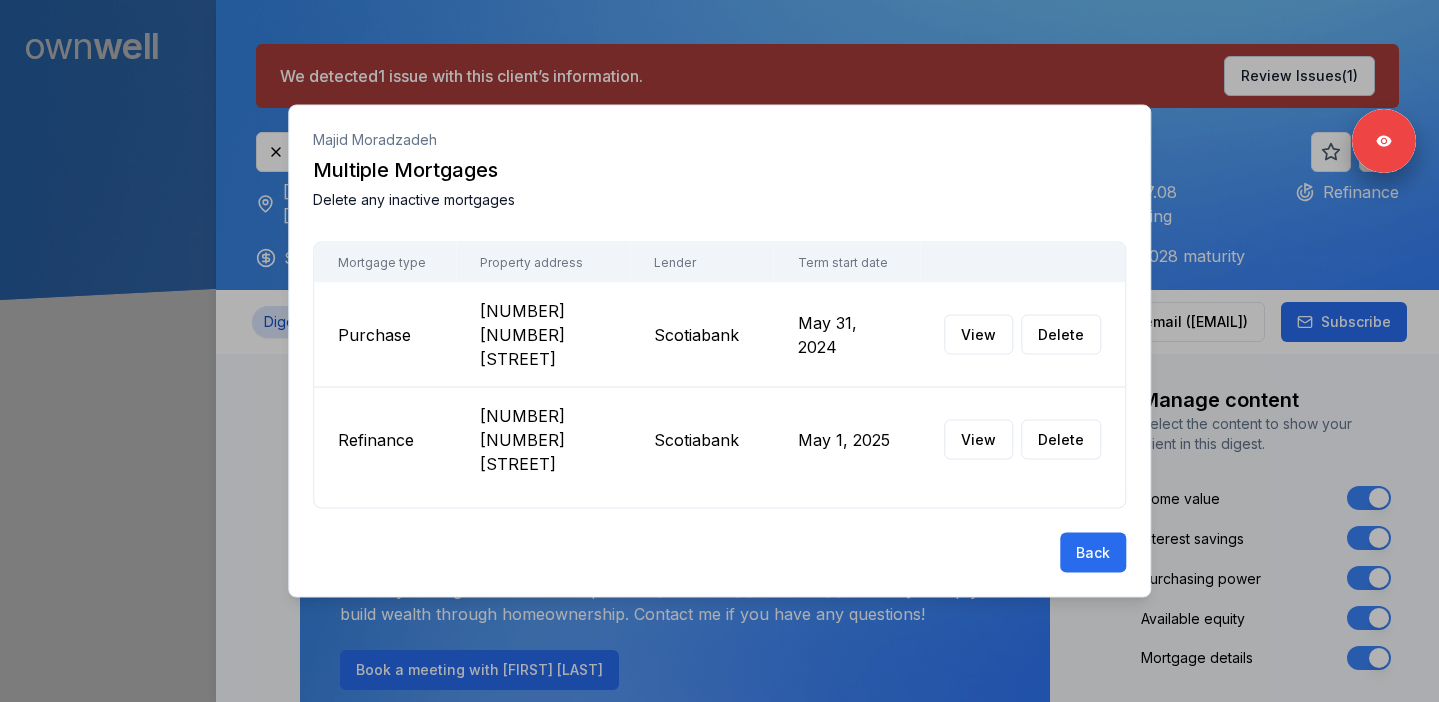 click at bounding box center (719, 351) 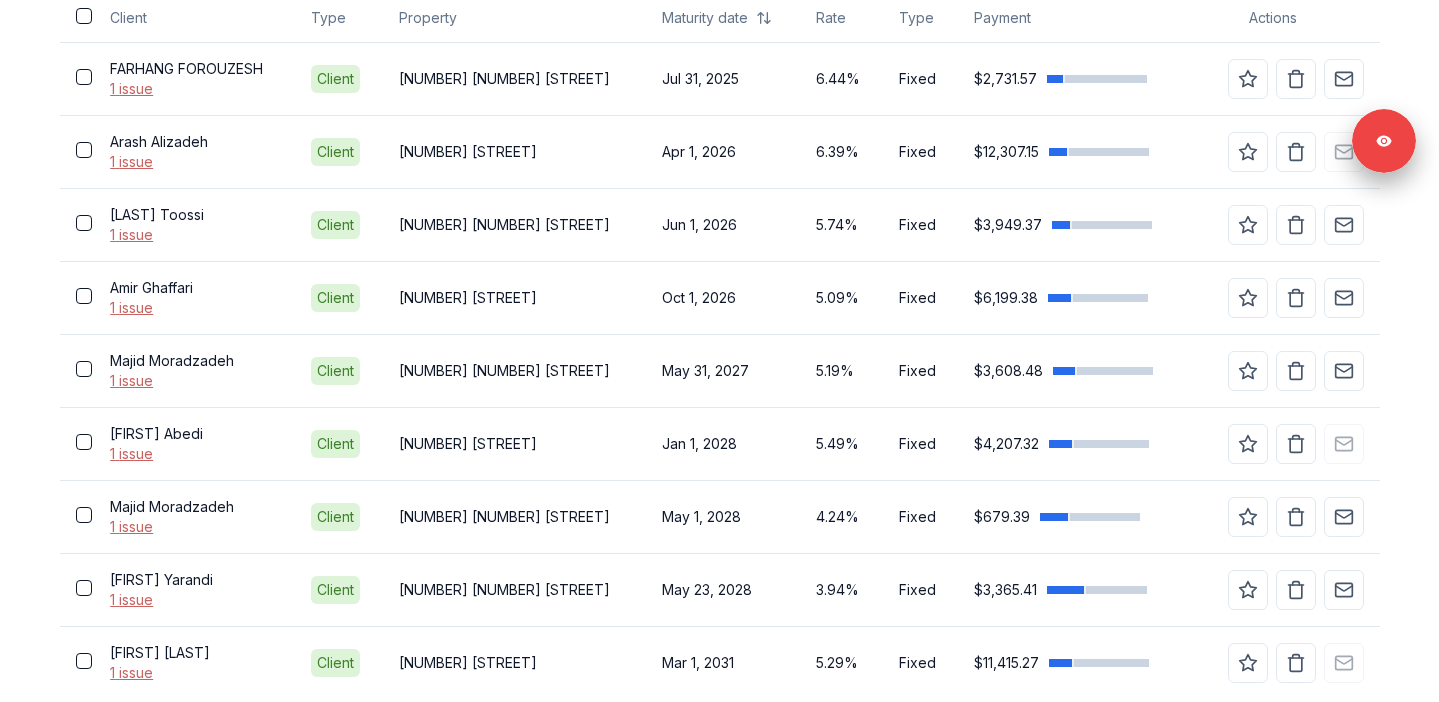 scroll, scrollTop: 750, scrollLeft: 0, axis: vertical 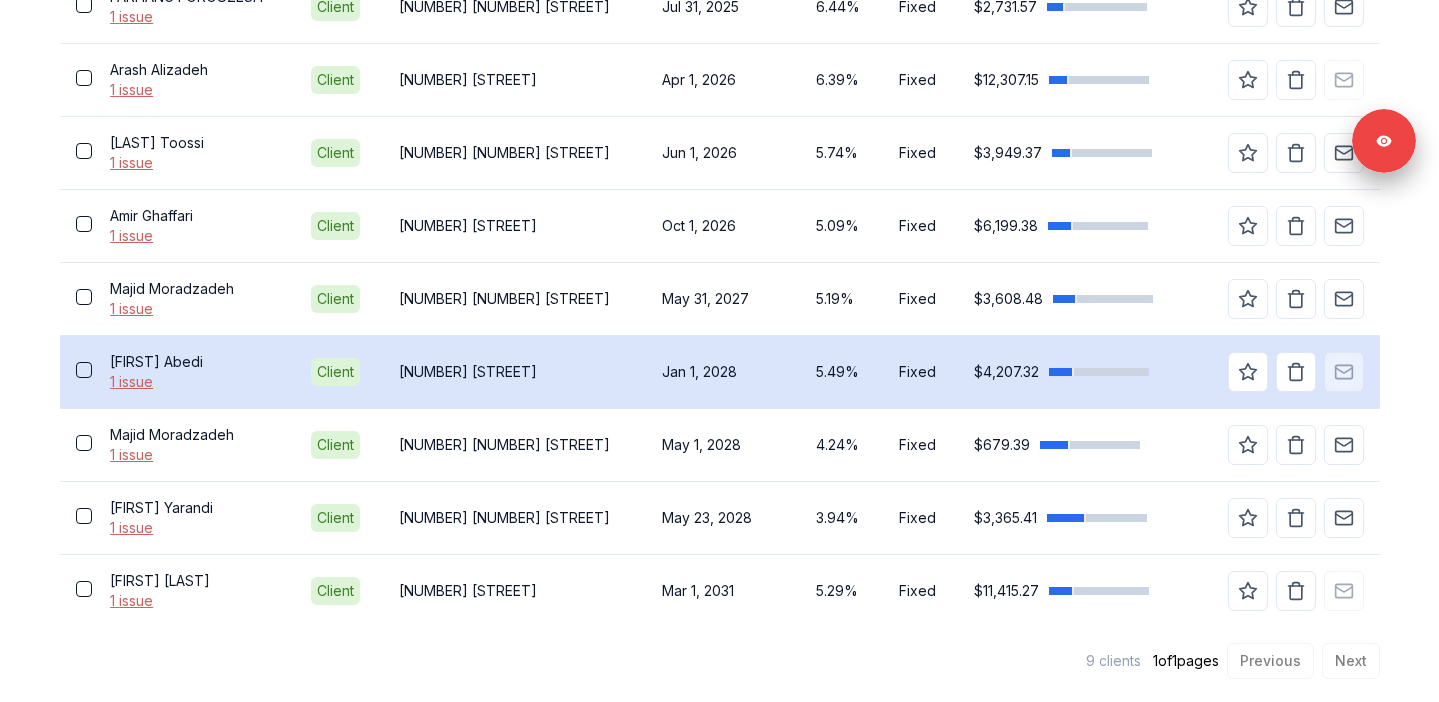 click on "Mohammad   Abedi" at bounding box center (194, 362) 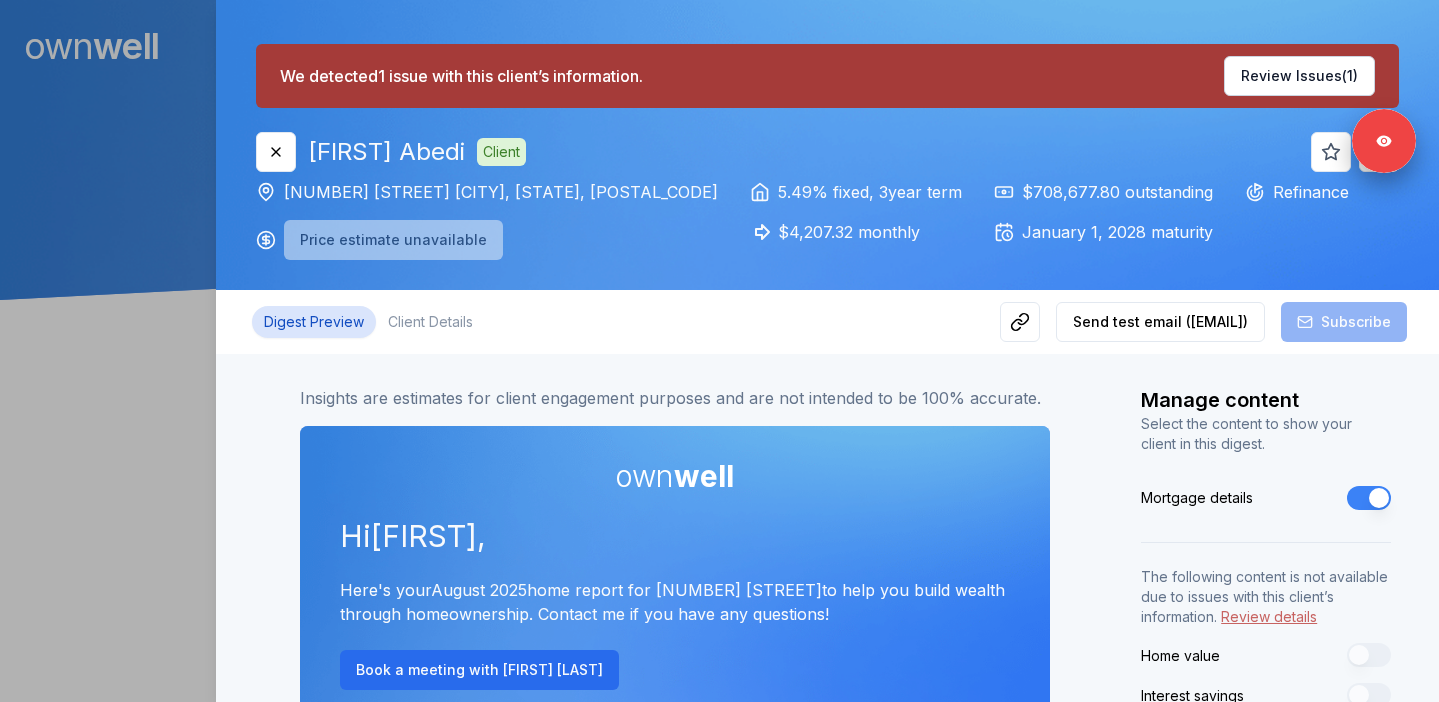 scroll, scrollTop: 0, scrollLeft: 0, axis: both 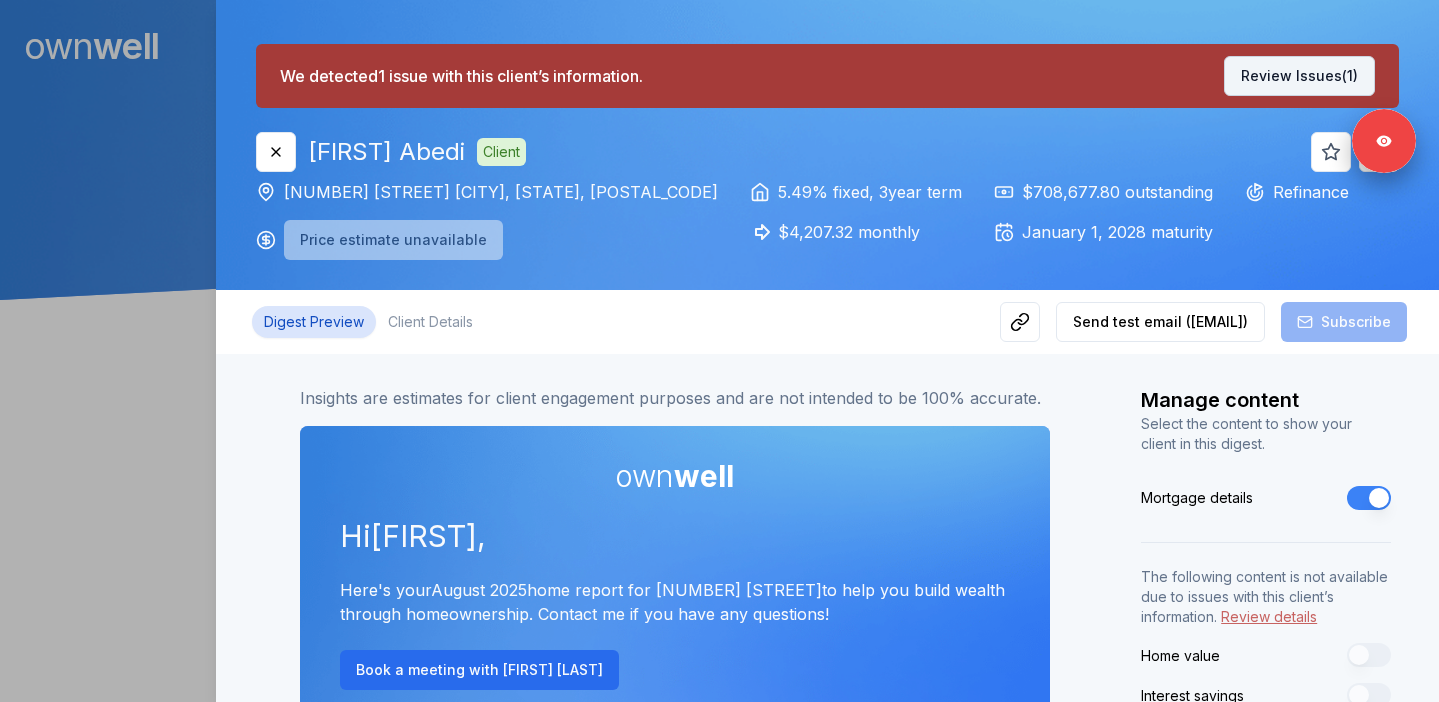 click on "Review Issues  (1)" at bounding box center (1299, 76) 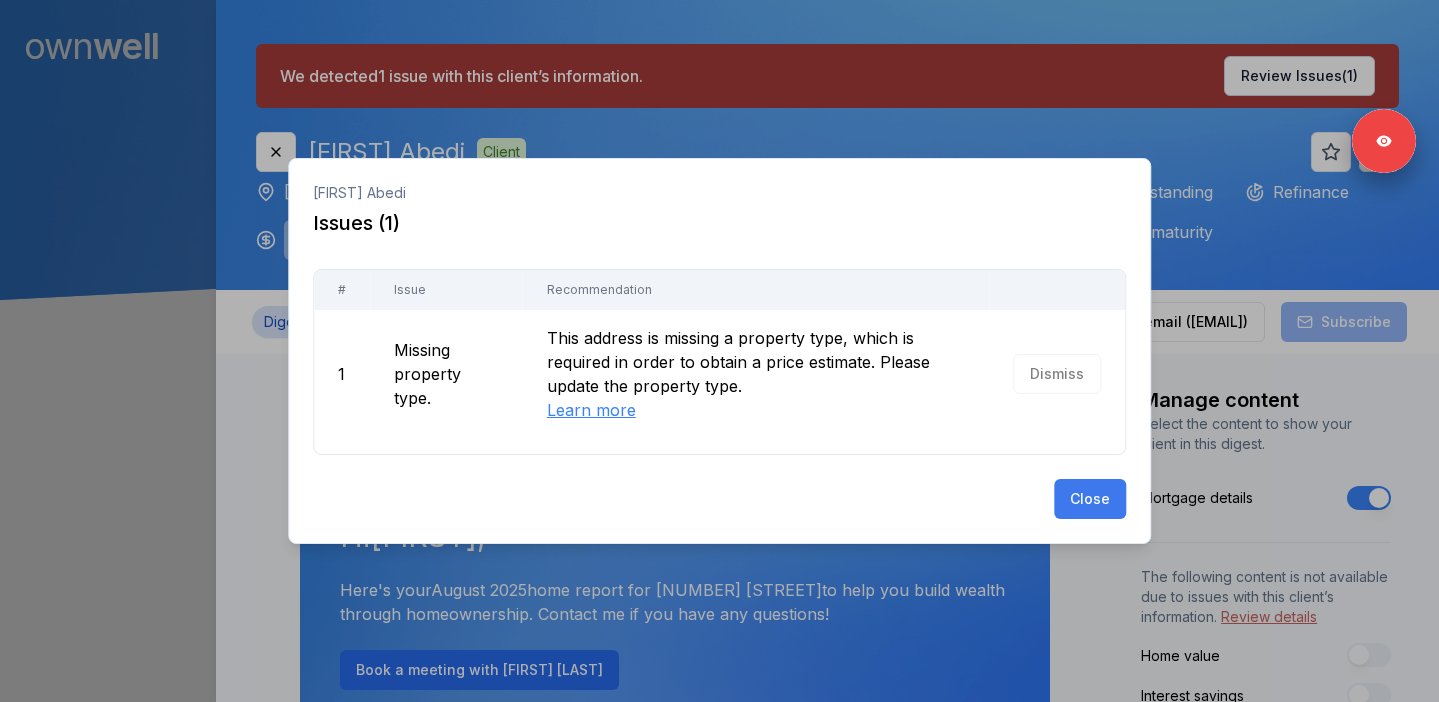 click on "Close" at bounding box center [1090, 499] 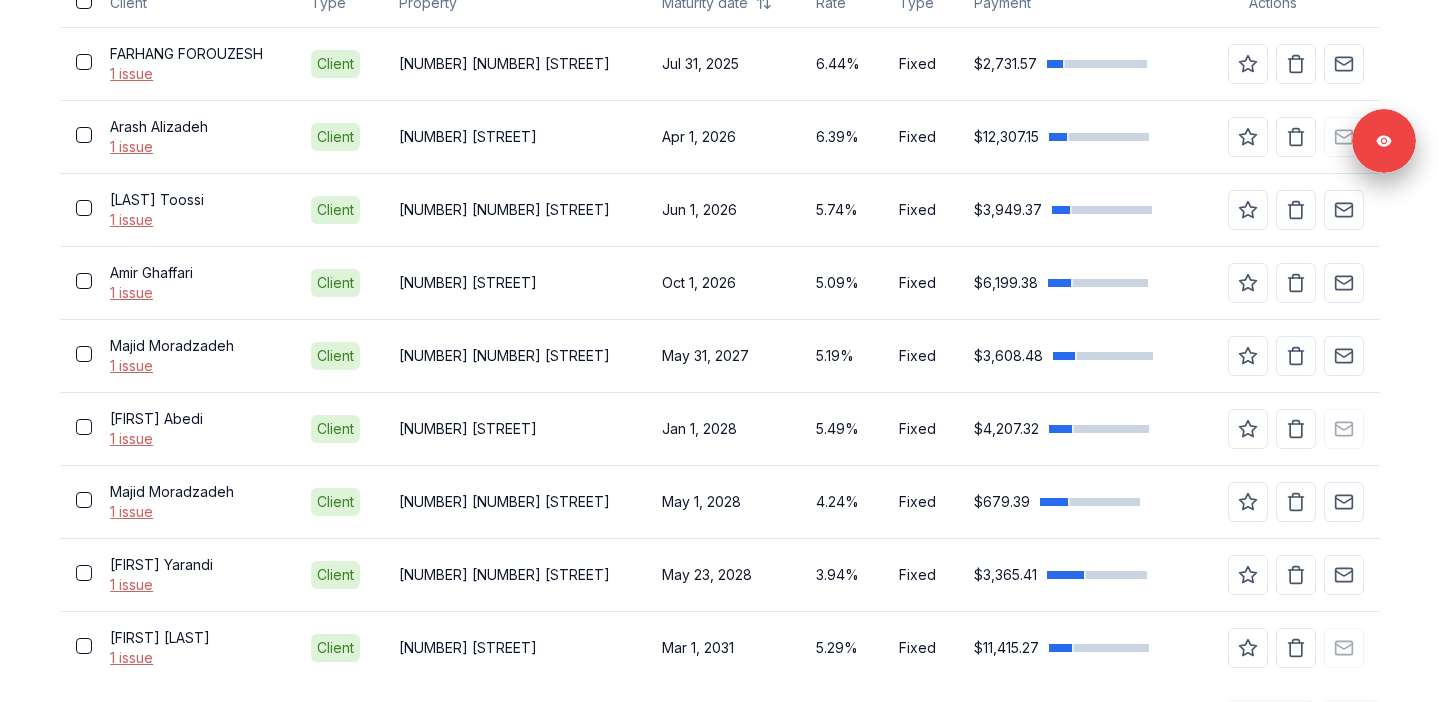 scroll, scrollTop: 750, scrollLeft: 0, axis: vertical 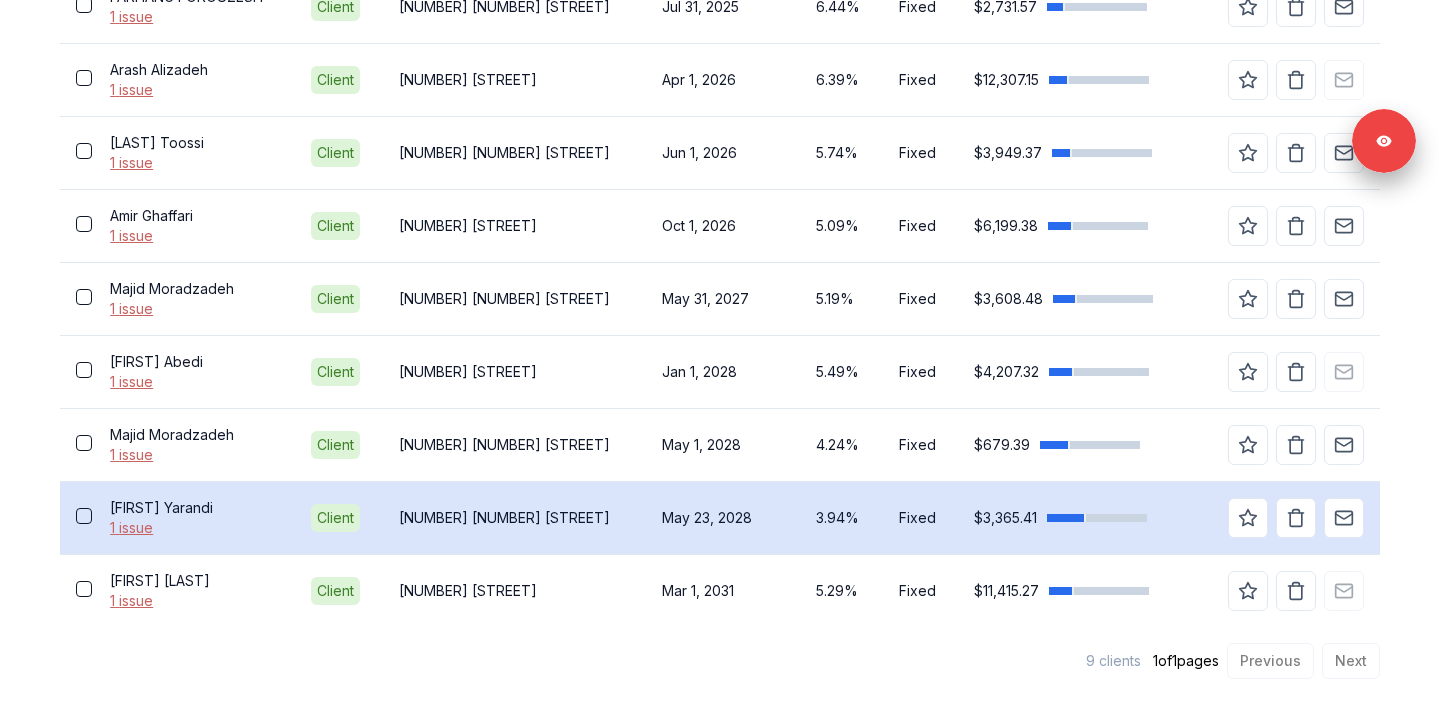 click on "Mohammad   Yarandi" at bounding box center (194, 508) 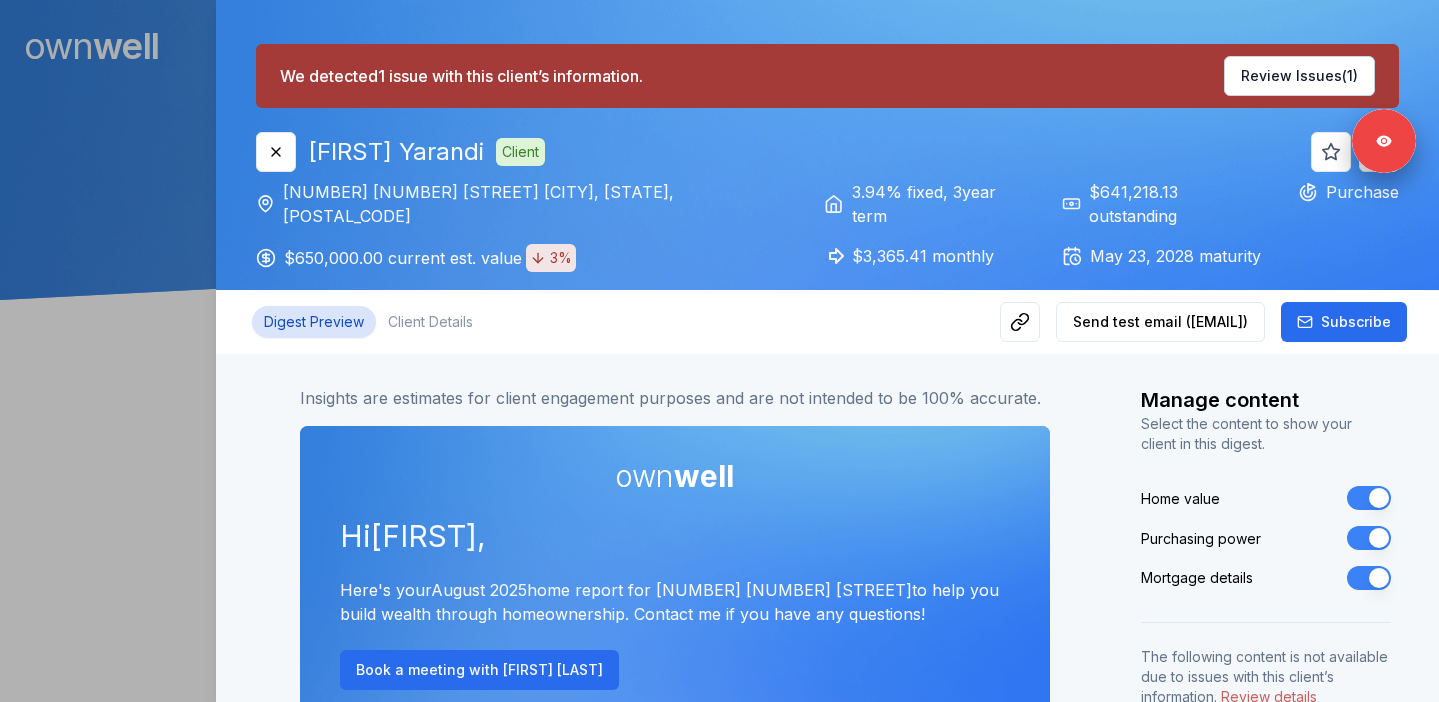 click on "Purchasing power" at bounding box center [1369, 538] 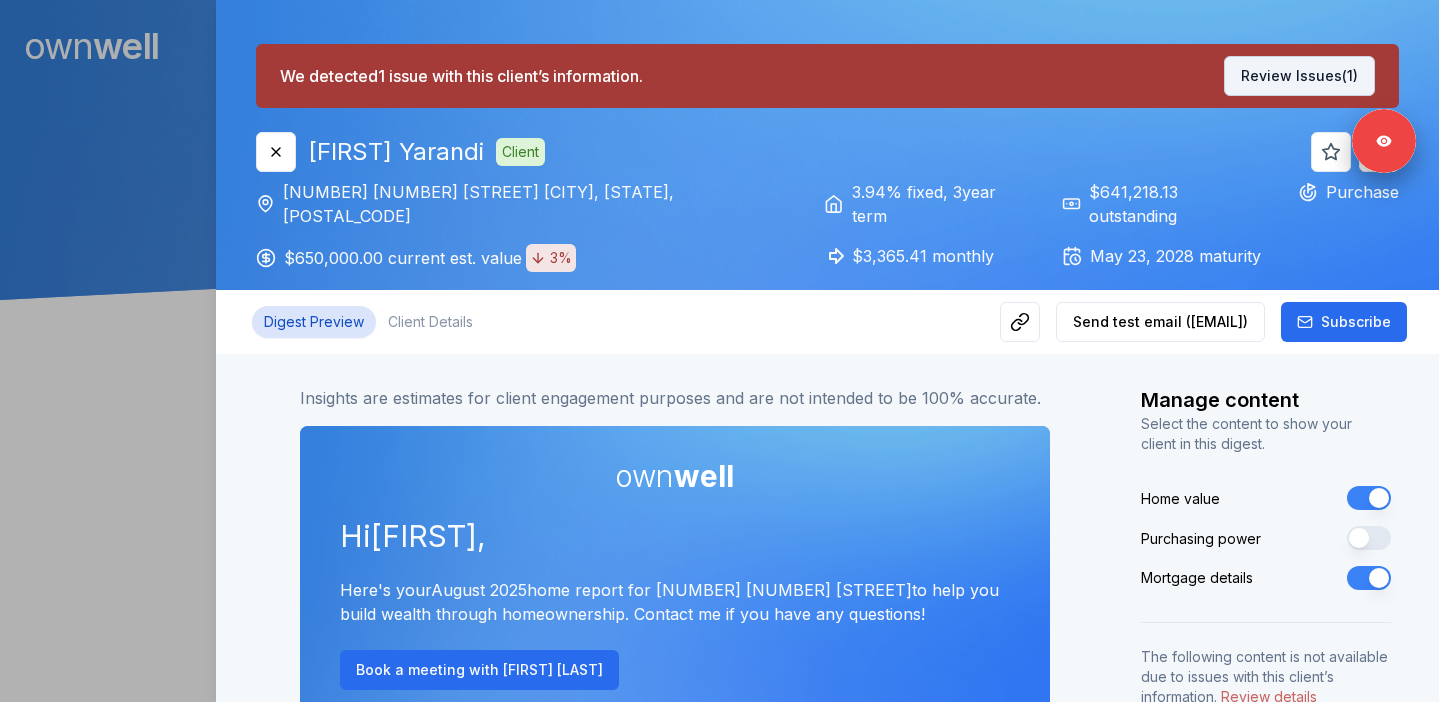 click on "Review Issues  (1)" at bounding box center (1299, 76) 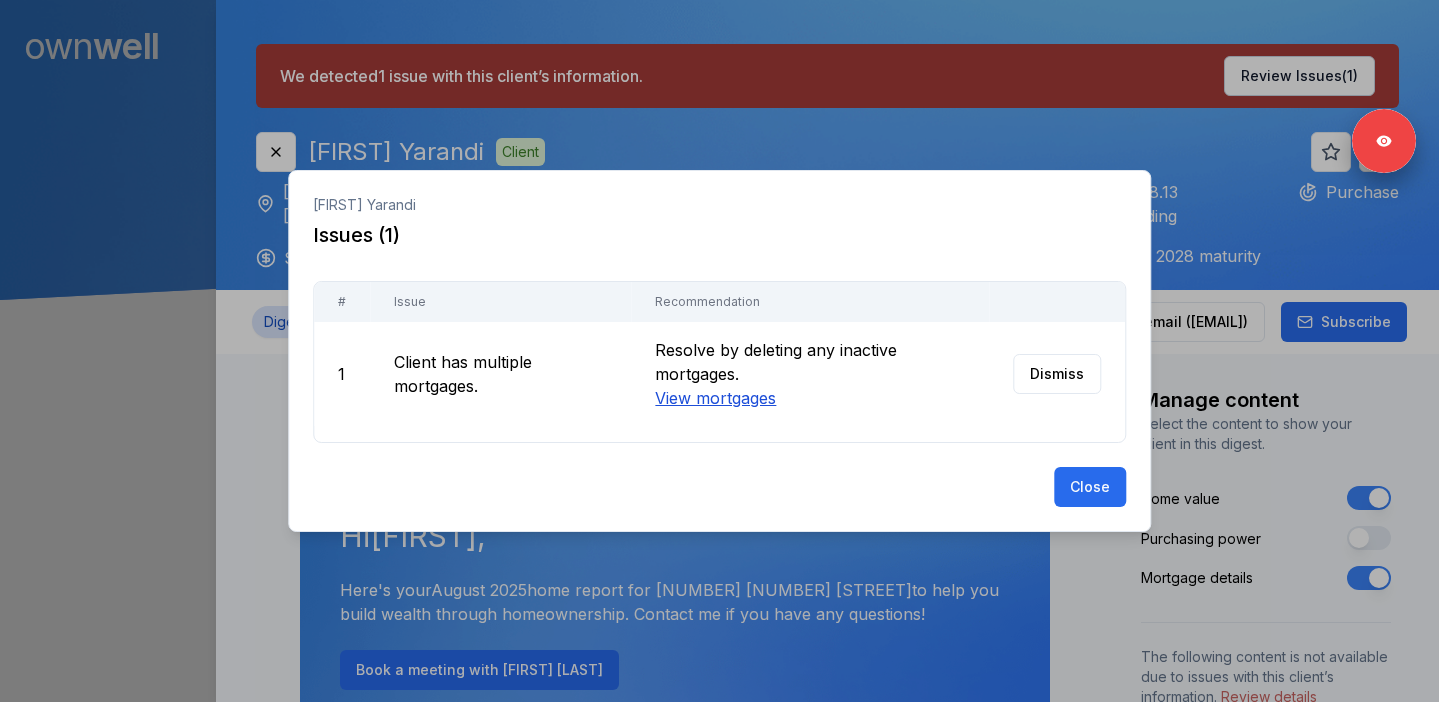 click on "View mortgages" at bounding box center (715, 398) 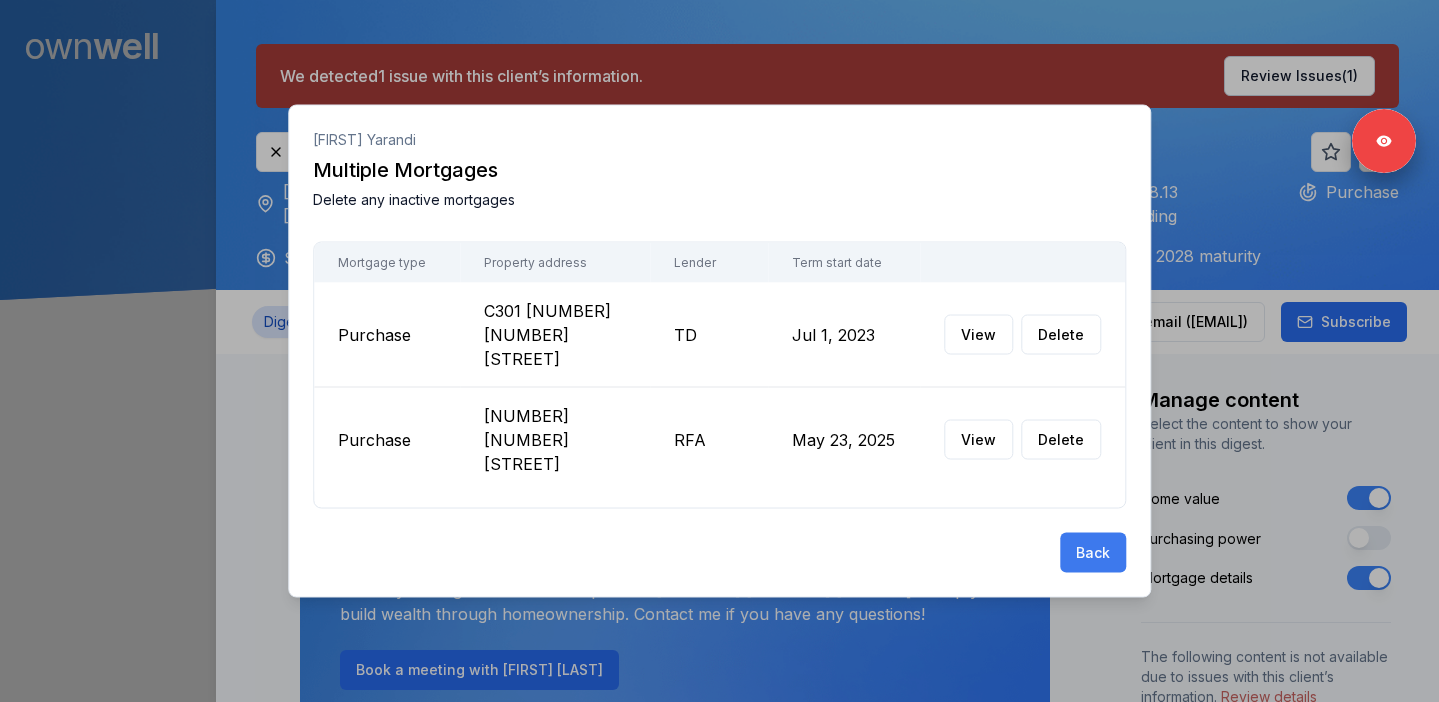 click on "Back" at bounding box center (1093, 553) 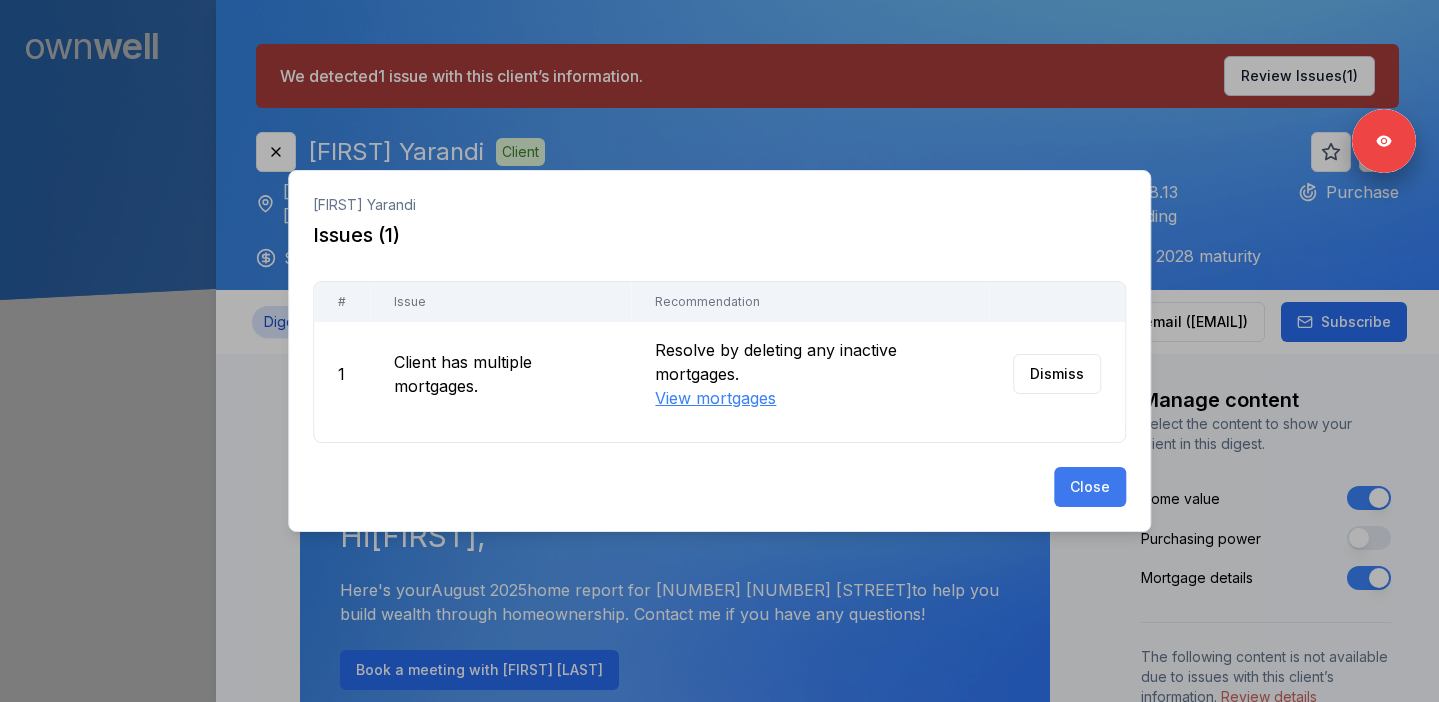 click on "Close" at bounding box center [1090, 487] 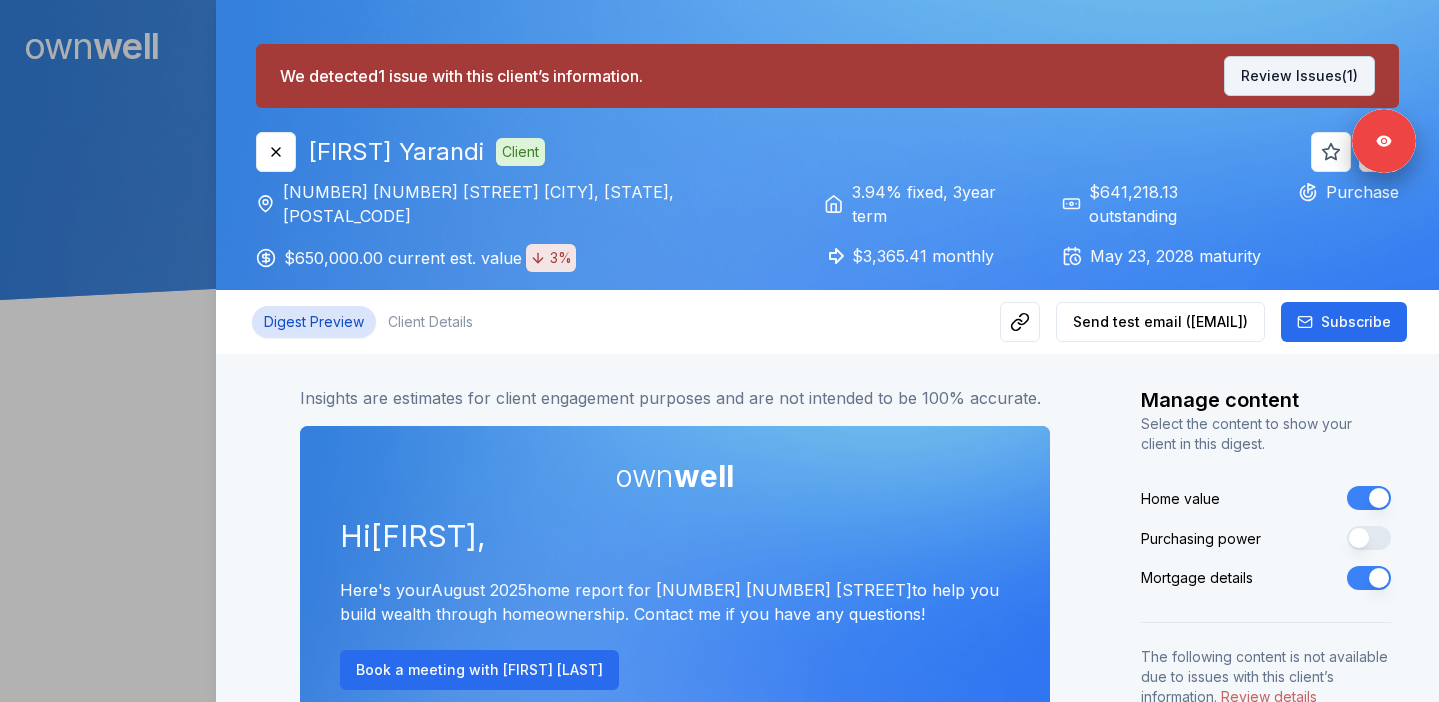click on "Review Issues  (1)" at bounding box center [1299, 76] 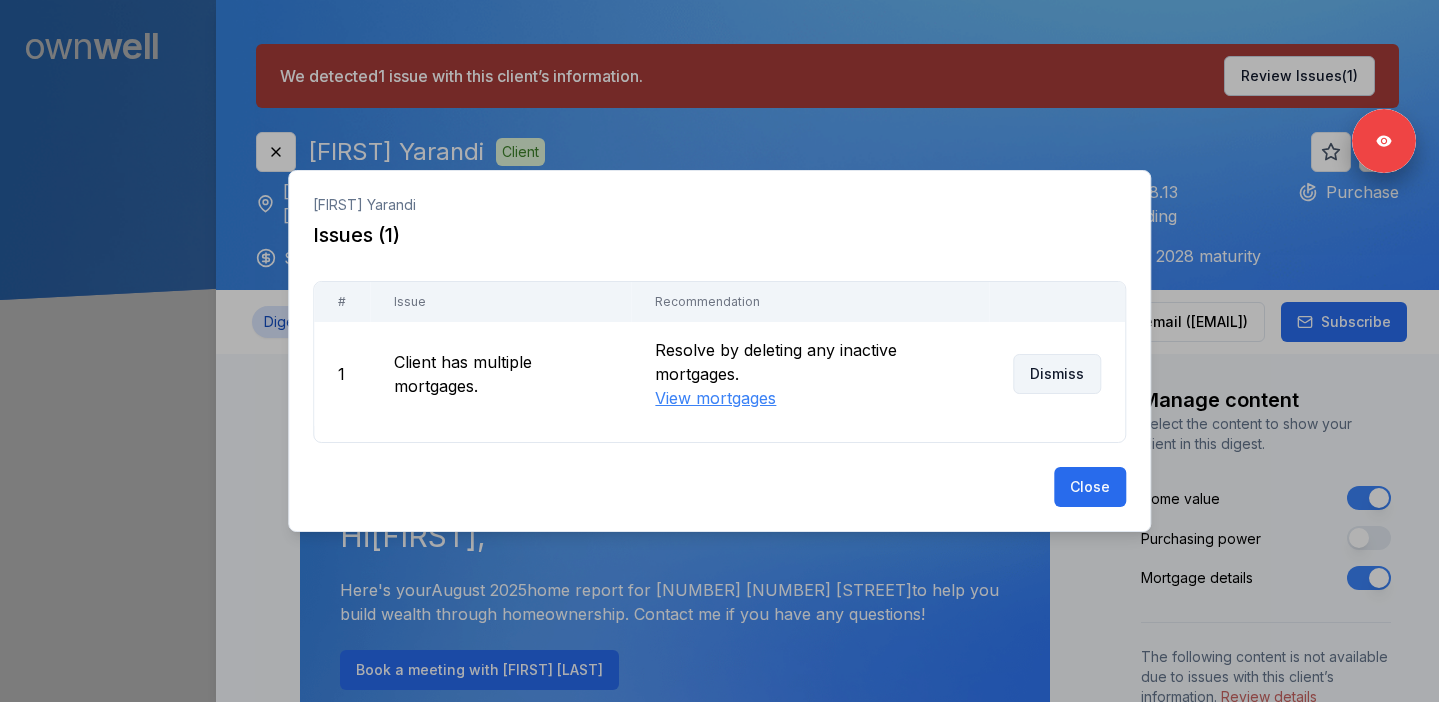 click on "Dismiss" at bounding box center (1057, 374) 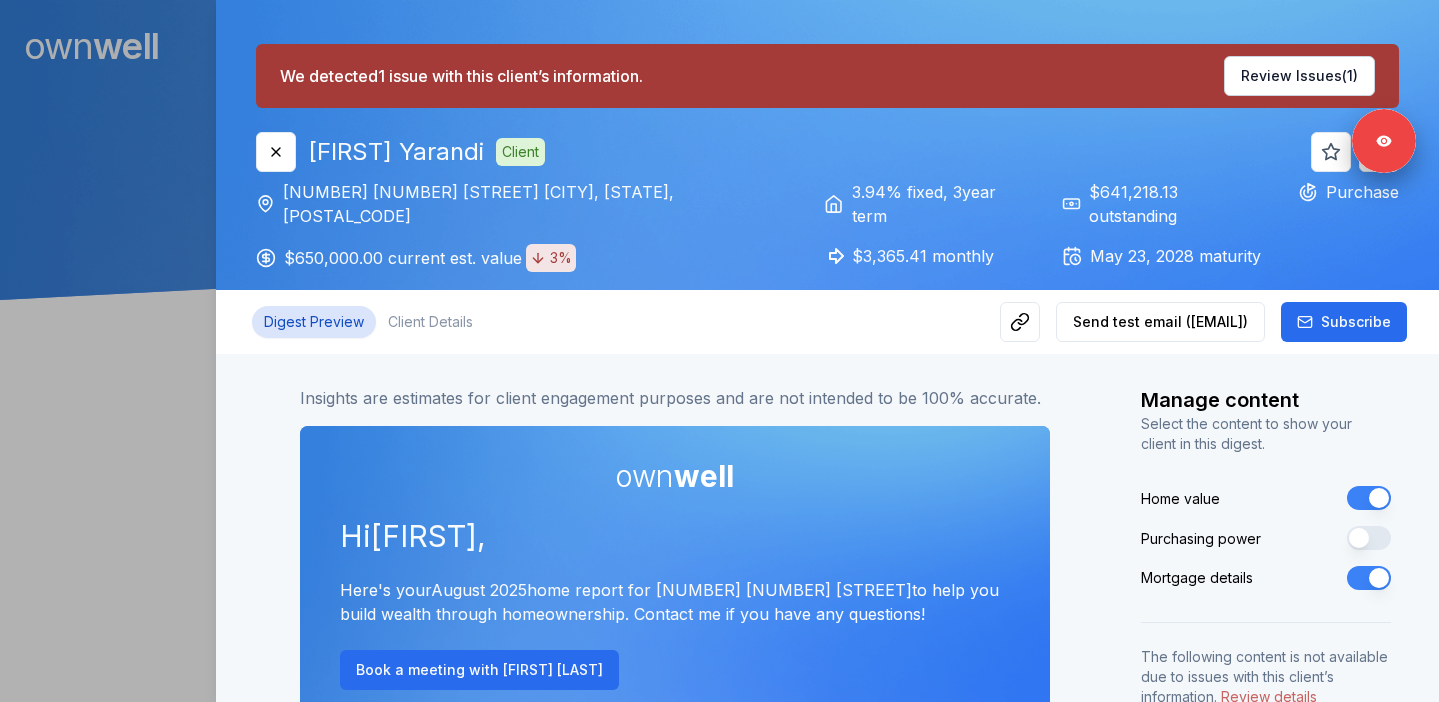 click at bounding box center (719, 351) 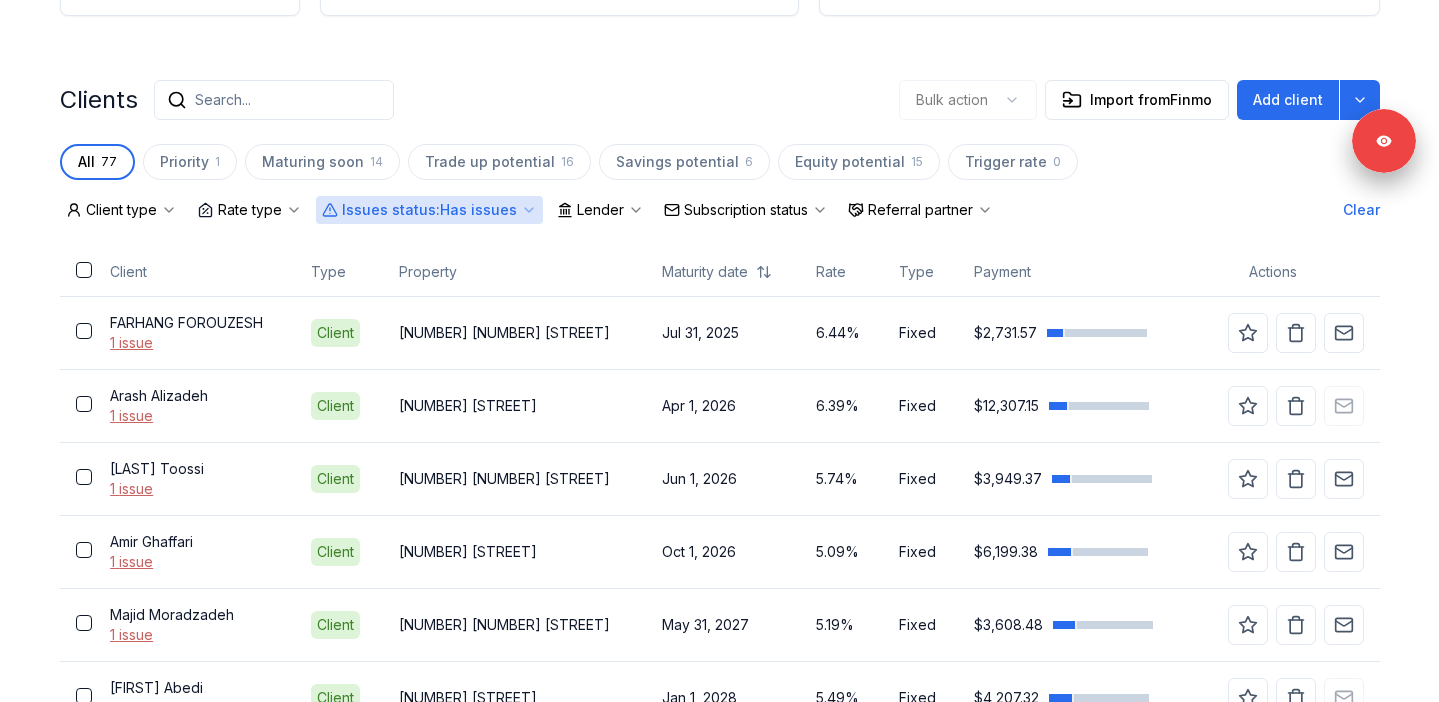 scroll, scrollTop: 677, scrollLeft: 0, axis: vertical 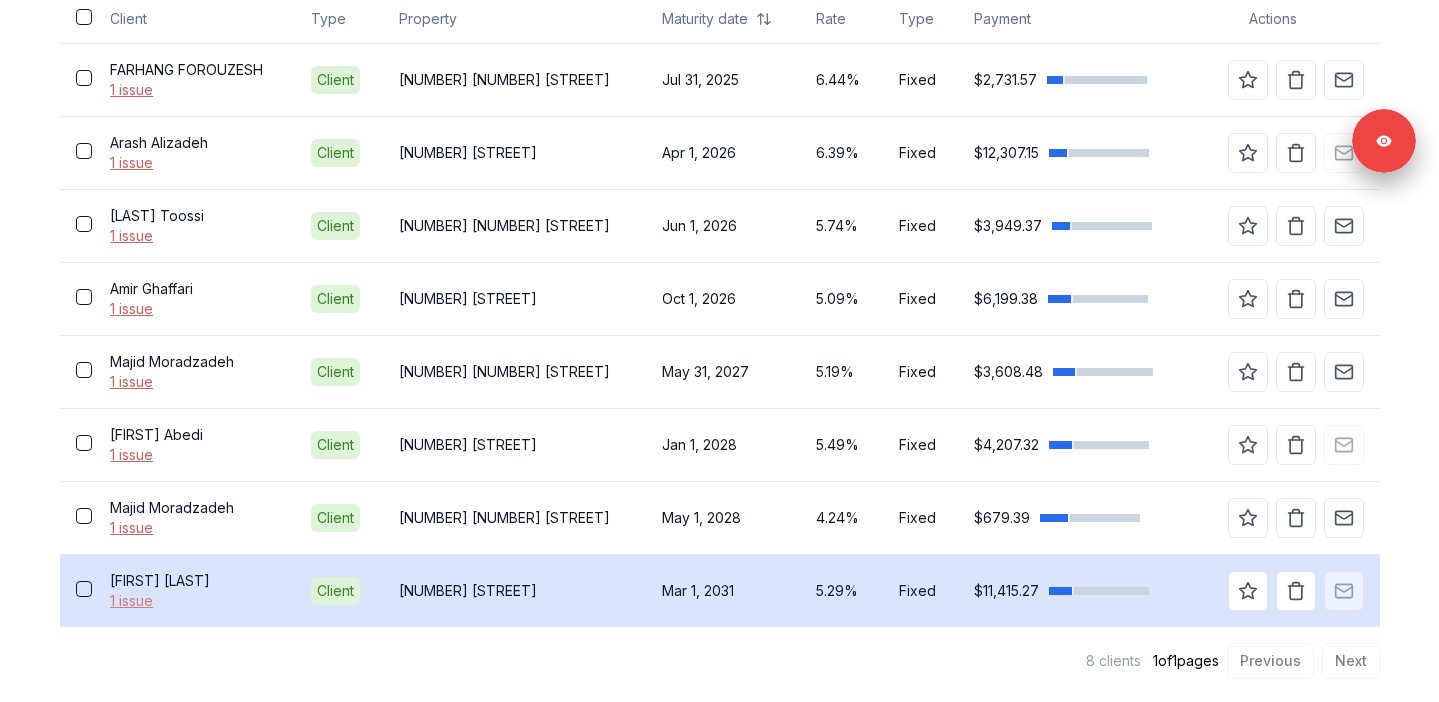 click on "1   issue" at bounding box center [194, 601] 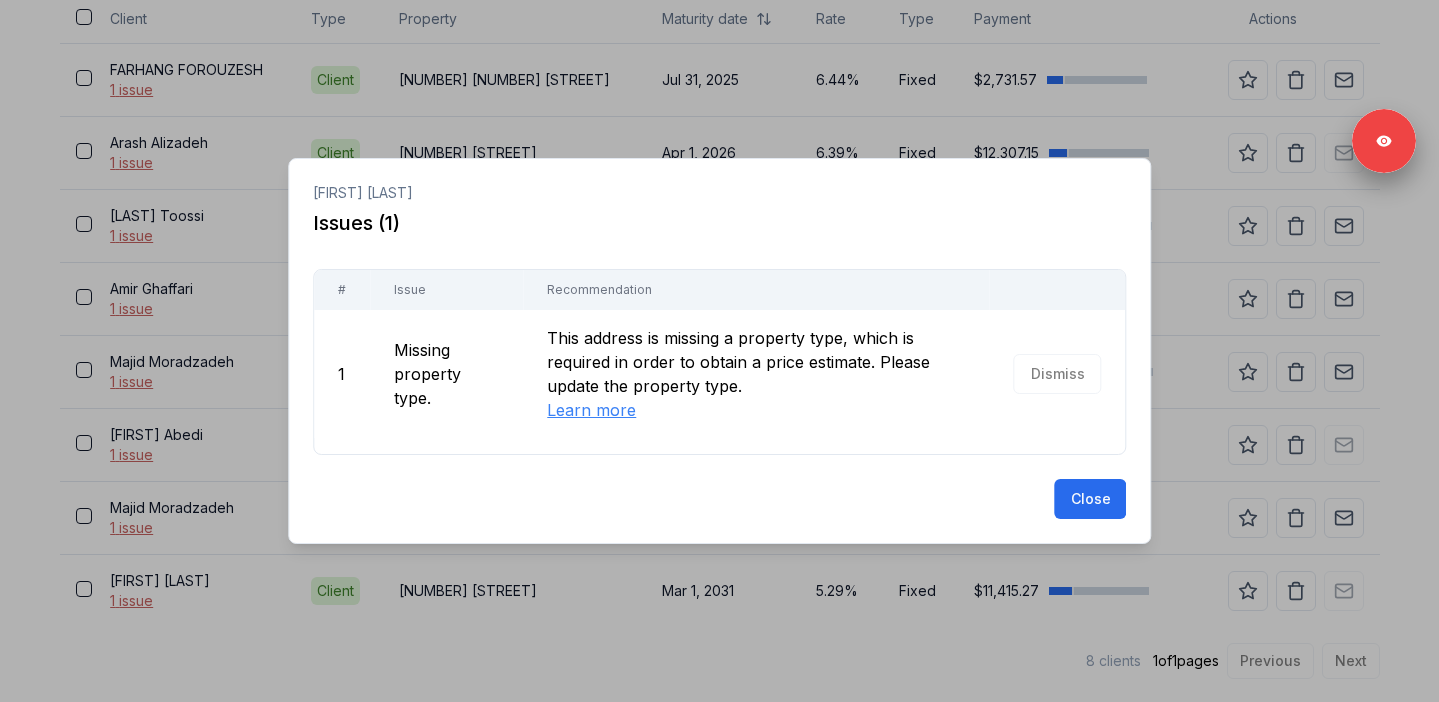 click at bounding box center (719, 351) 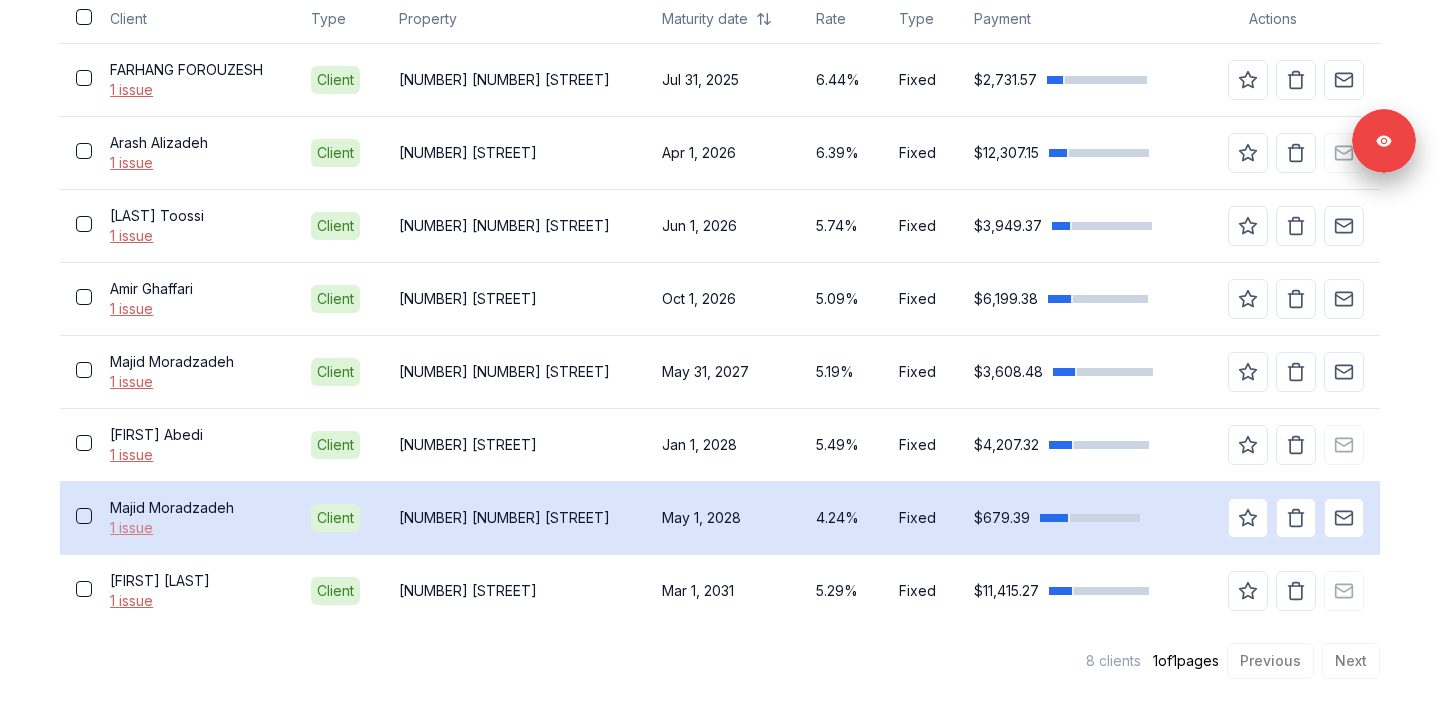 click on "1   issue" at bounding box center (194, 528) 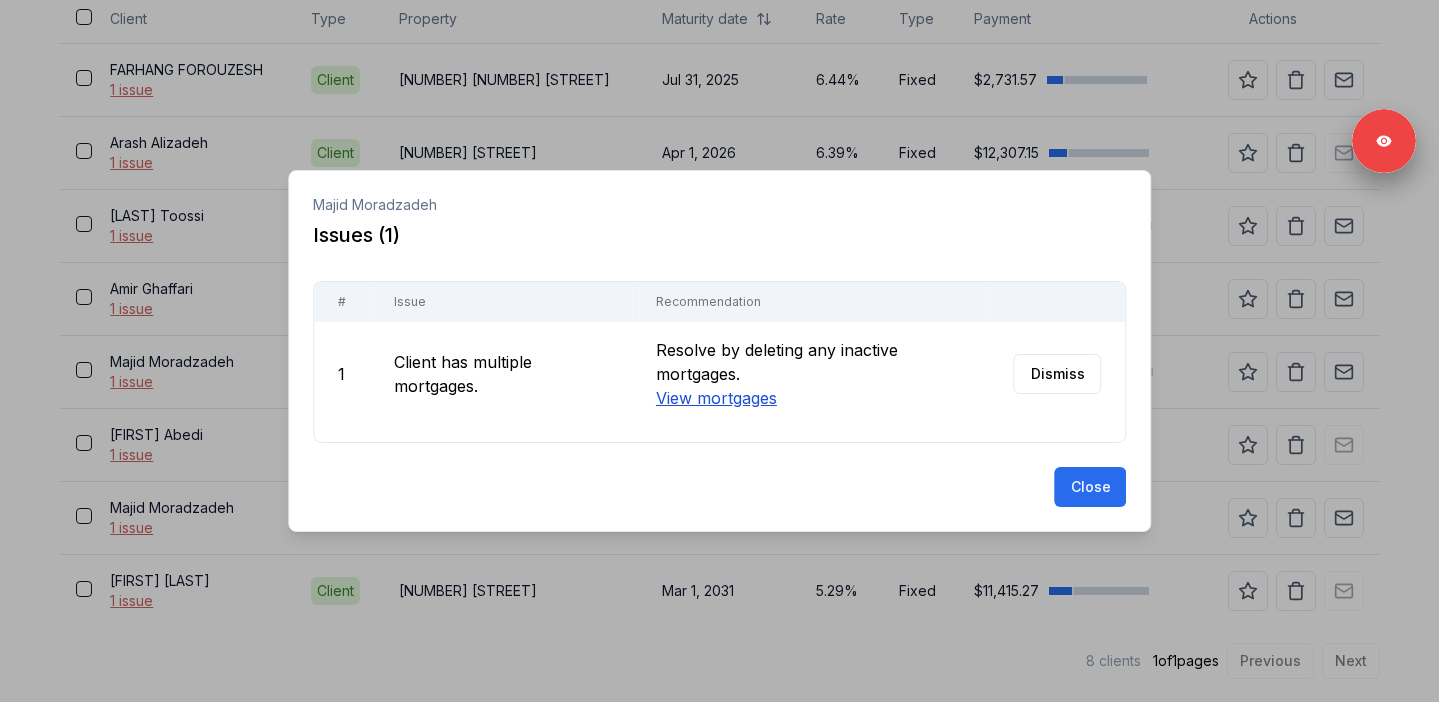 click on "View mortgages" at bounding box center [715, 398] 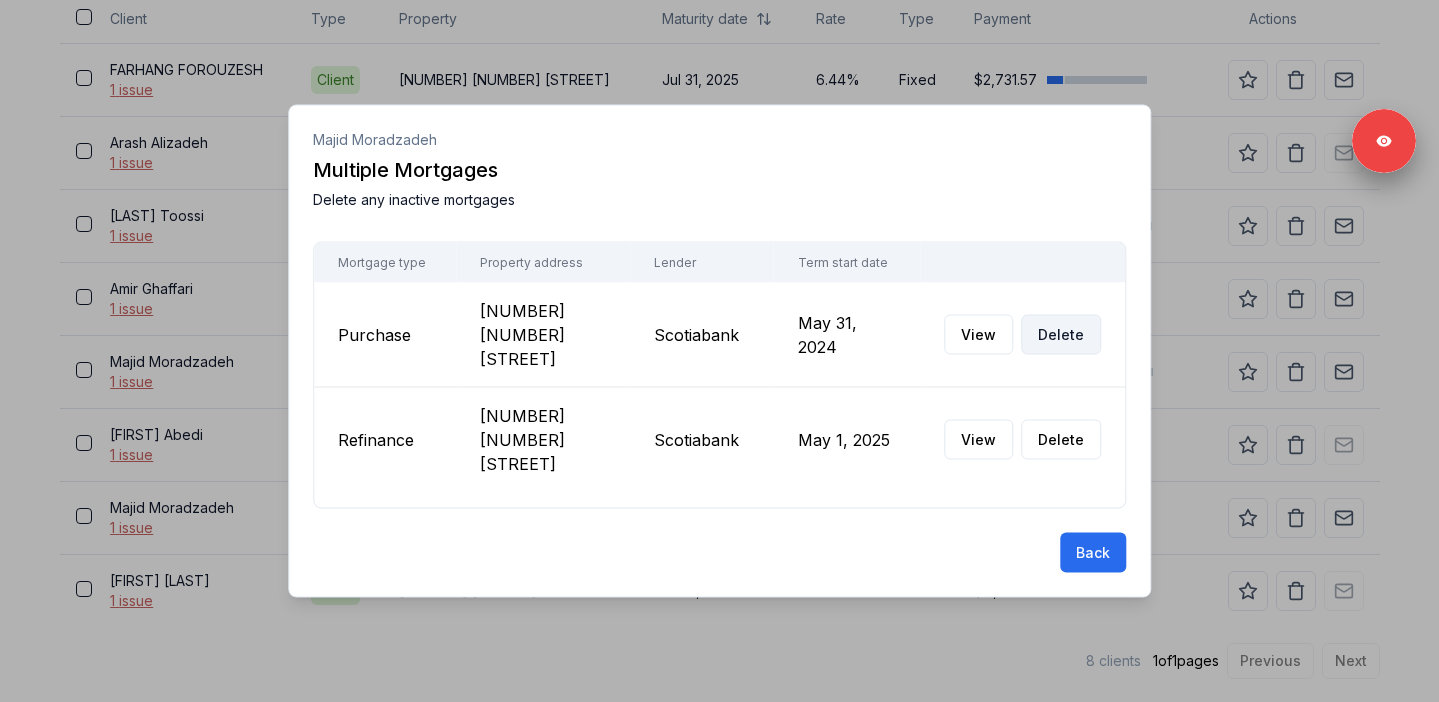 click on "Delete" at bounding box center [1061, 335] 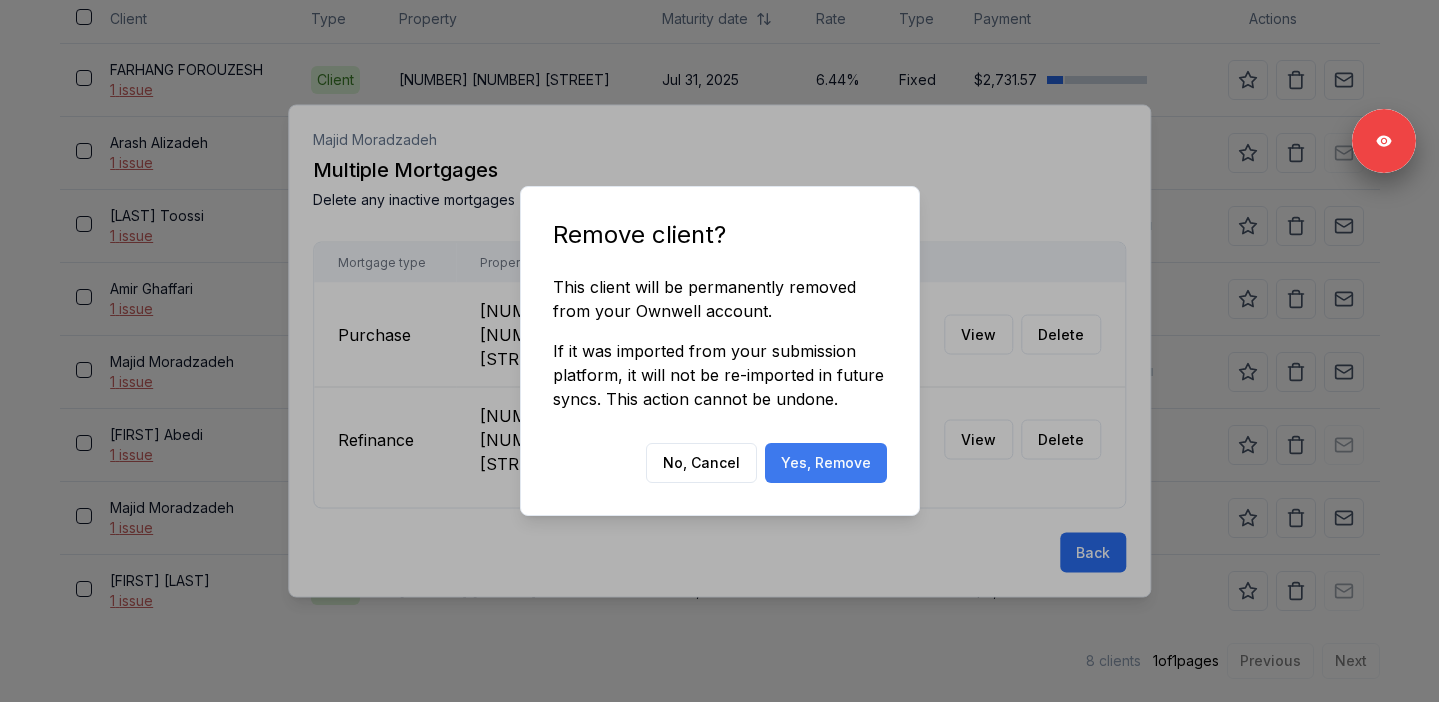 click on "Yes, Remove" at bounding box center (826, 463) 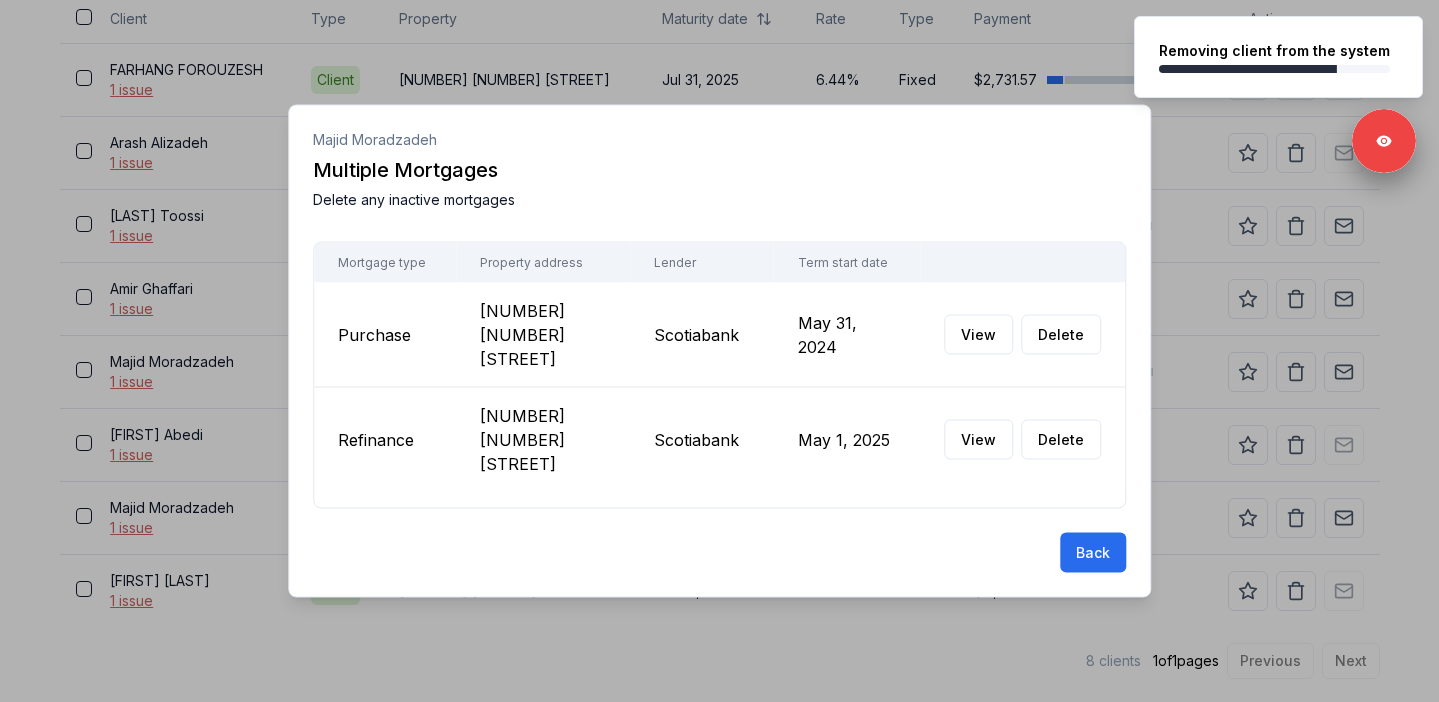 scroll, scrollTop: 531, scrollLeft: 0, axis: vertical 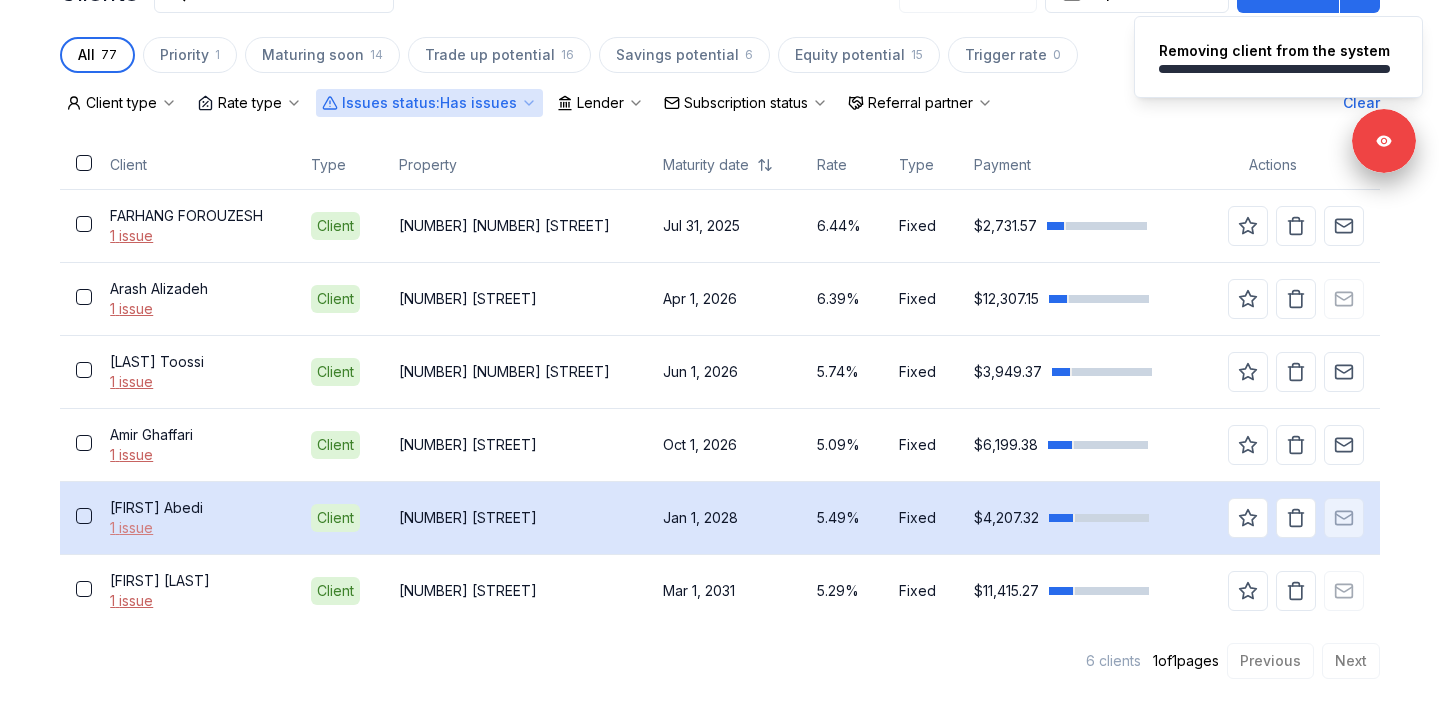 click on "1   issue" at bounding box center (194, 528) 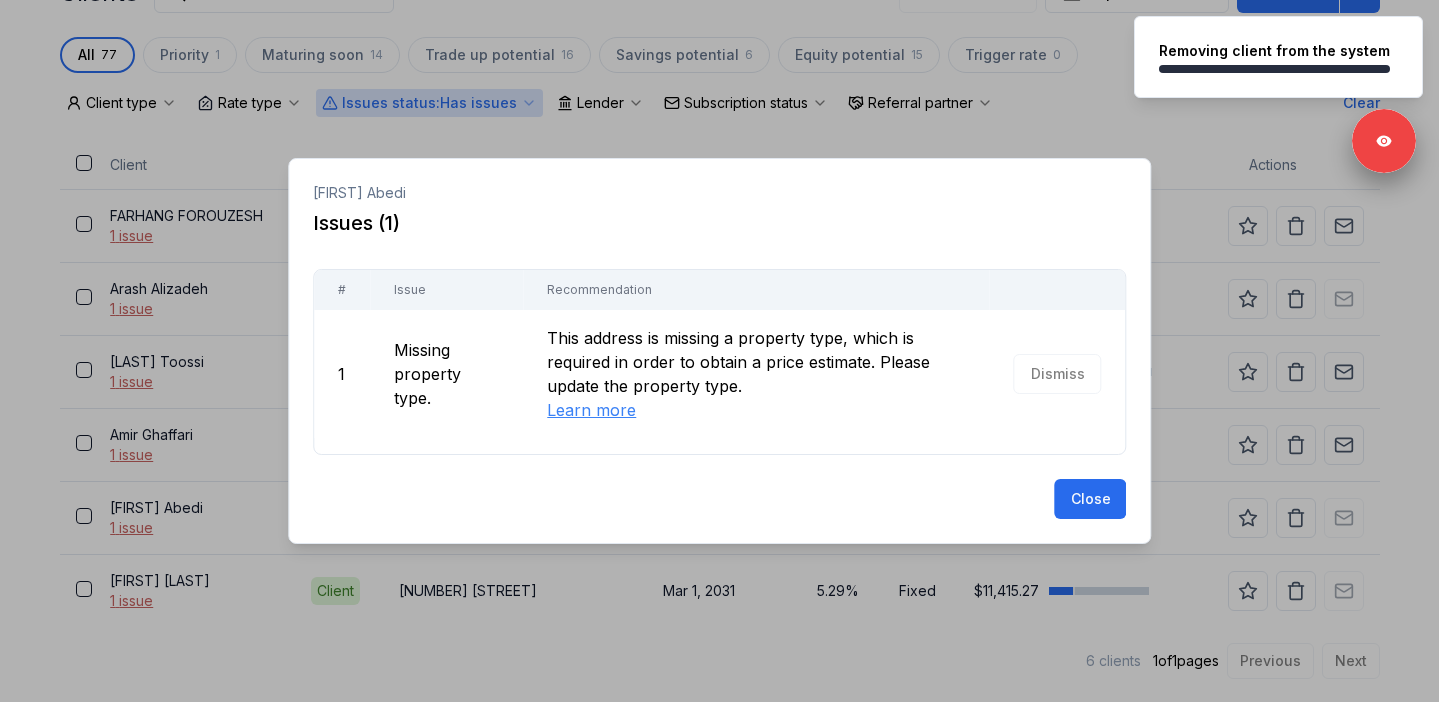 click at bounding box center [719, 351] 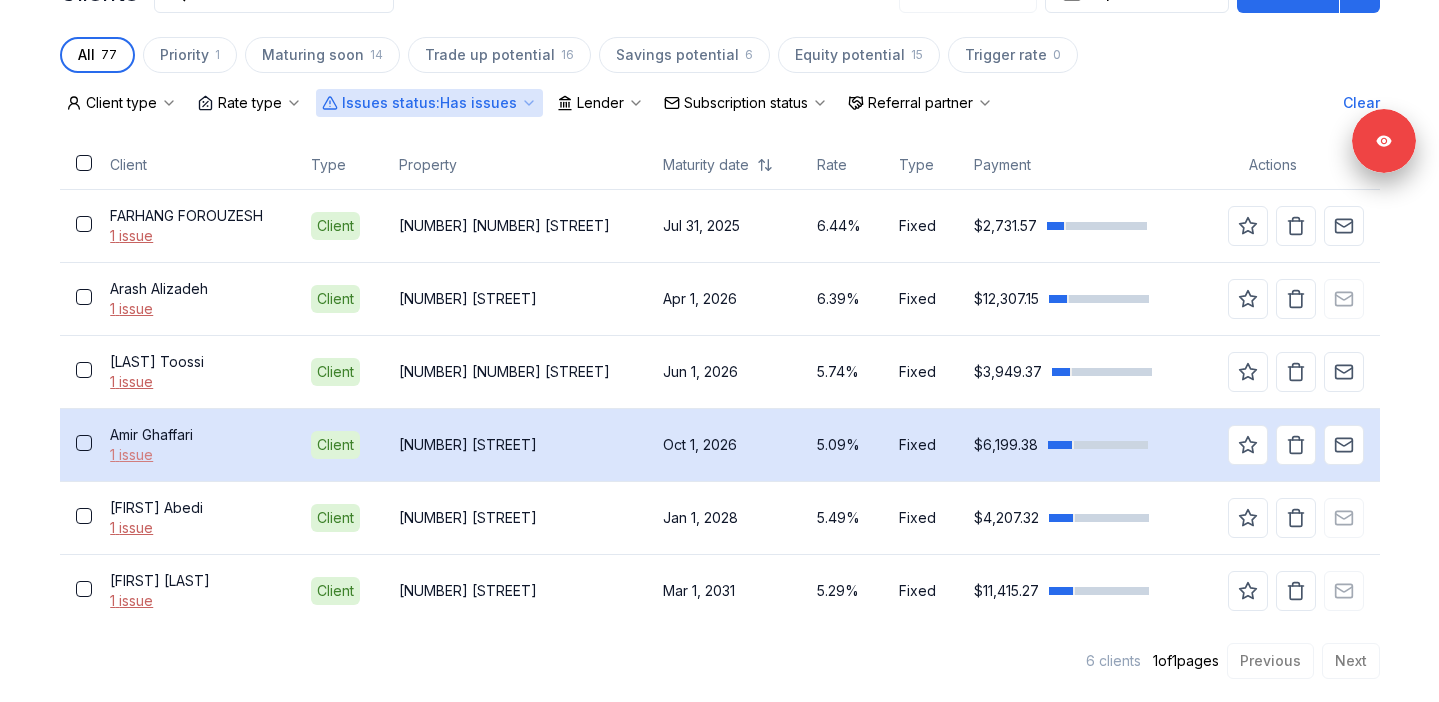 click on "1   issue" at bounding box center (194, 455) 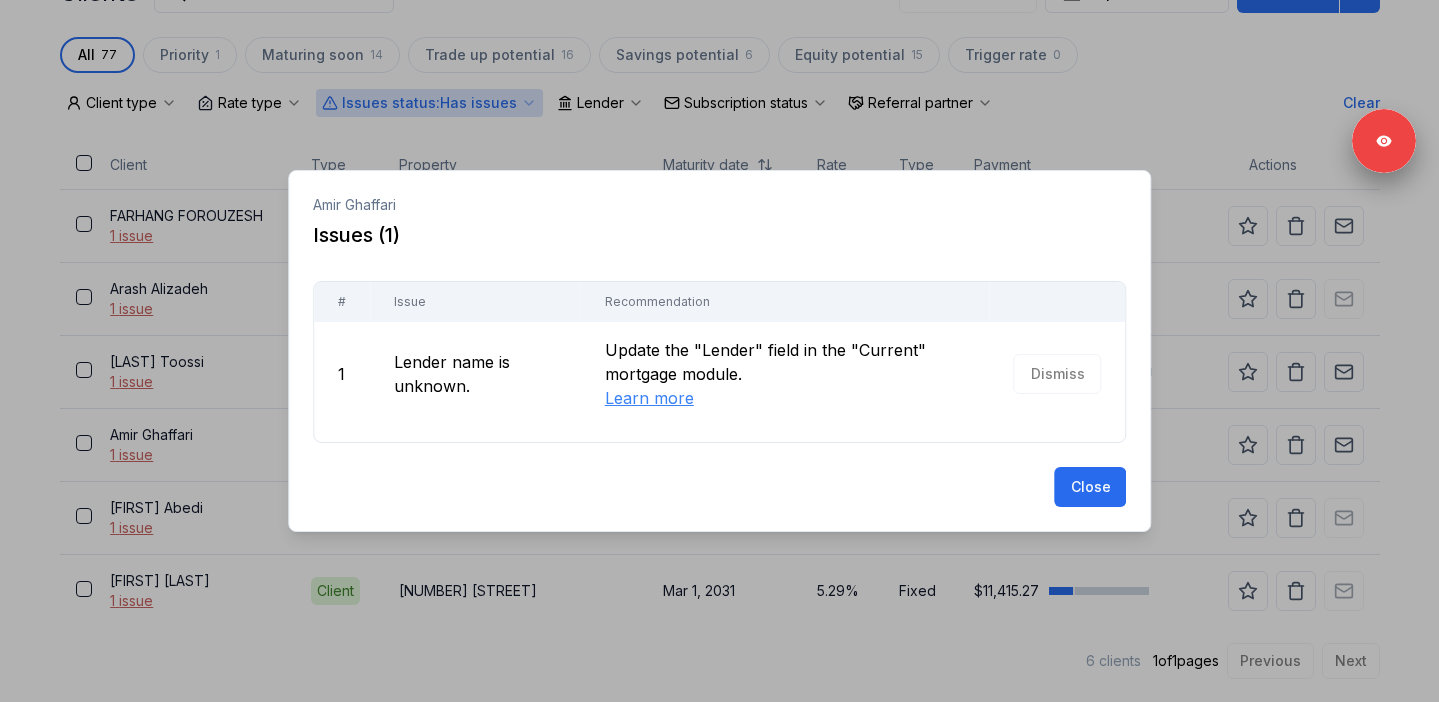click at bounding box center [719, 351] 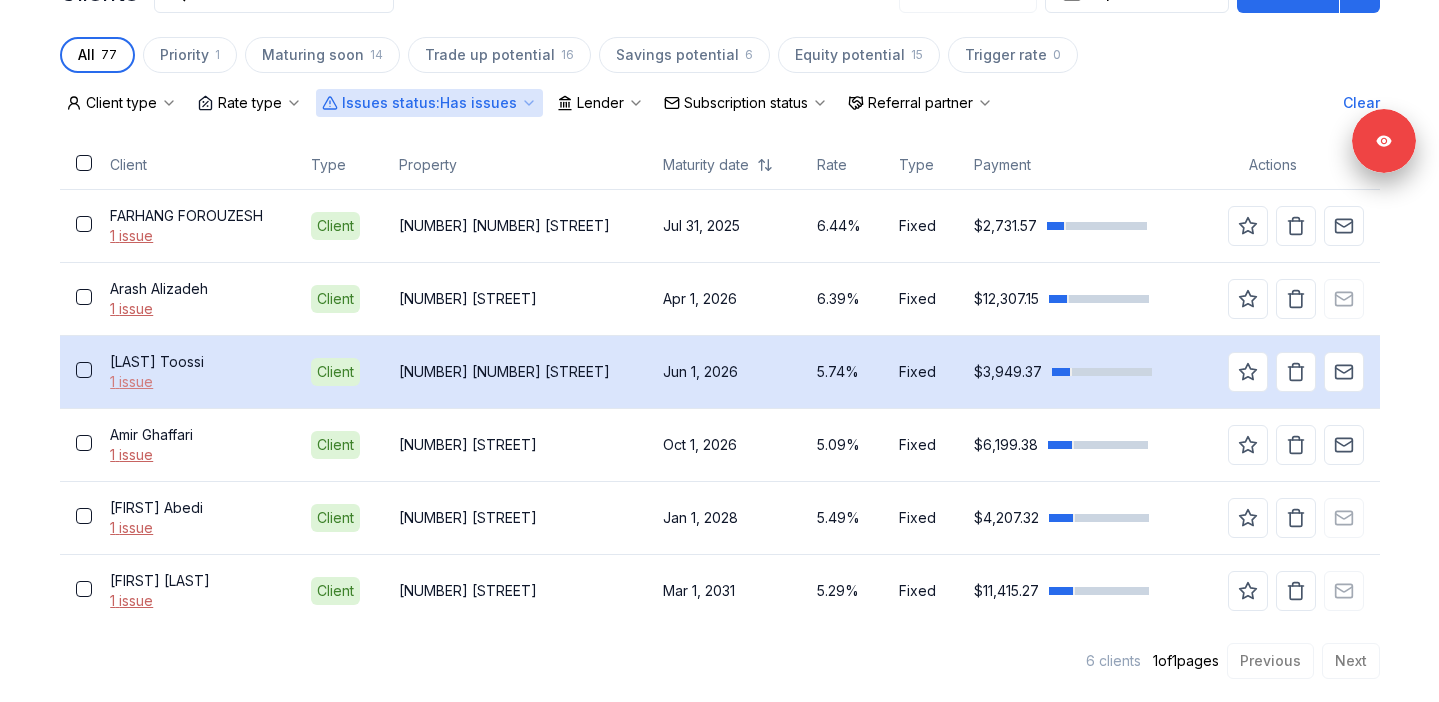 click on "1   issue" at bounding box center [194, 382] 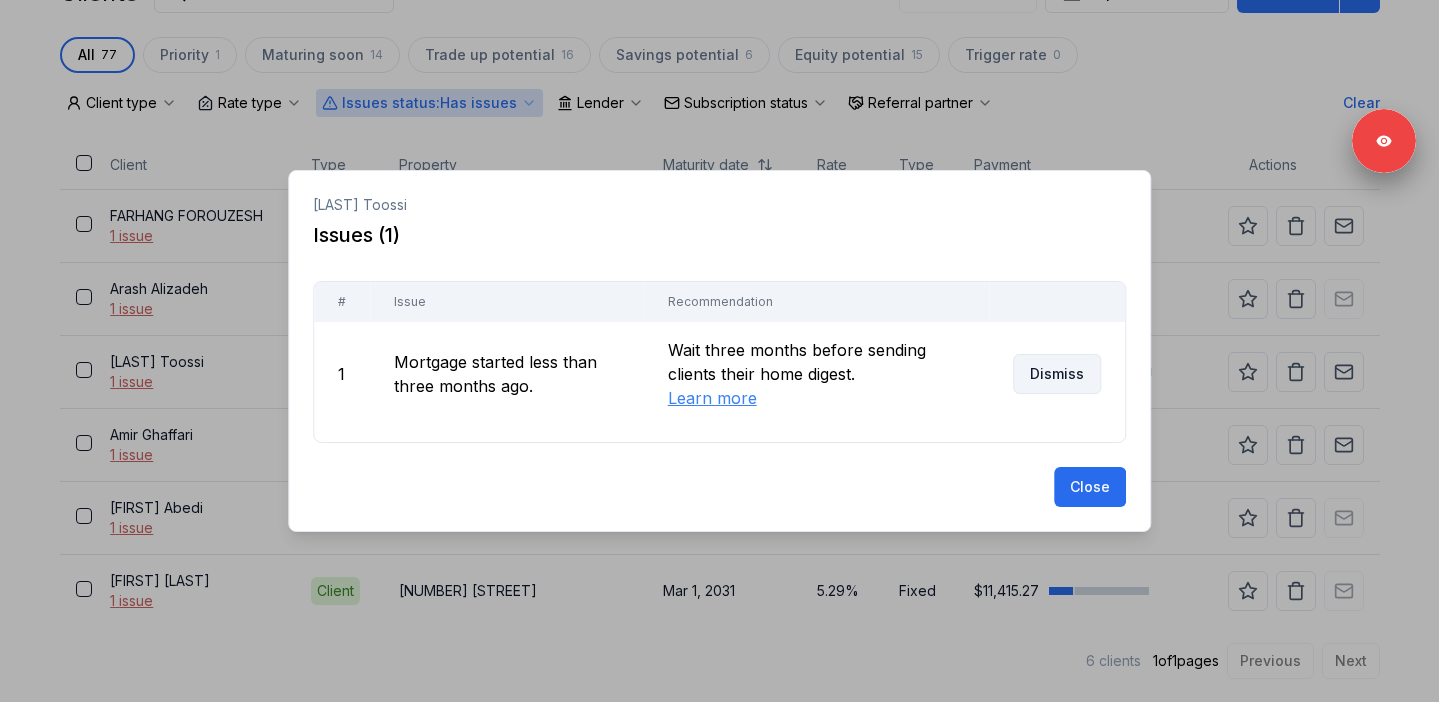 click on "Dismiss" at bounding box center (1057, 374) 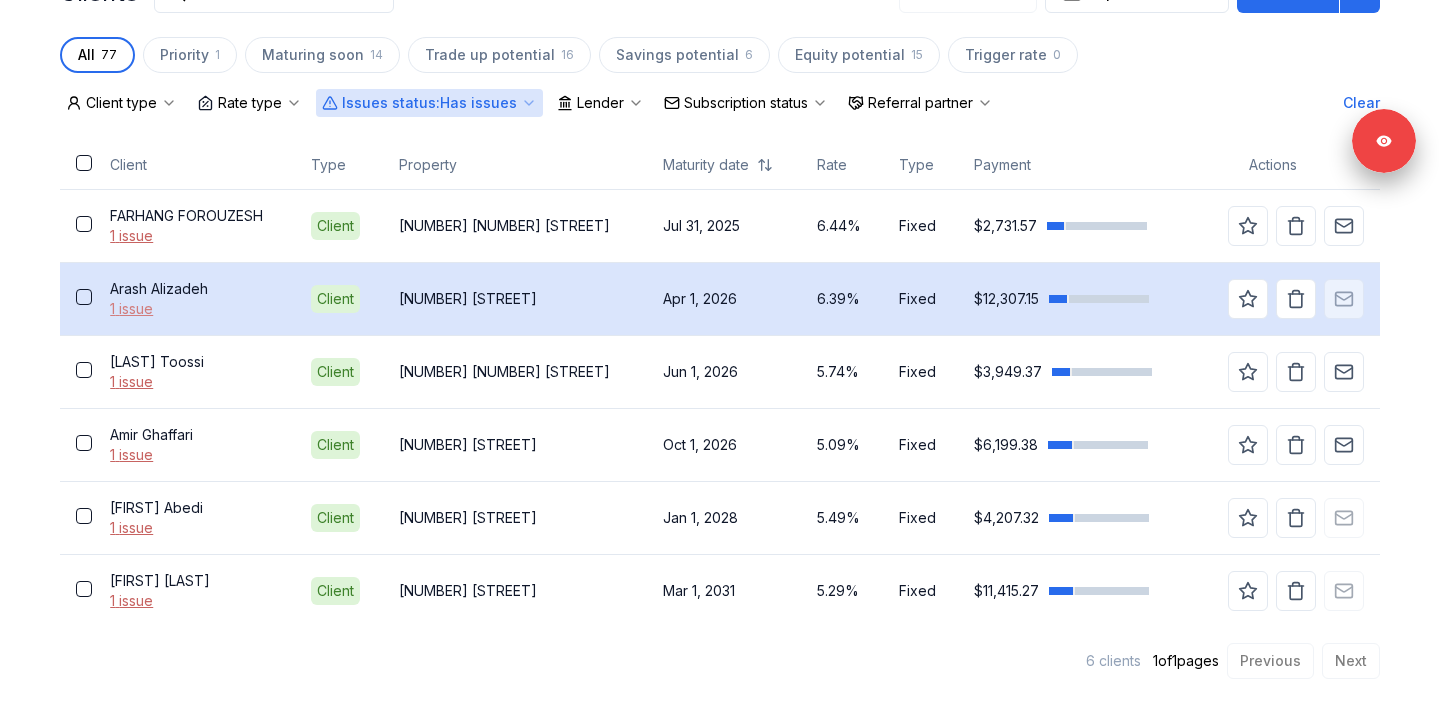 click on "1   issue" at bounding box center [194, 309] 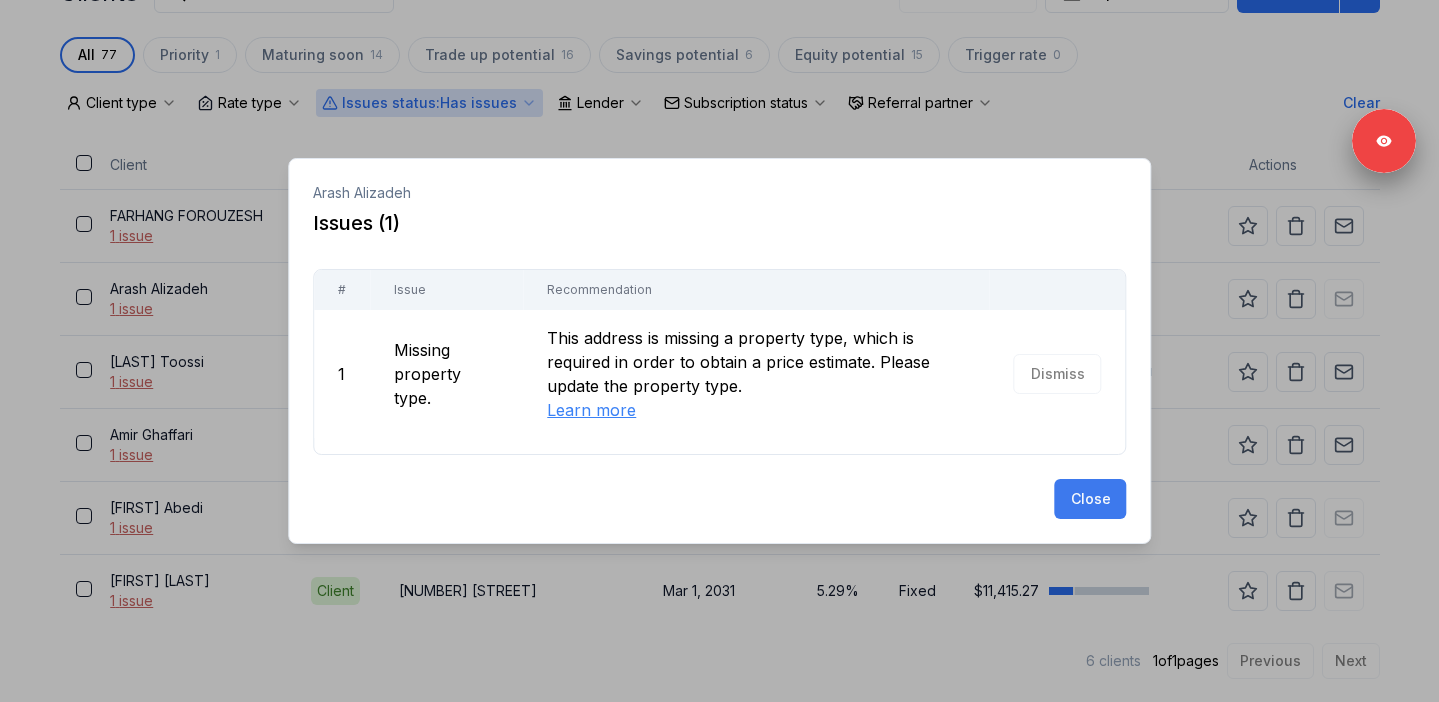 scroll, scrollTop: 458, scrollLeft: 0, axis: vertical 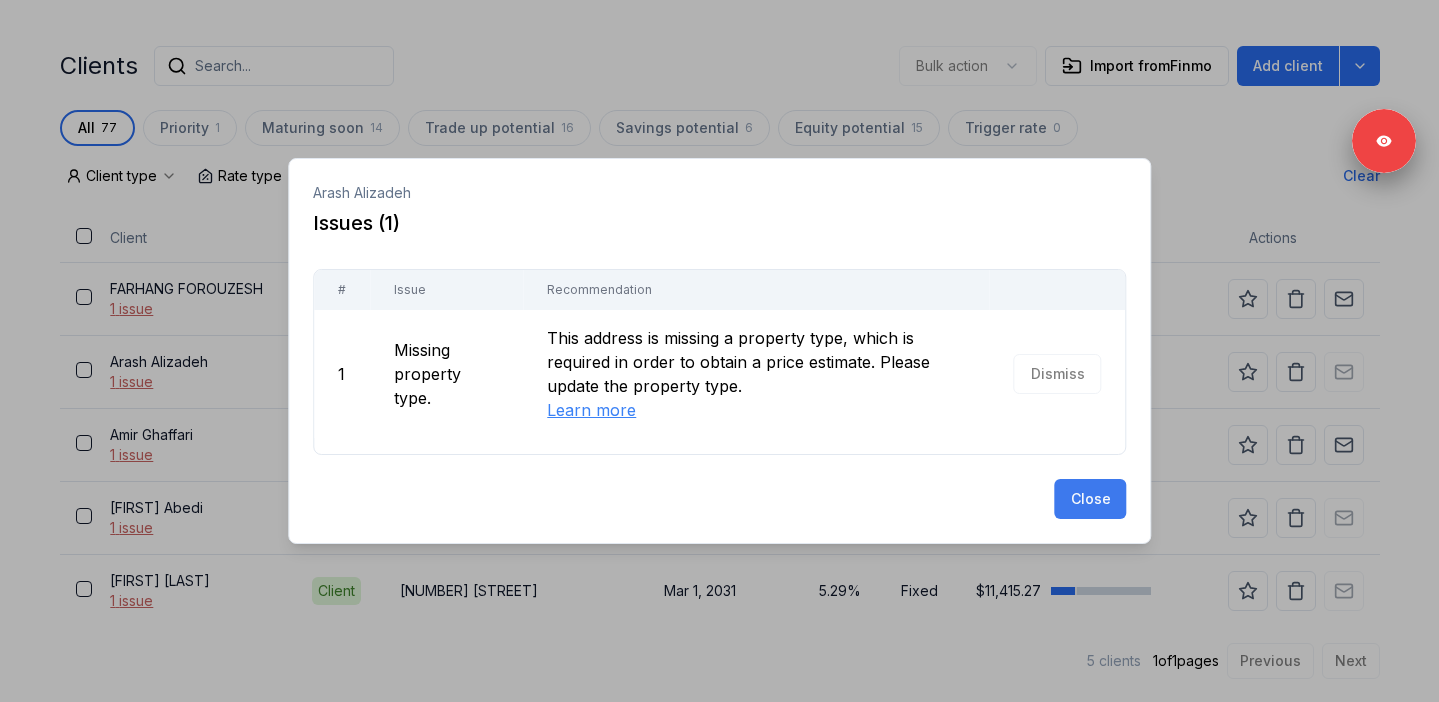 click on "Close" at bounding box center (1090, 499) 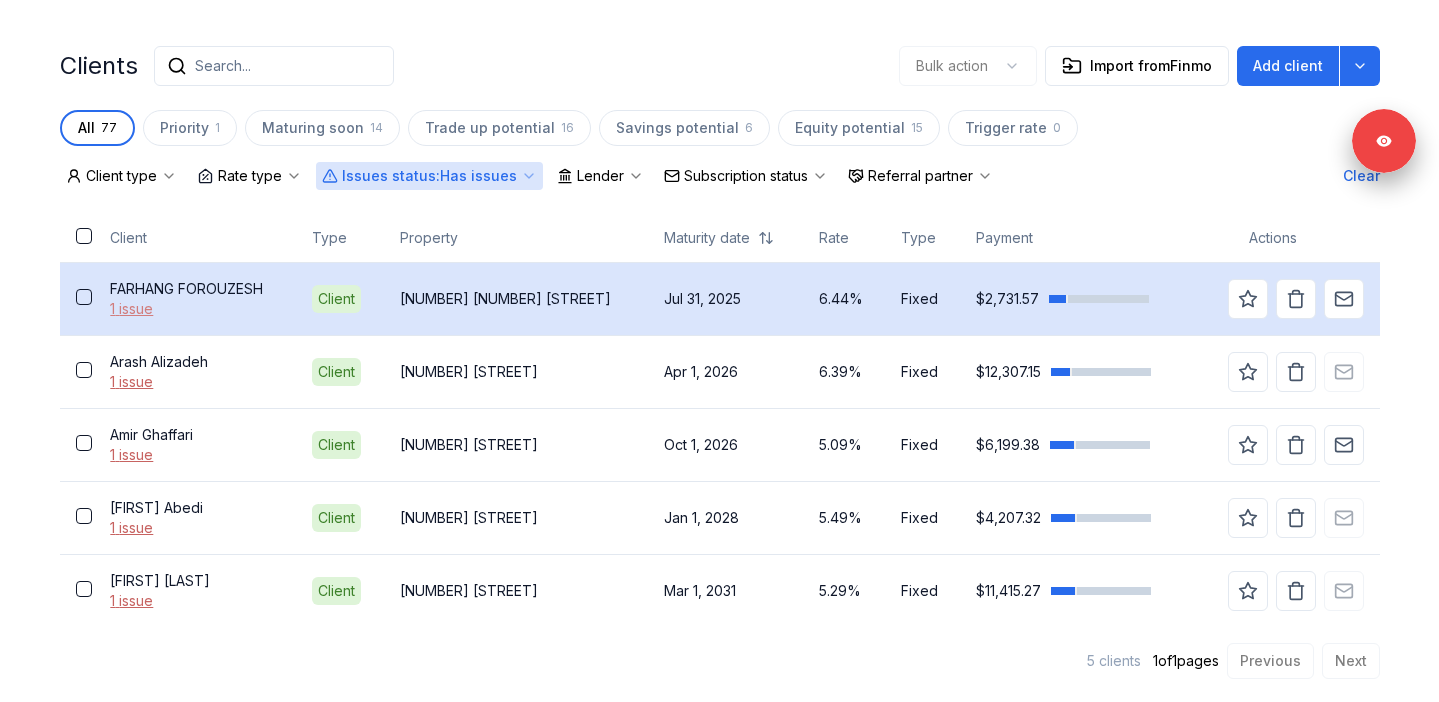 click on "1   issue" at bounding box center [194, 309] 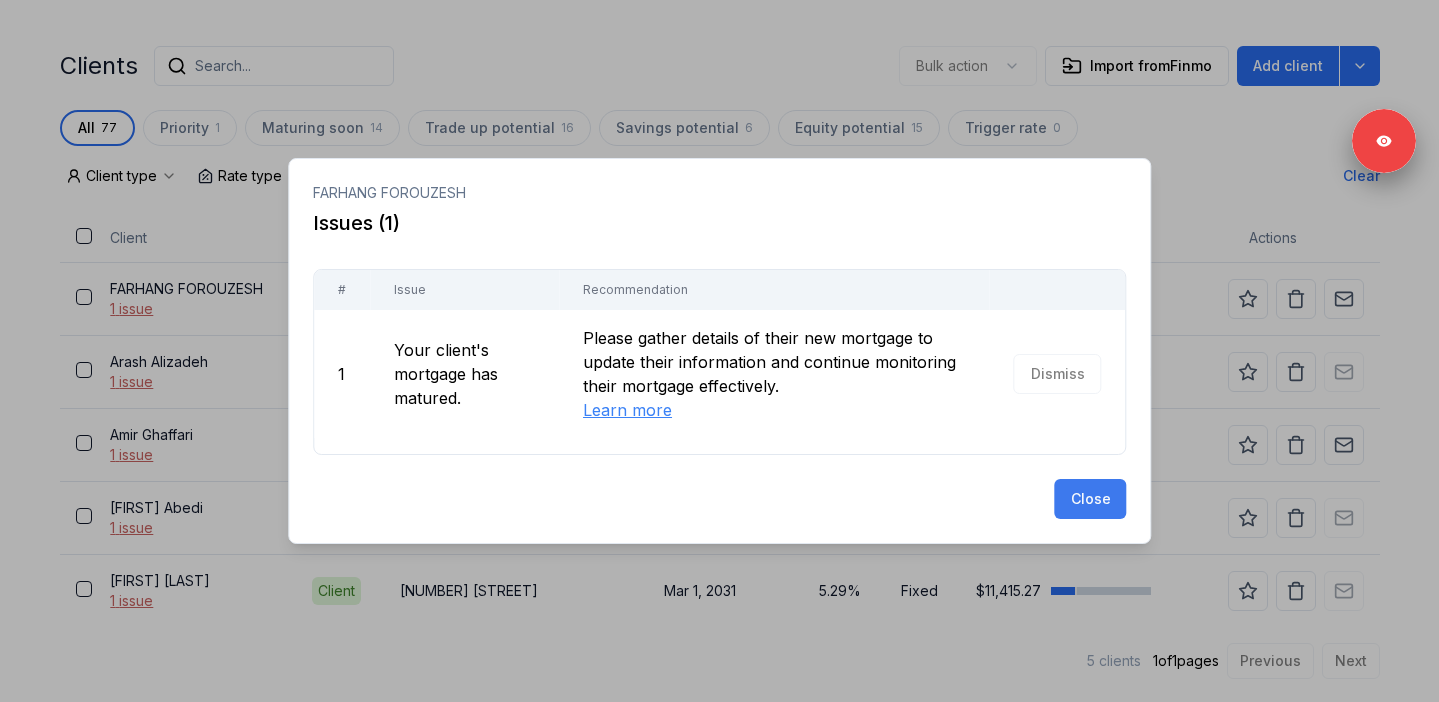click on "Close" at bounding box center (1090, 499) 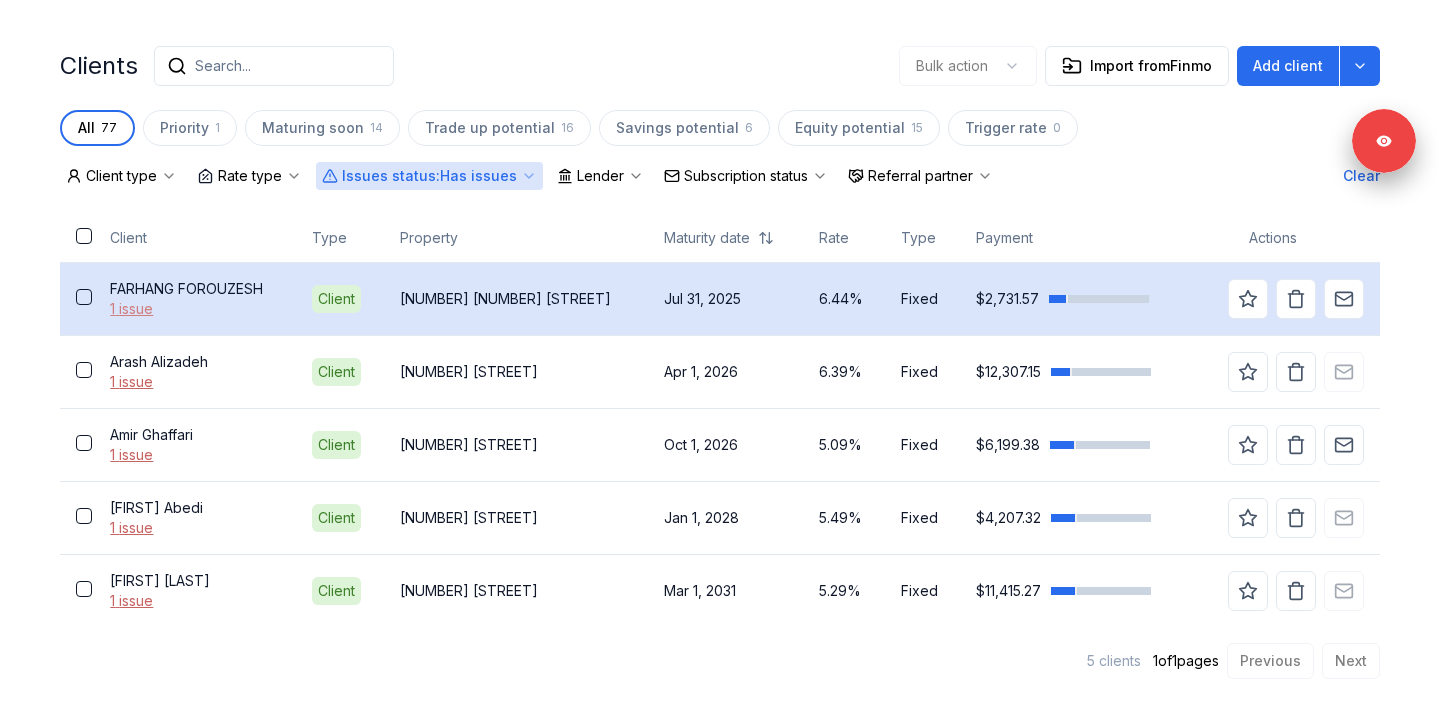 click on "1   issue" at bounding box center [194, 309] 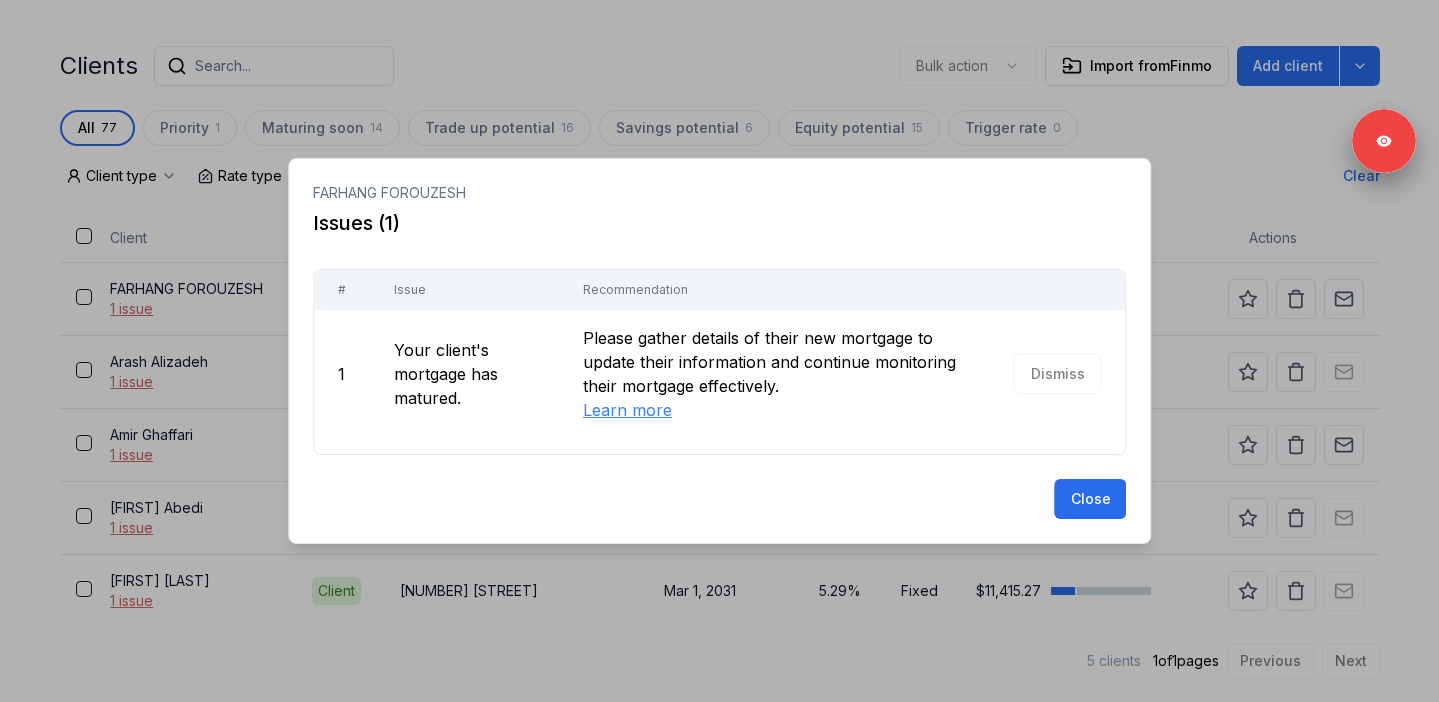 click at bounding box center [719, 351] 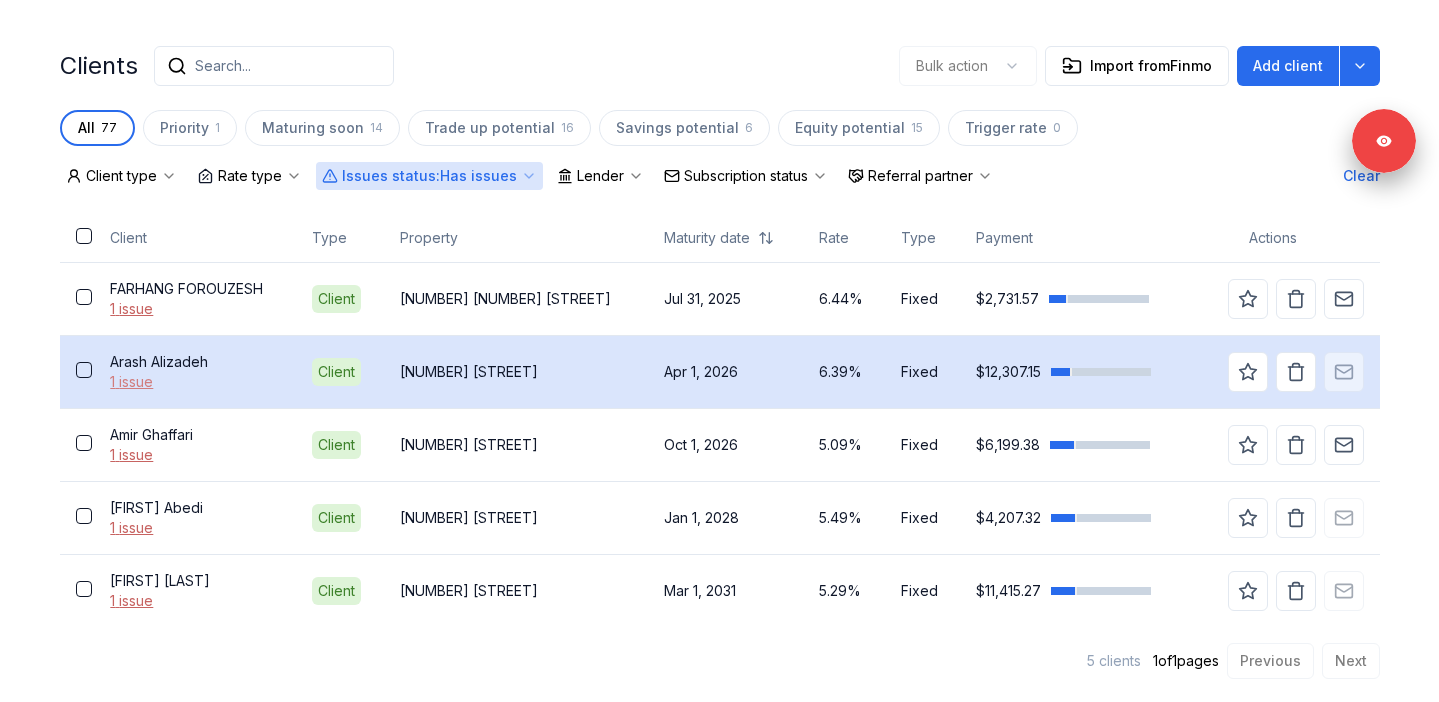 click on "1   issue" at bounding box center [194, 382] 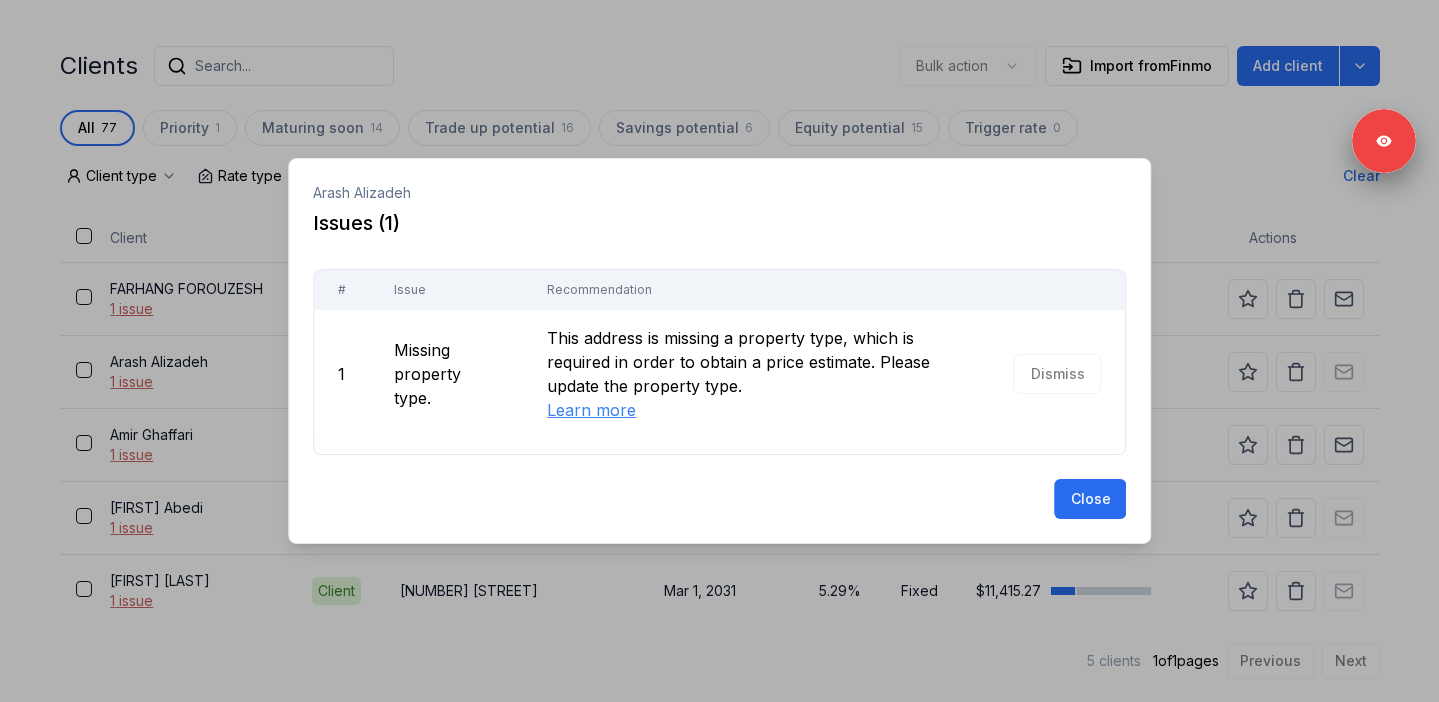 click at bounding box center [719, 351] 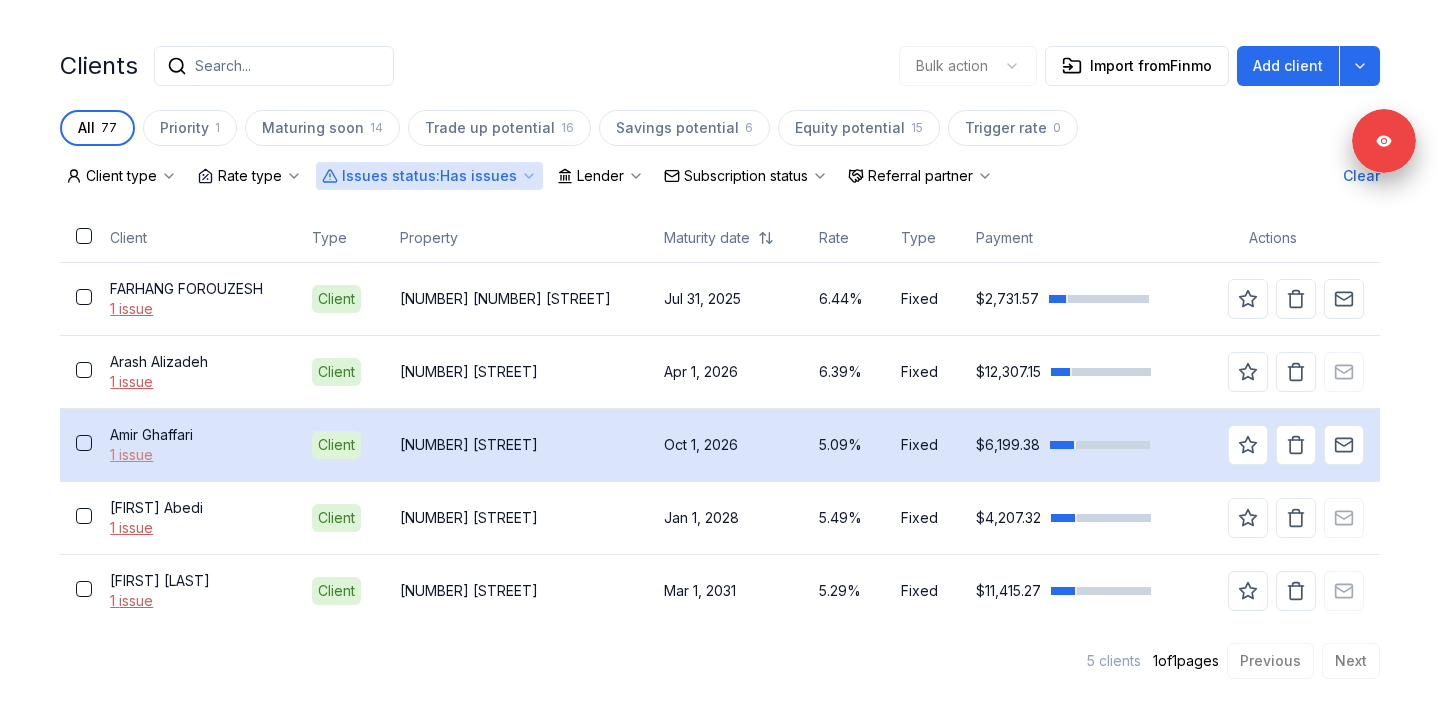 click on "1   issue" at bounding box center [194, 455] 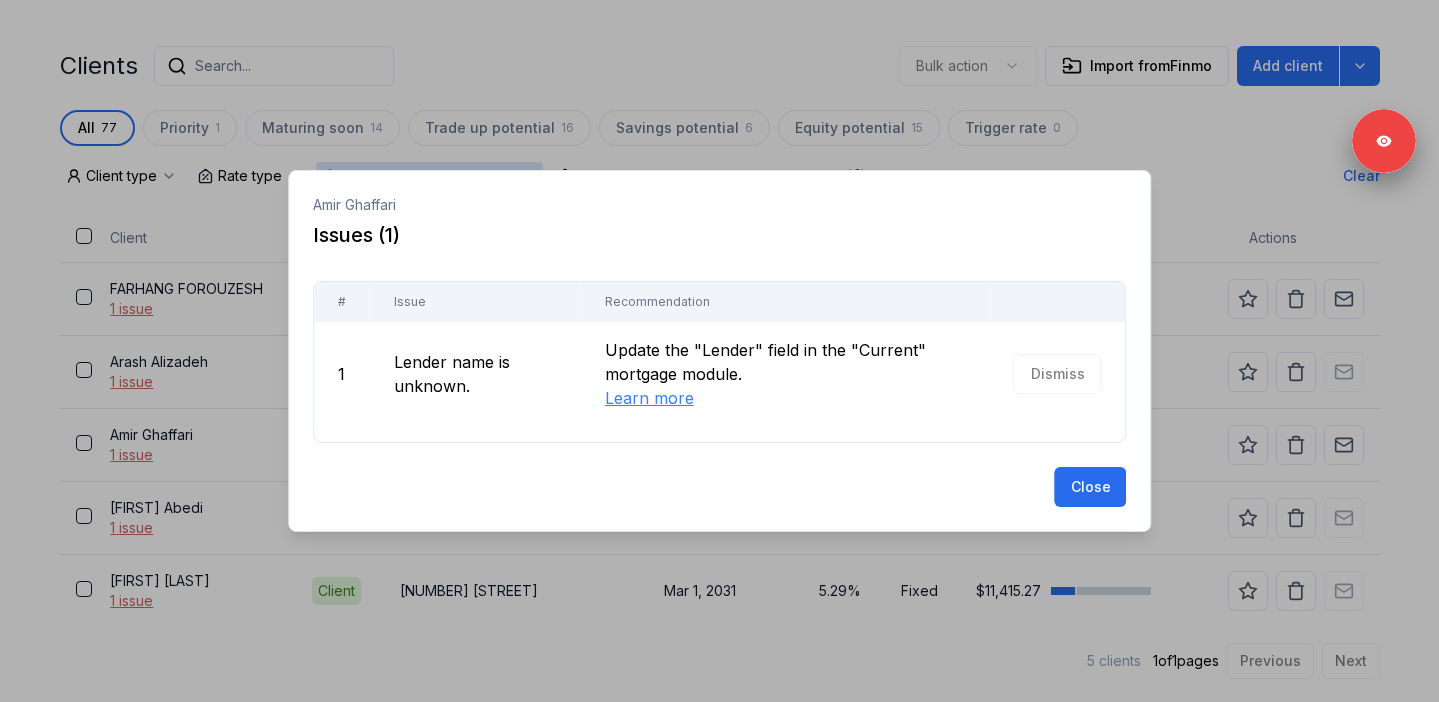 click at bounding box center [719, 351] 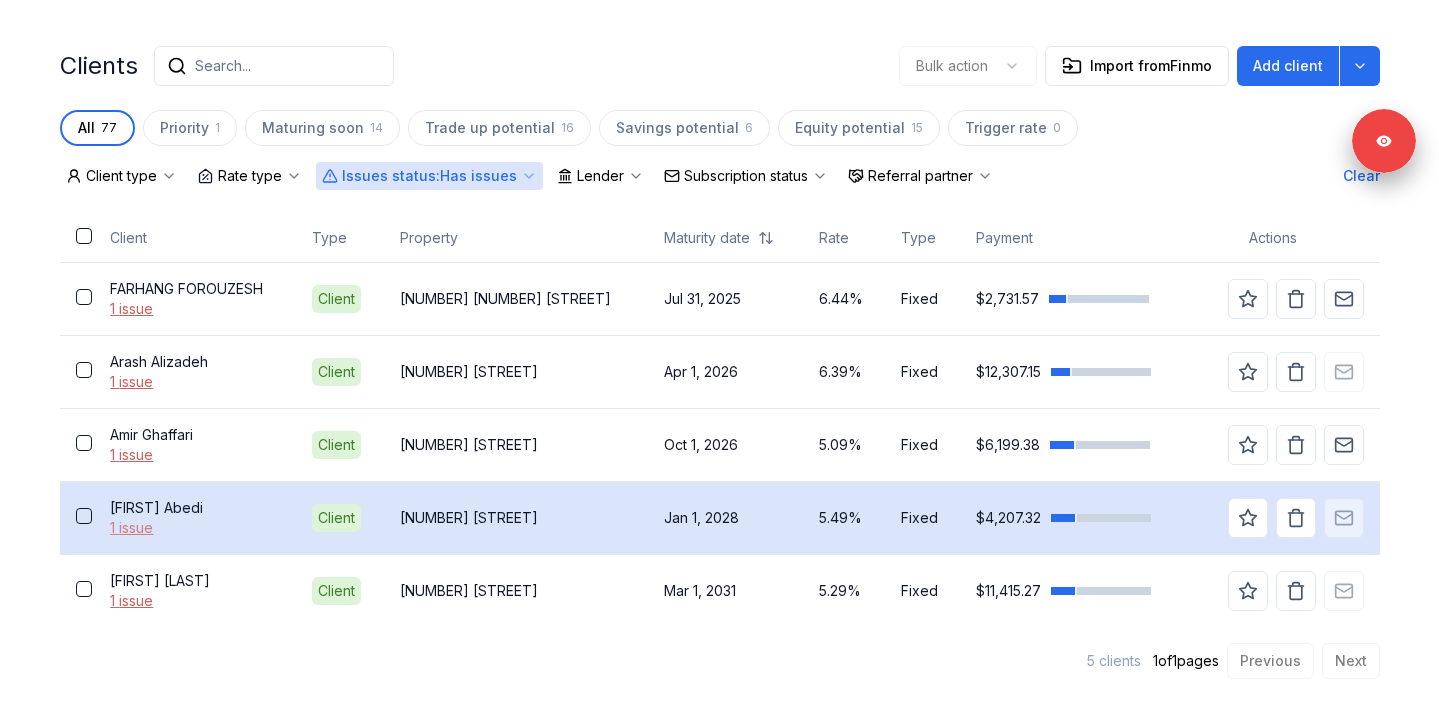 click on "1   issue" at bounding box center [194, 528] 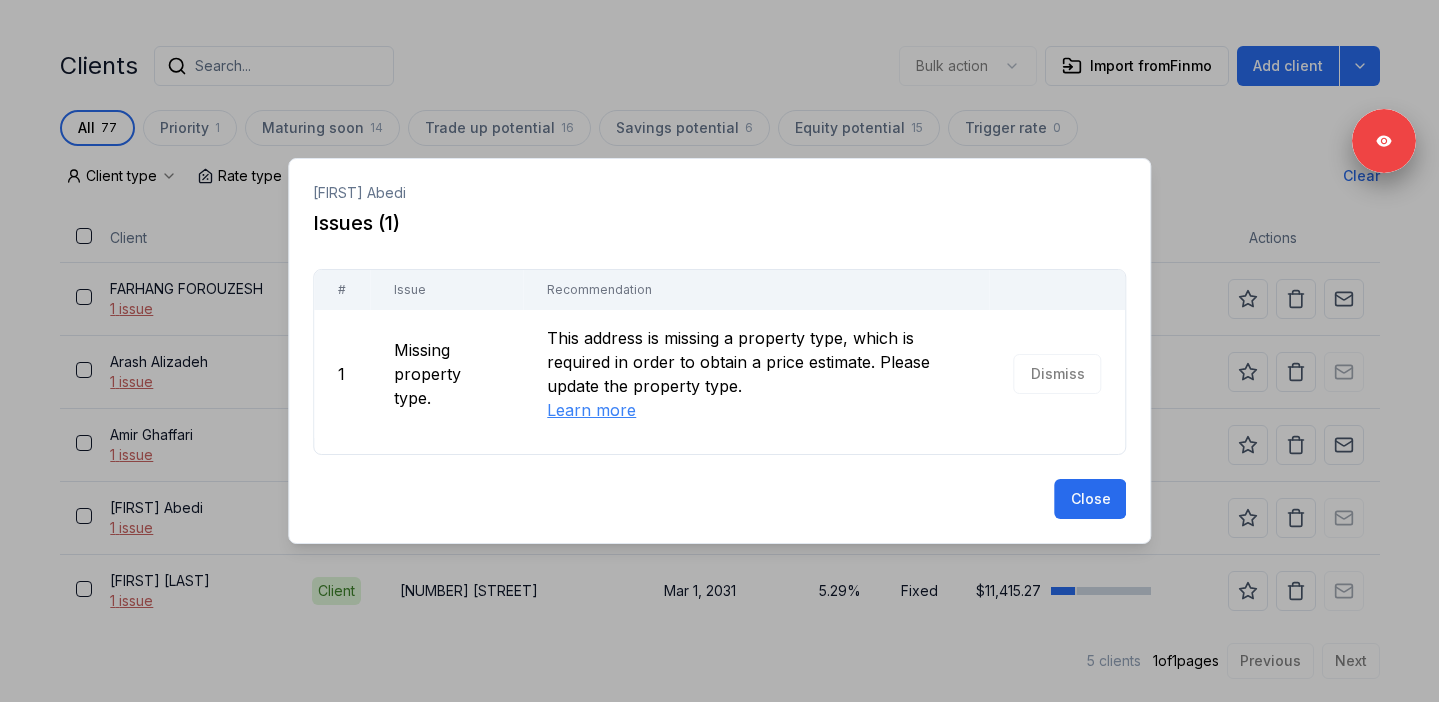 click at bounding box center (719, 351) 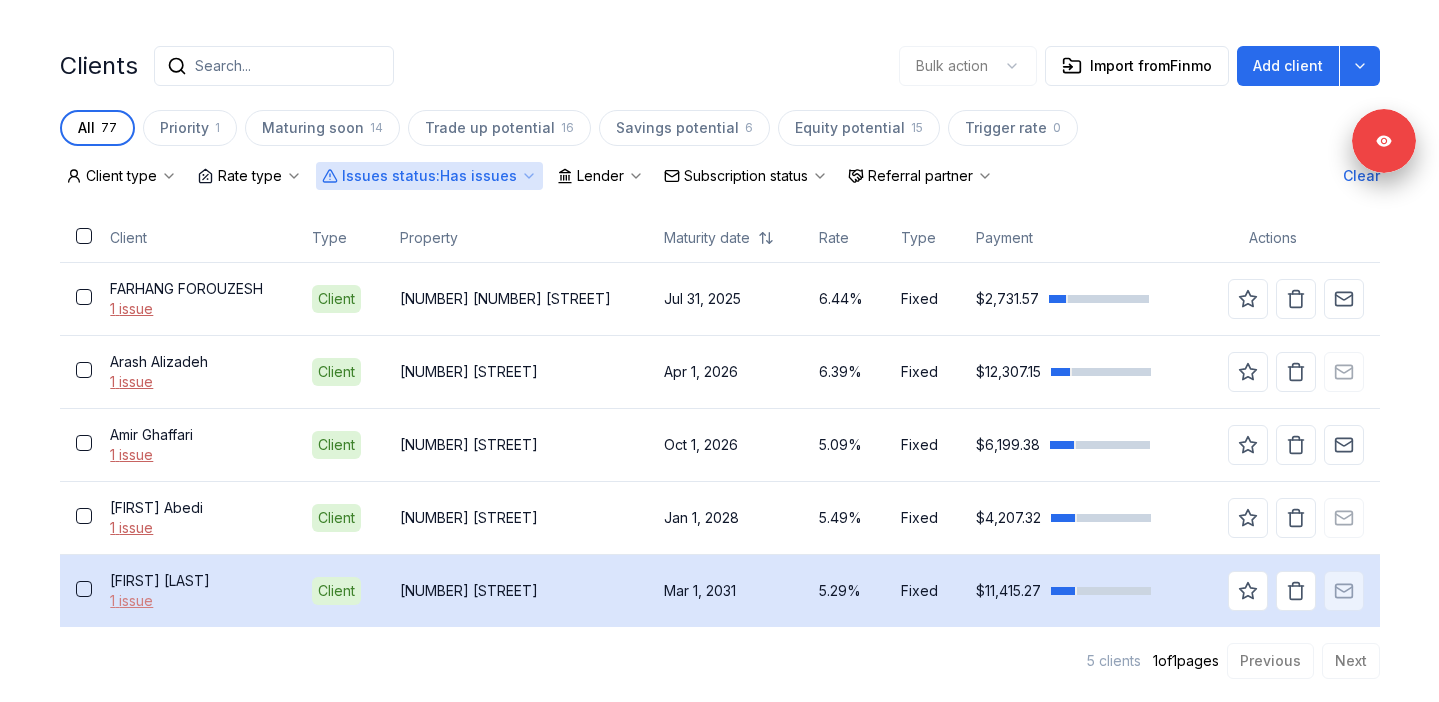 click on "1   issue" at bounding box center (194, 601) 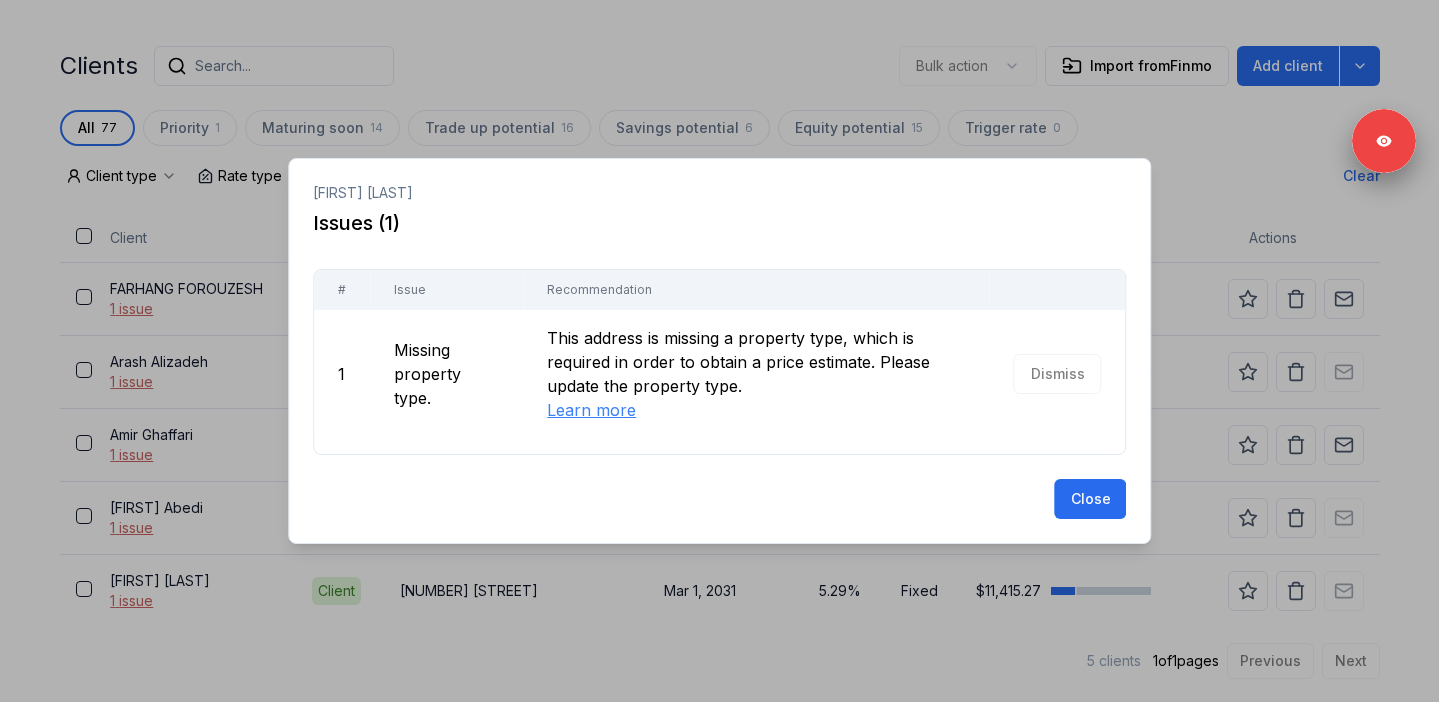 click at bounding box center (719, 351) 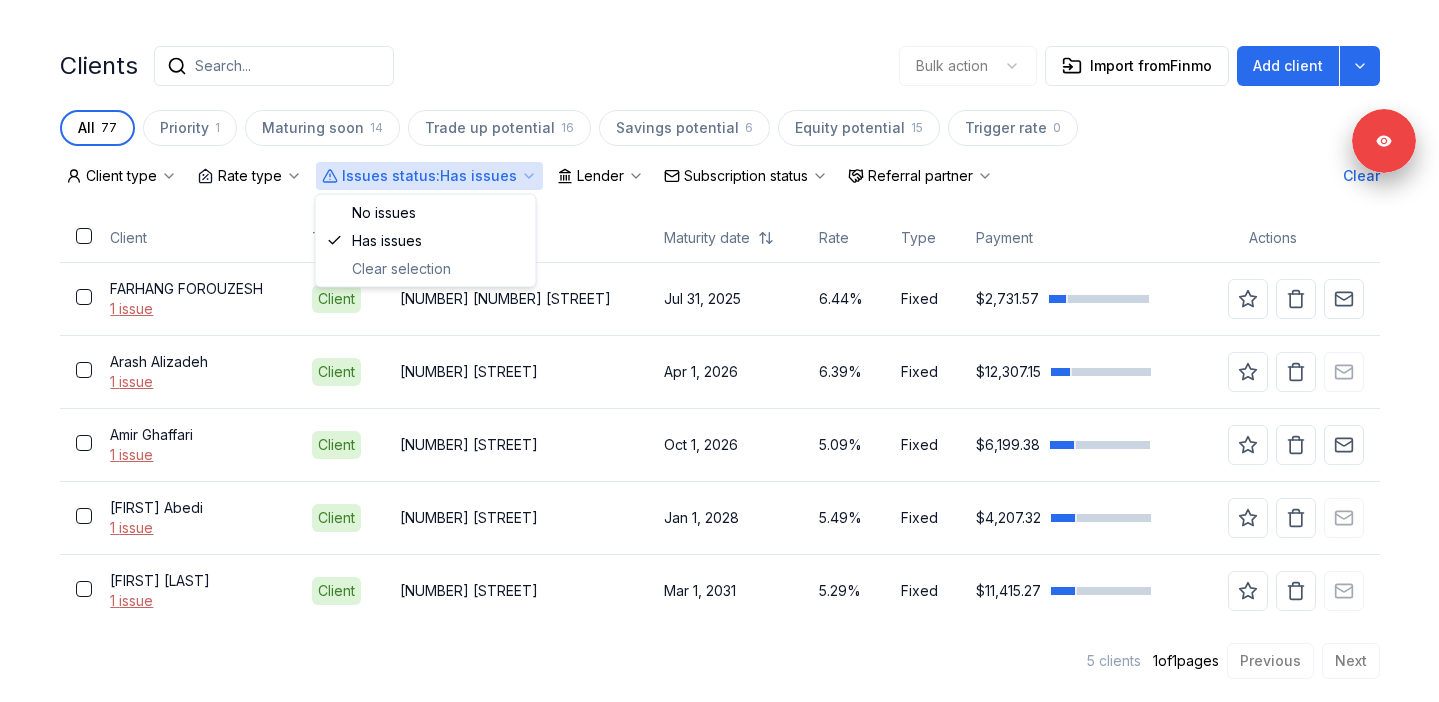 click on "Issues status :  Has issues" at bounding box center [429, 176] 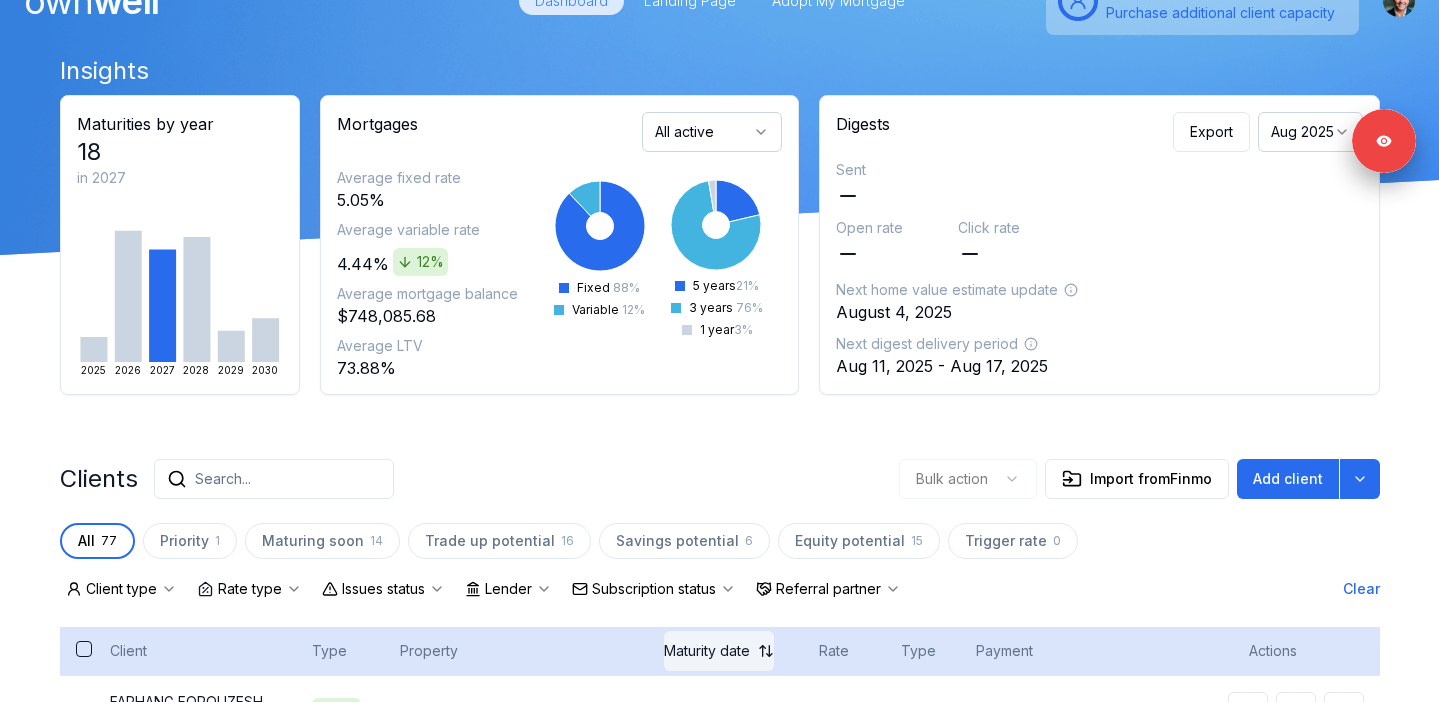 scroll, scrollTop: 0, scrollLeft: 0, axis: both 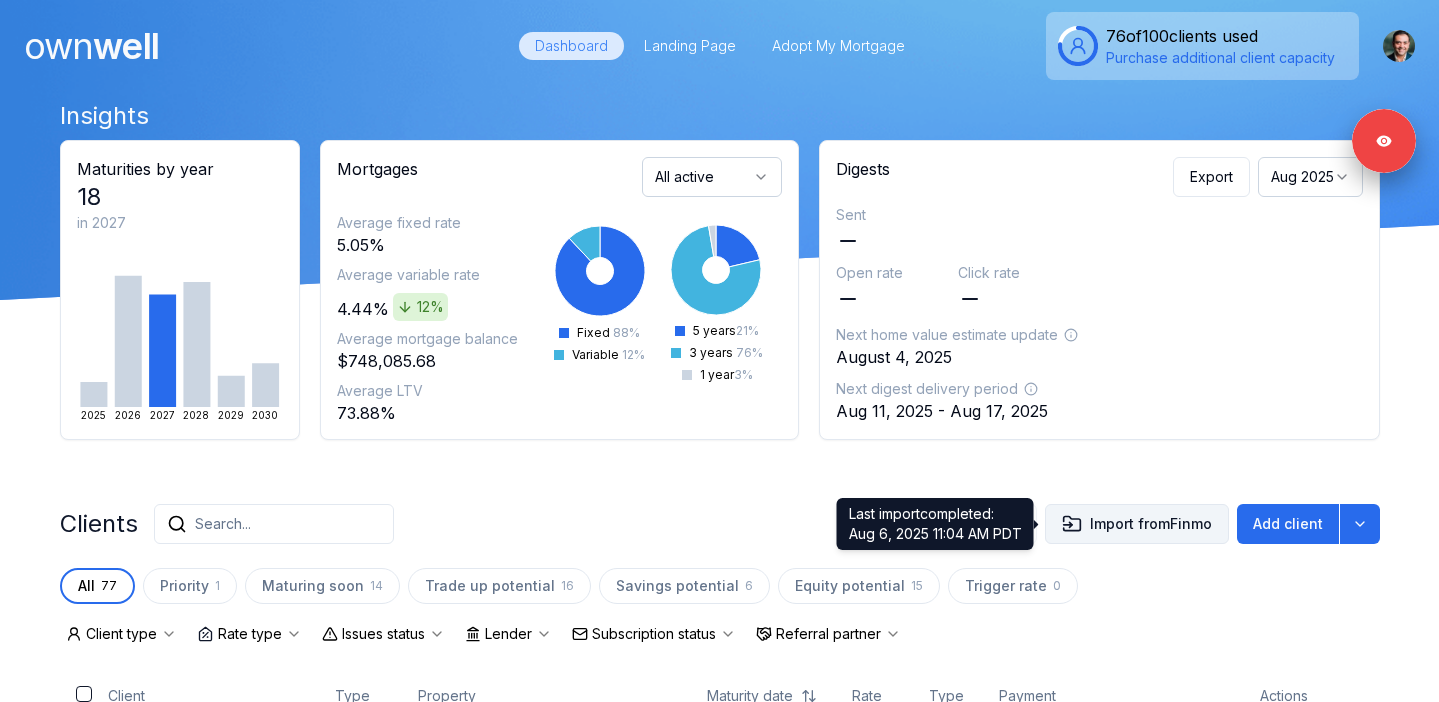 click on "Import from  Finmo" at bounding box center (1137, 524) 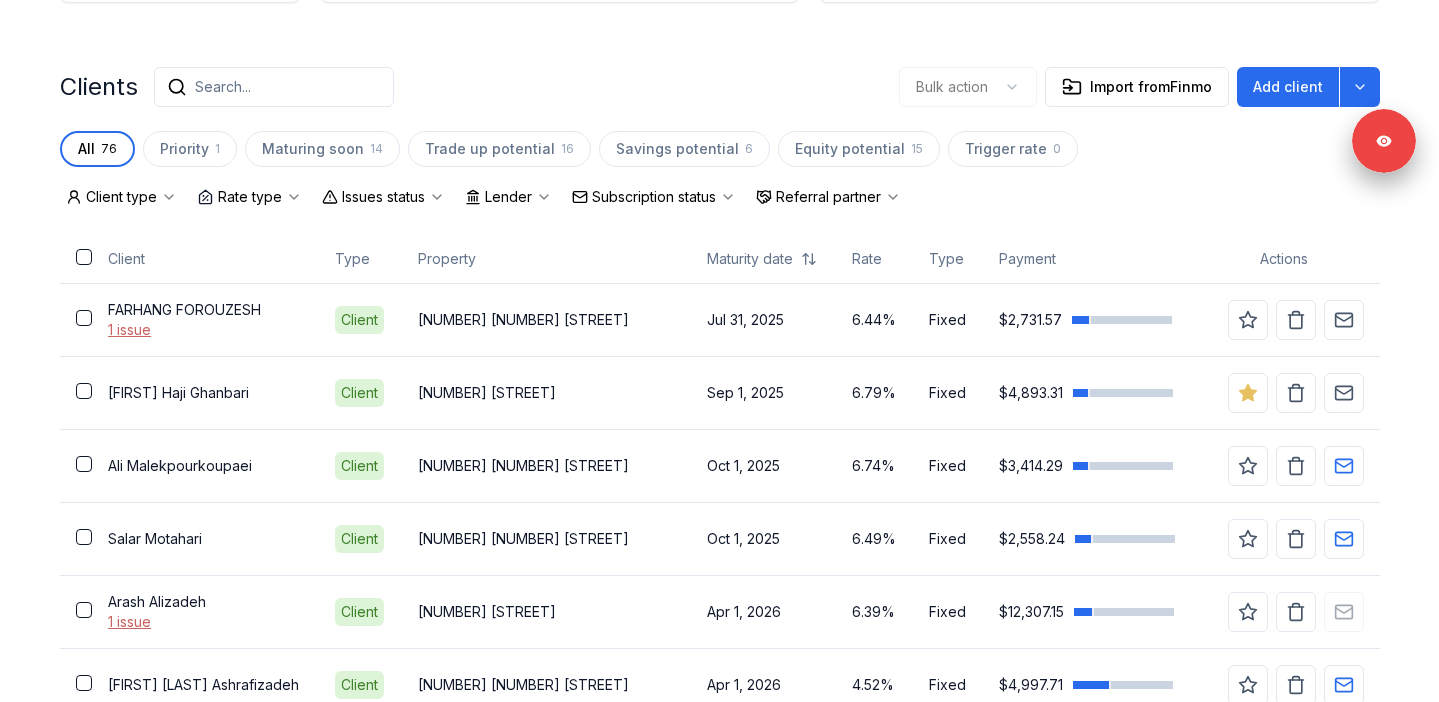 scroll, scrollTop: 553, scrollLeft: 0, axis: vertical 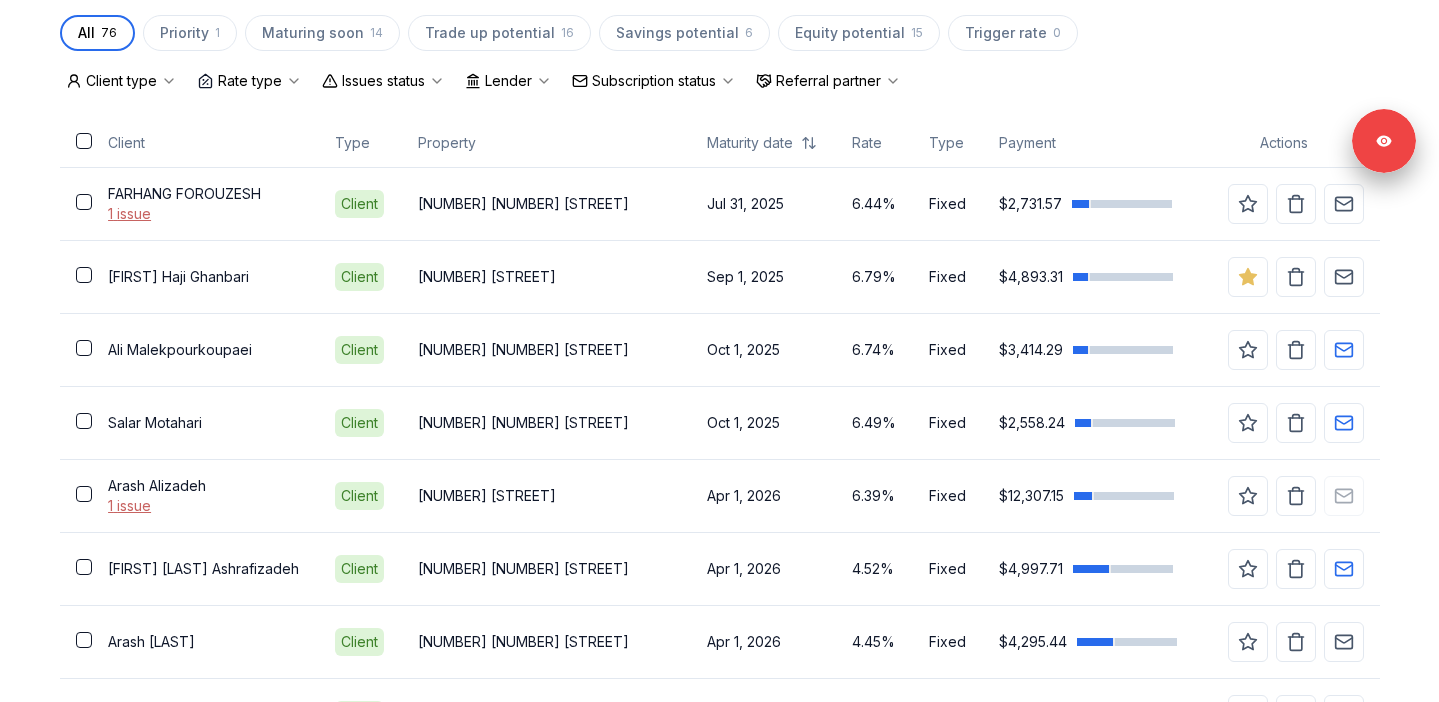 click on "Issues status" at bounding box center [383, 81] 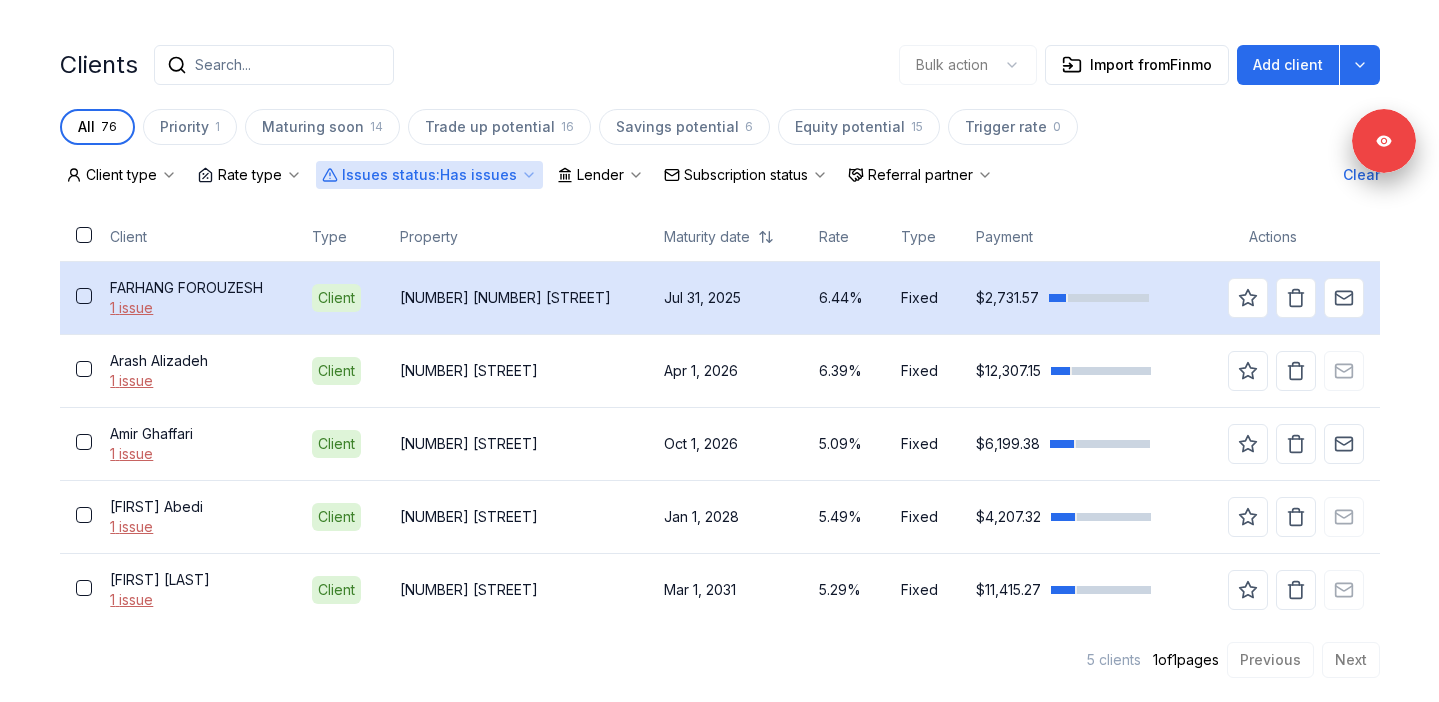 scroll, scrollTop: 458, scrollLeft: 0, axis: vertical 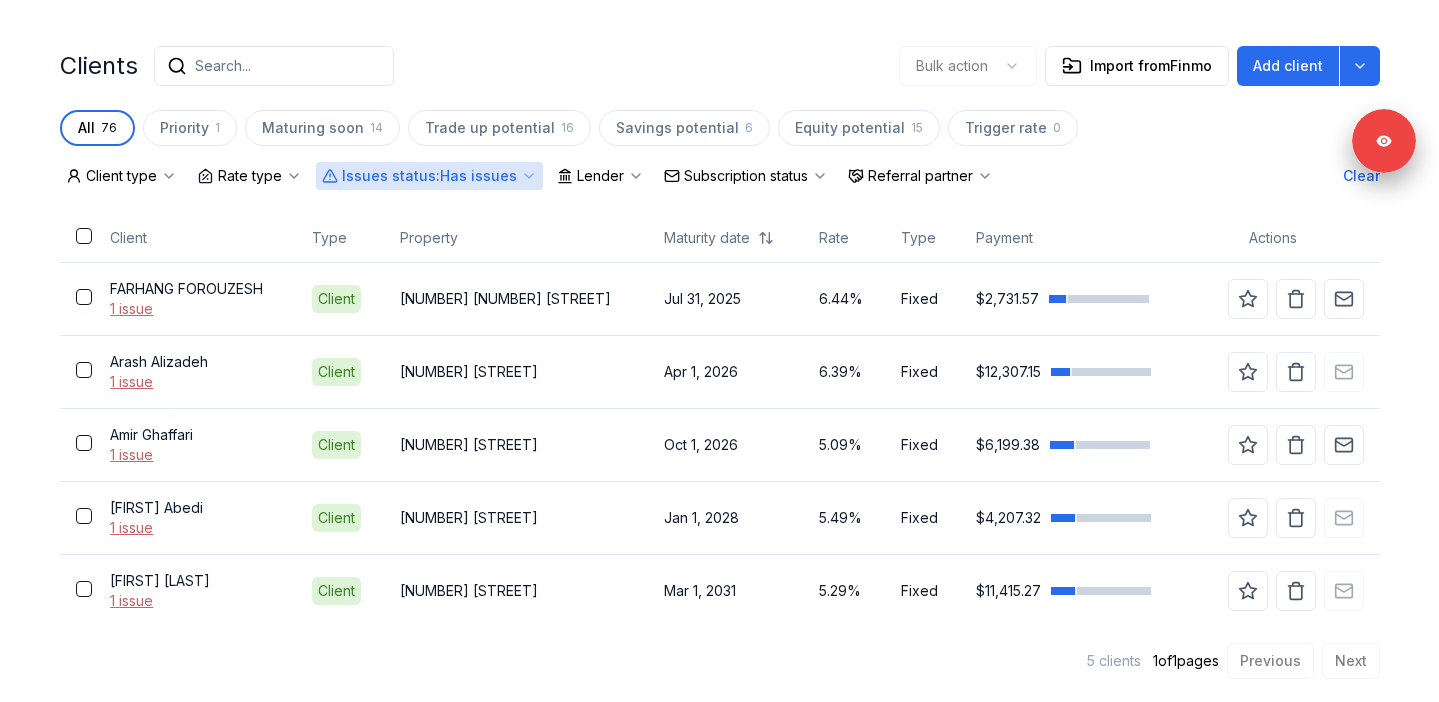 click on "Issues status :  Has issues" at bounding box center (429, 176) 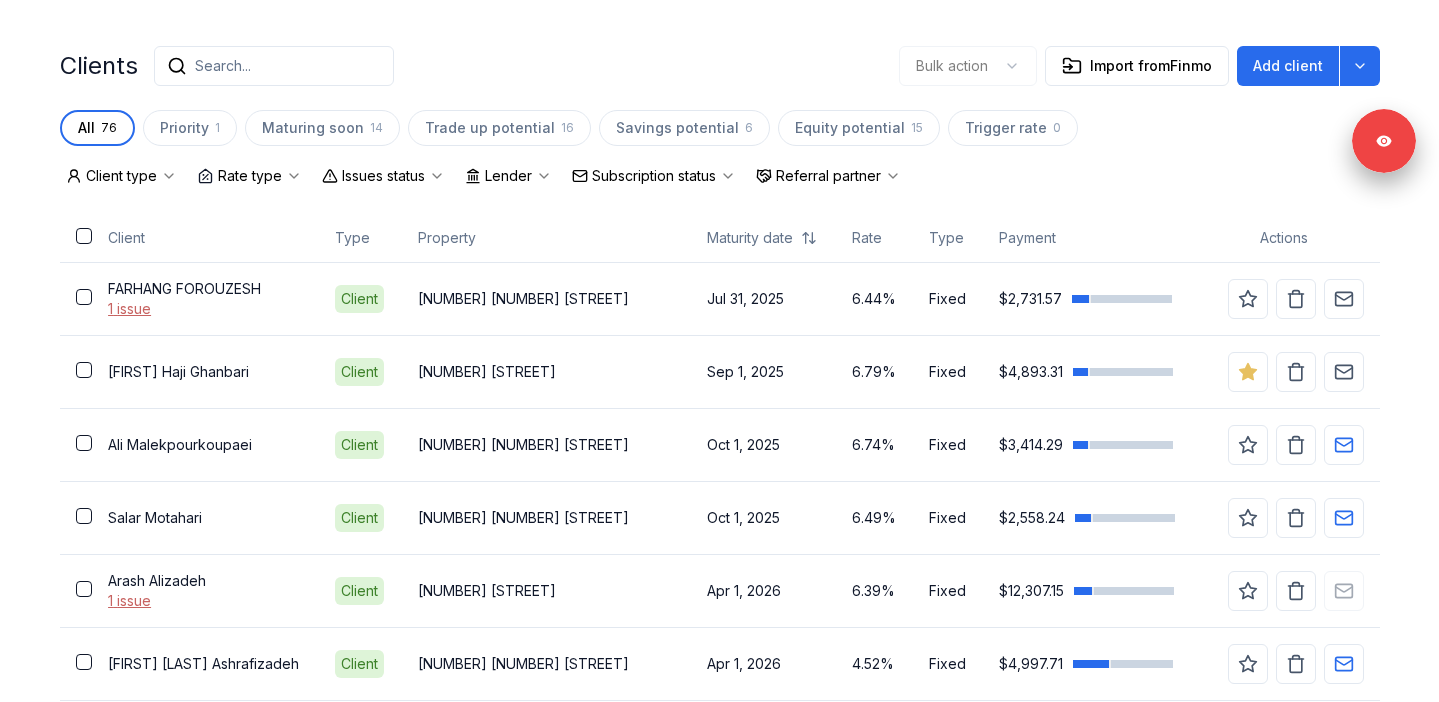 click on "Issues status" at bounding box center [383, 176] 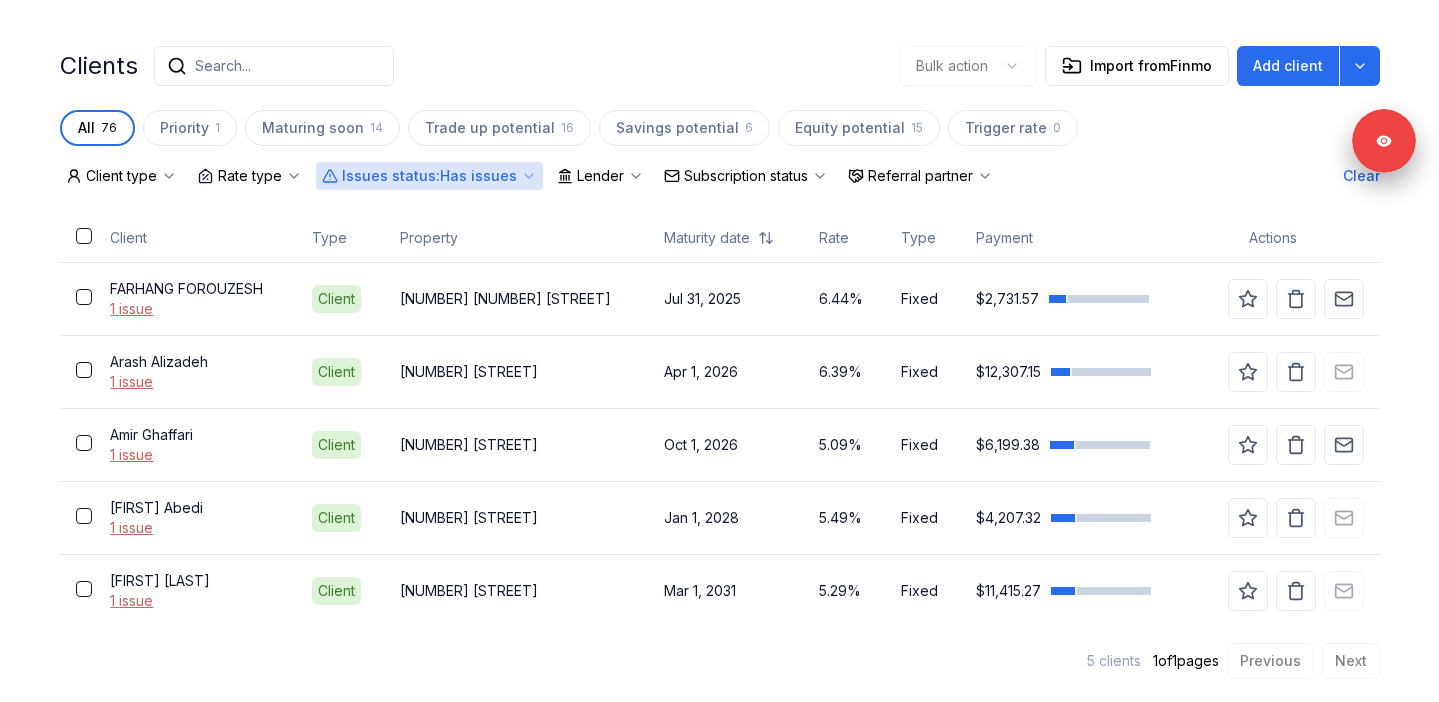 click on "Subscription status" at bounding box center [746, 176] 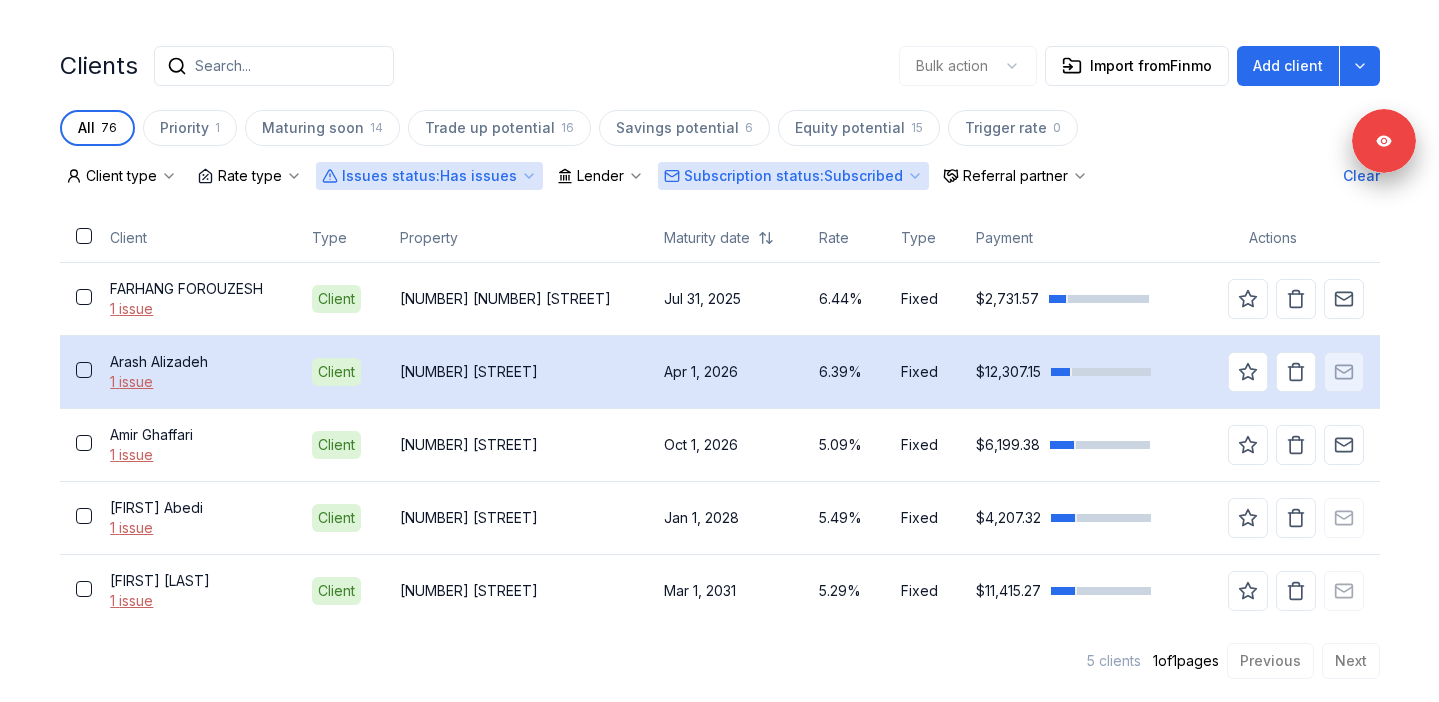 scroll, scrollTop: 190, scrollLeft: 0, axis: vertical 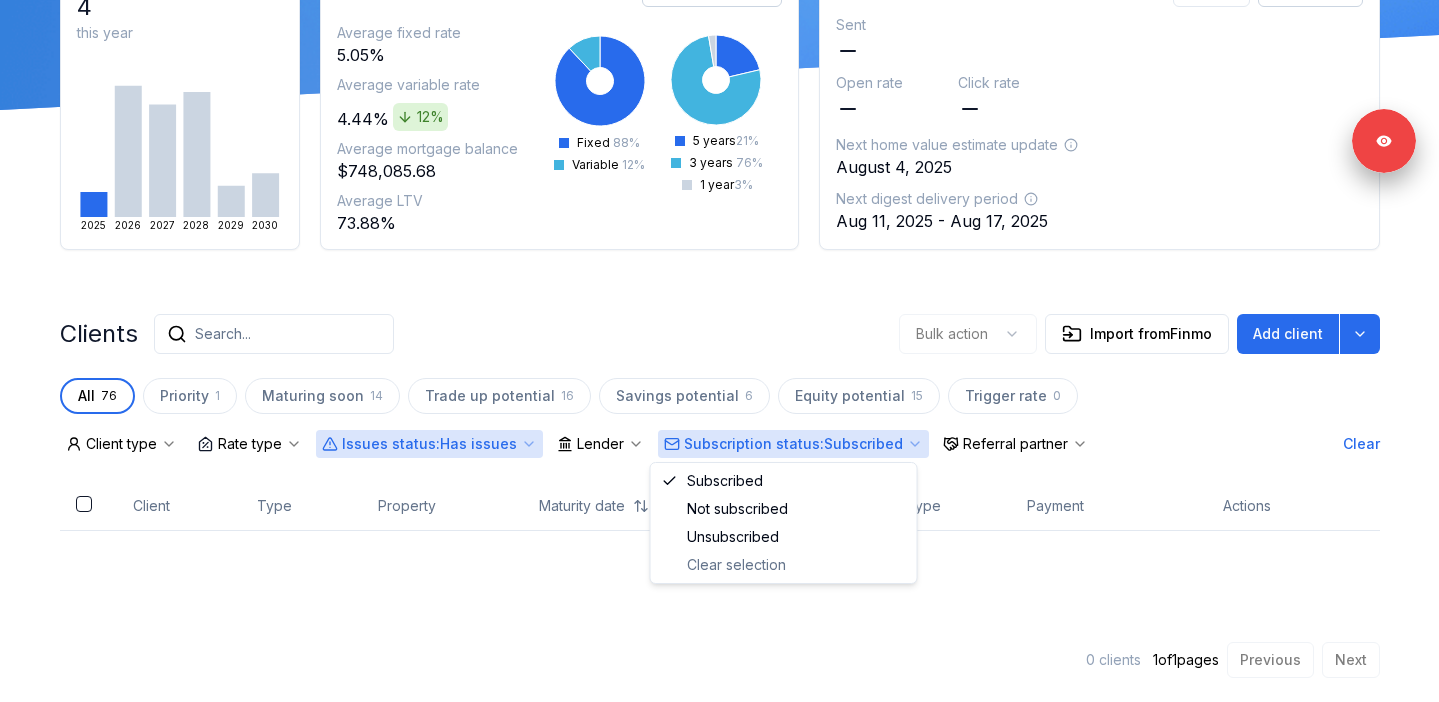 click on "Subscription status :  Subscribed" at bounding box center [793, 444] 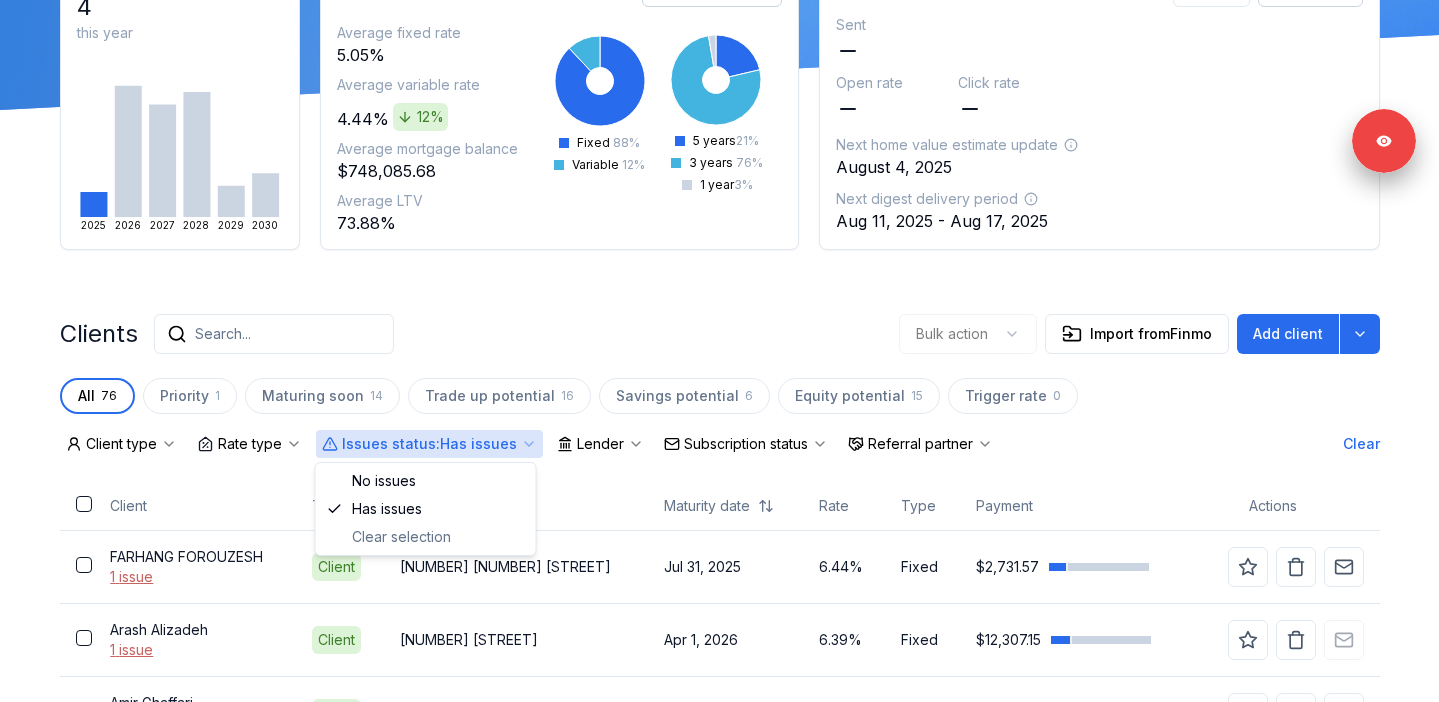 click on "Issues status :  Has issues" at bounding box center [429, 444] 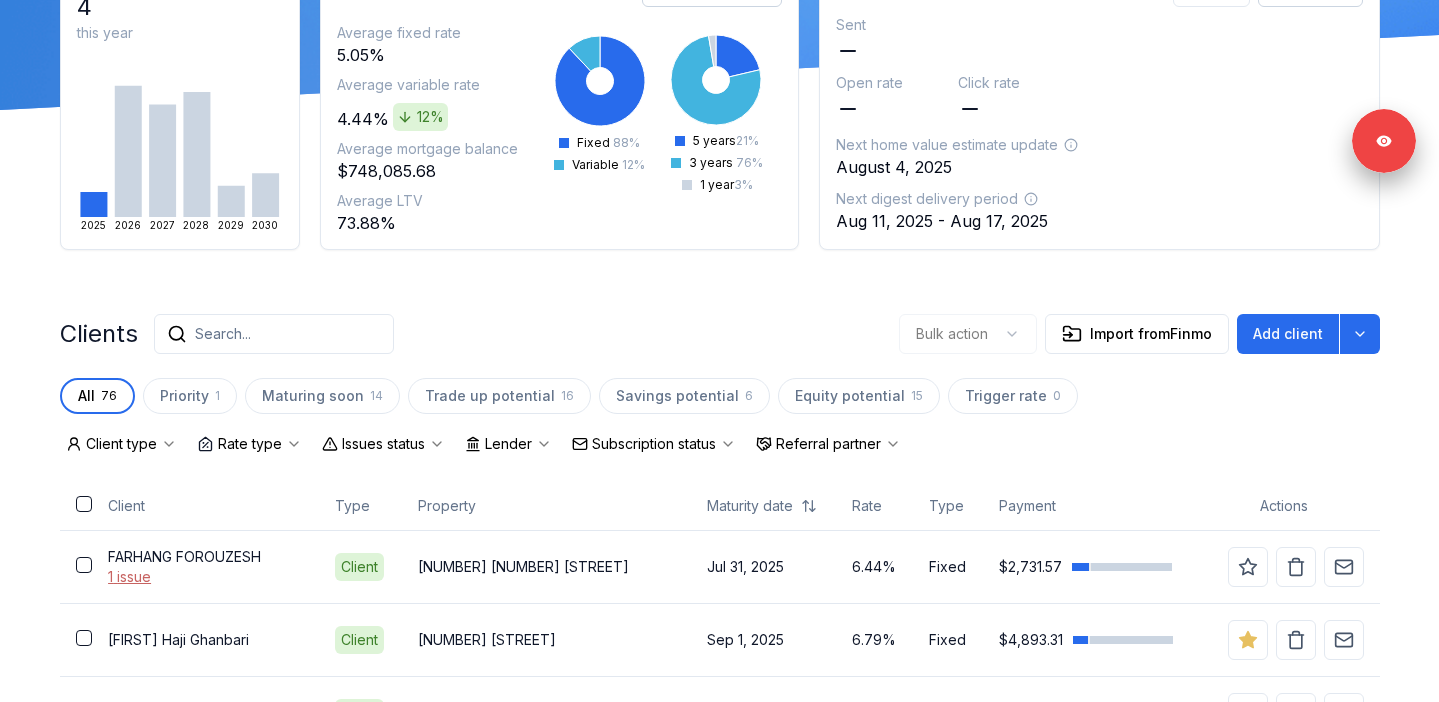click on "Average fixed rate 5.05% Average variable rate 4.44% 12% Average mortgage balance $748,085.68 Average LTV 73.88% Fixed   88 % Variable   12 % 5 years  21 % 3 years   76 % 1 year  3 %" at bounding box center (559, 141) 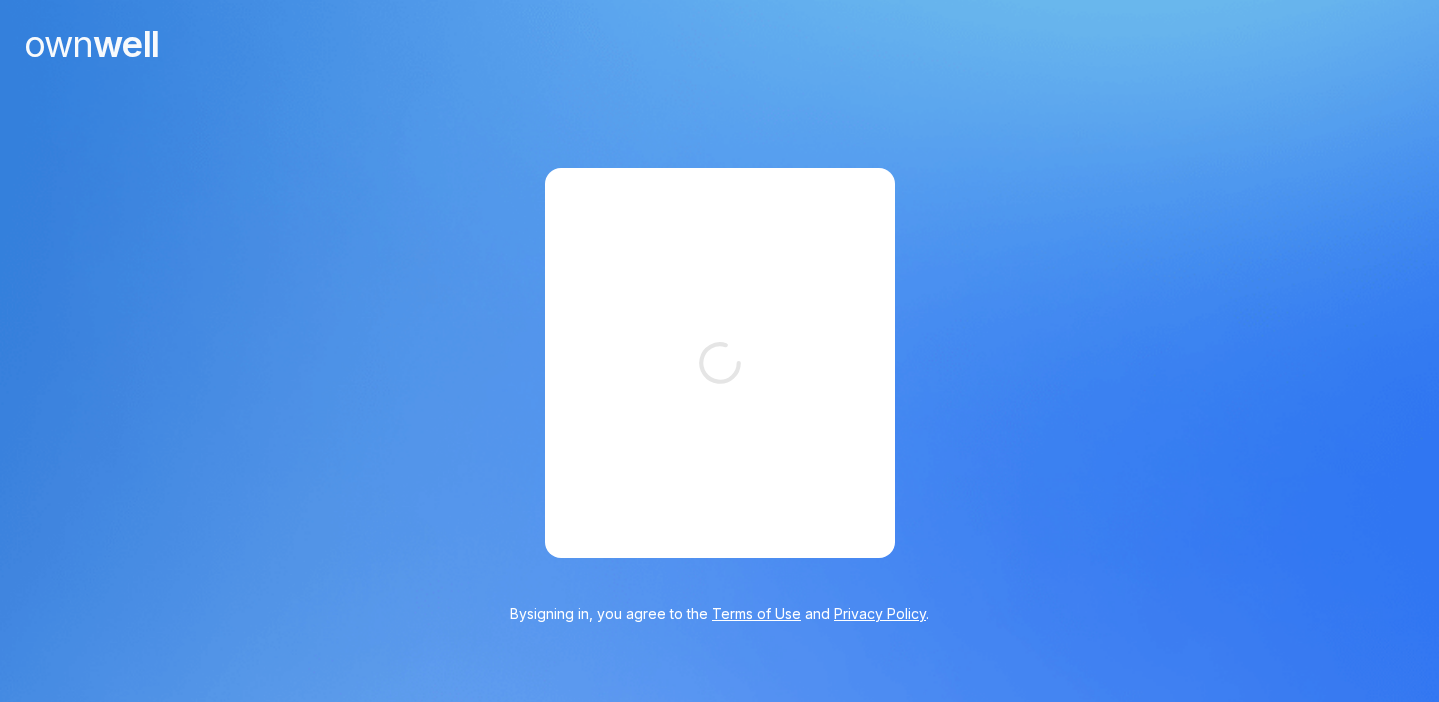 scroll, scrollTop: 0, scrollLeft: 0, axis: both 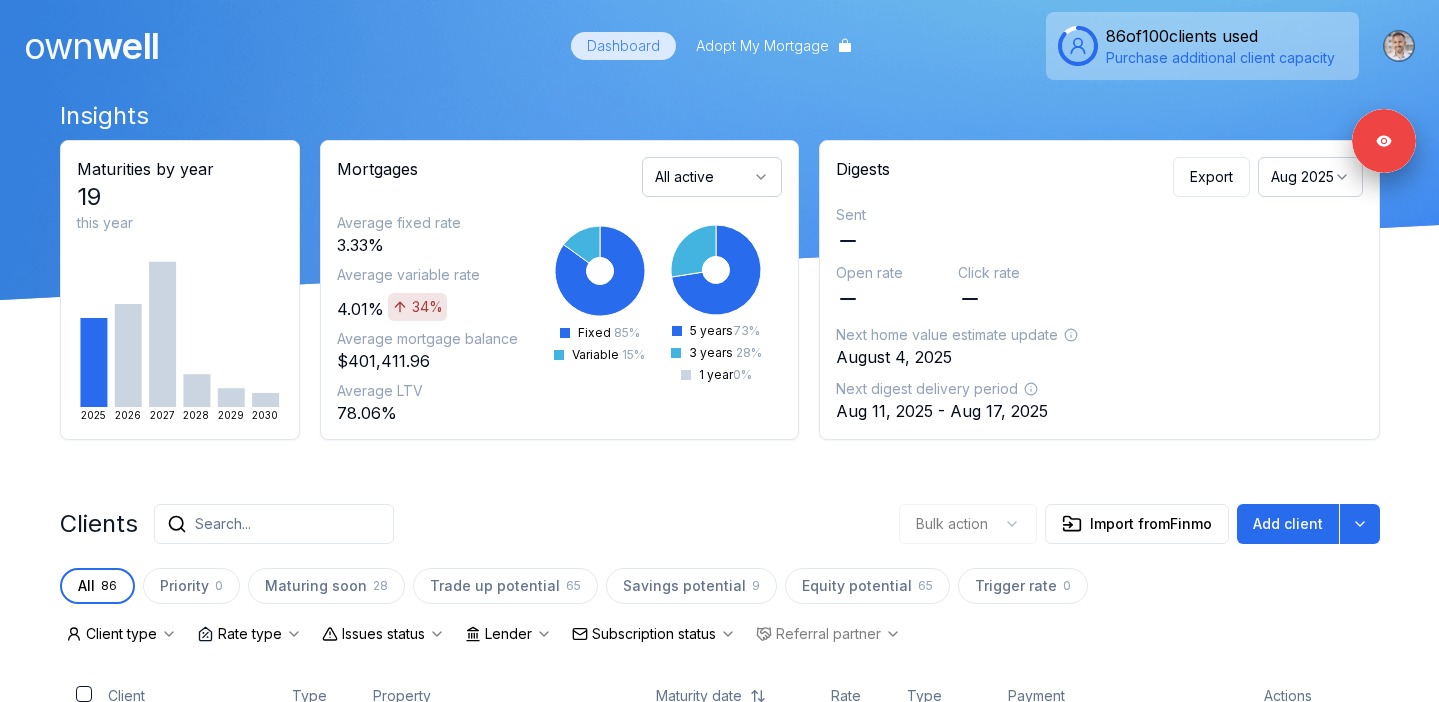click 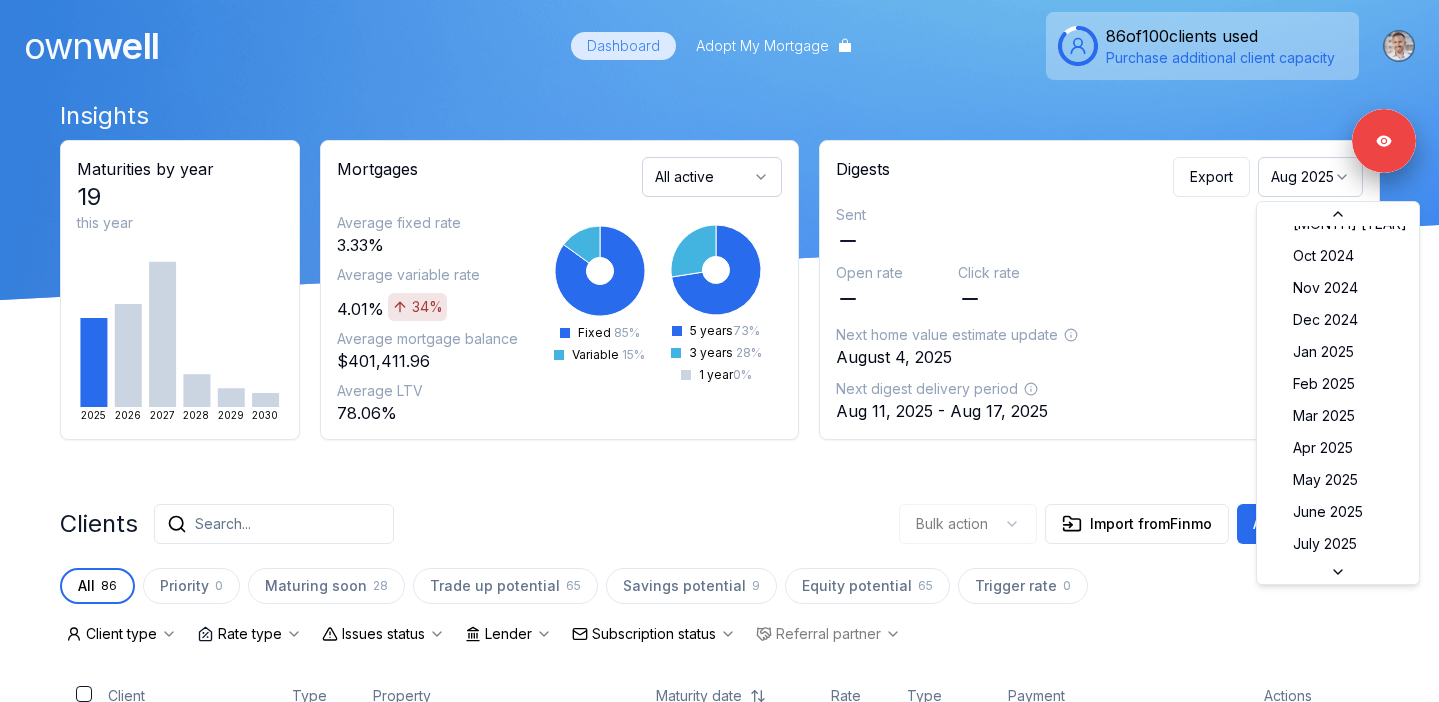 scroll, scrollTop: 34, scrollLeft: 0, axis: vertical 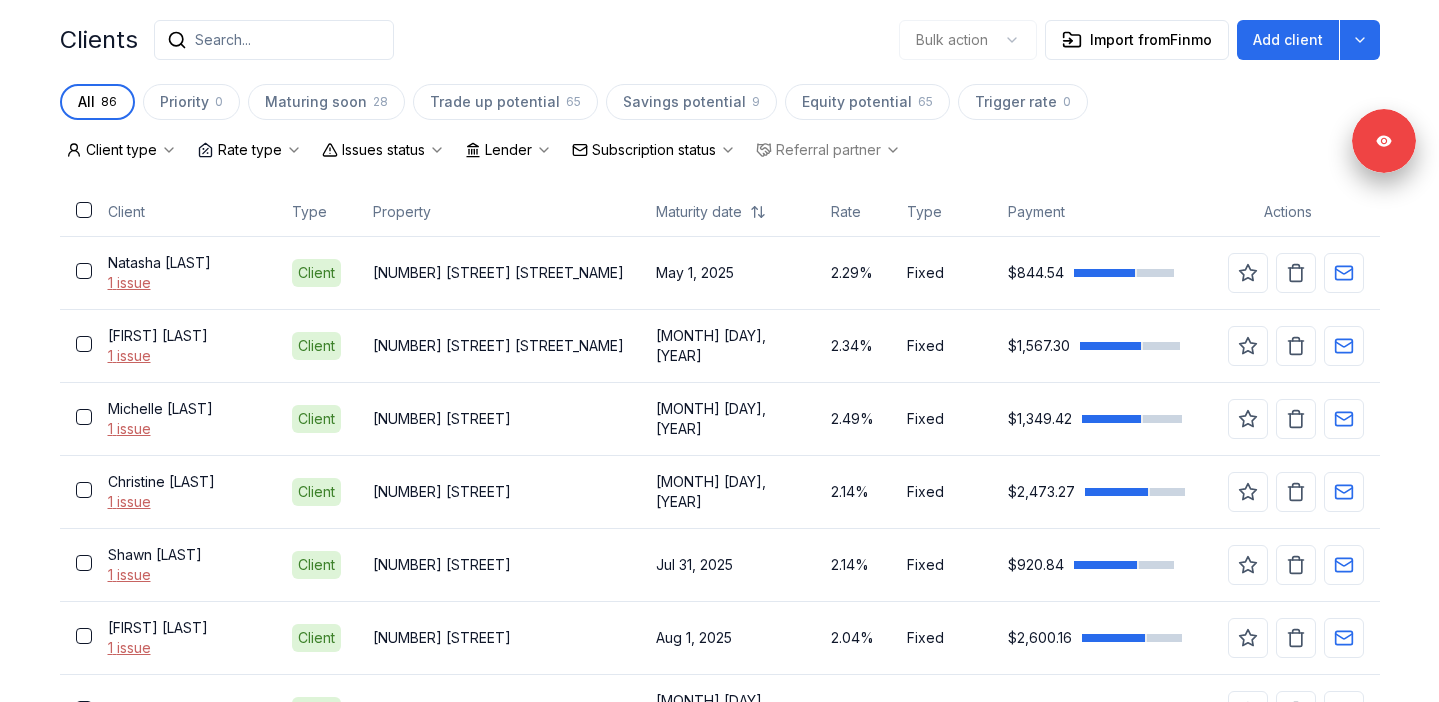 click on "Issues status" at bounding box center (383, 150) 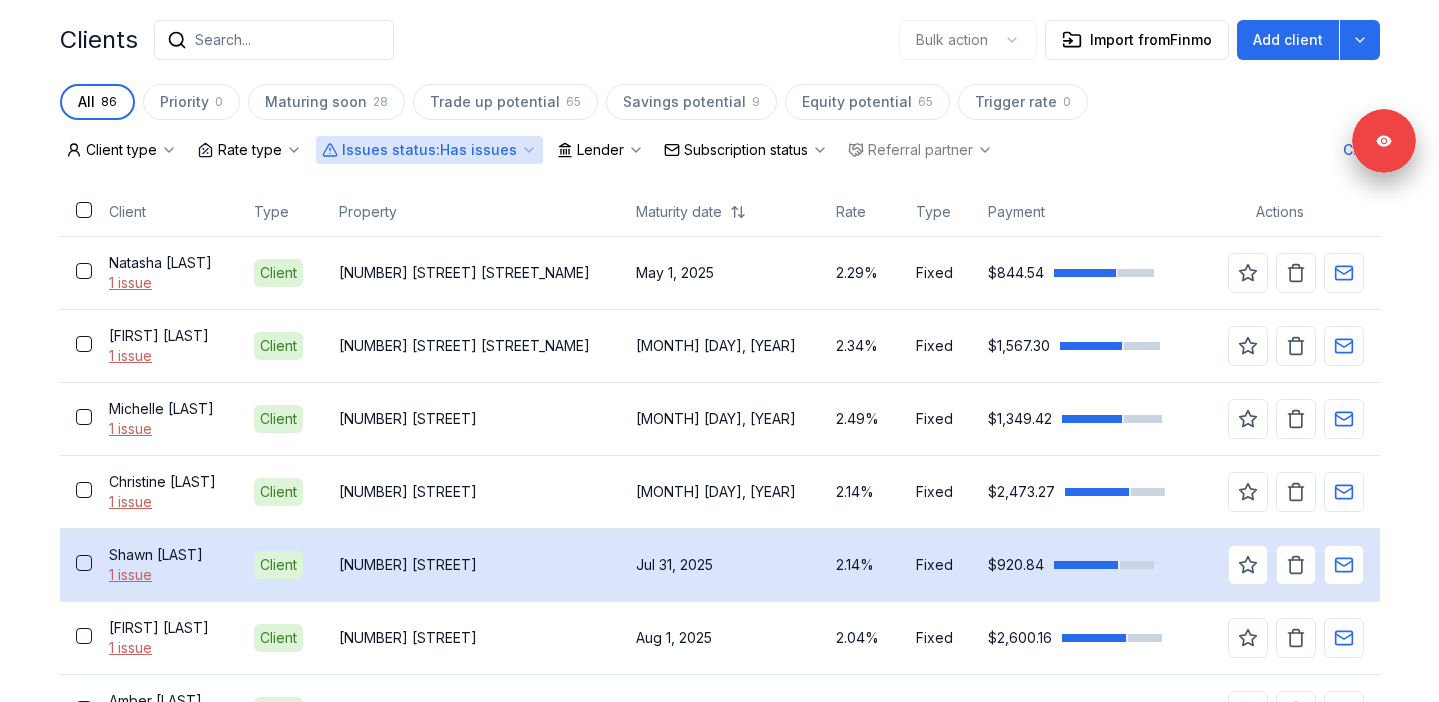 scroll, scrollTop: 1042, scrollLeft: 0, axis: vertical 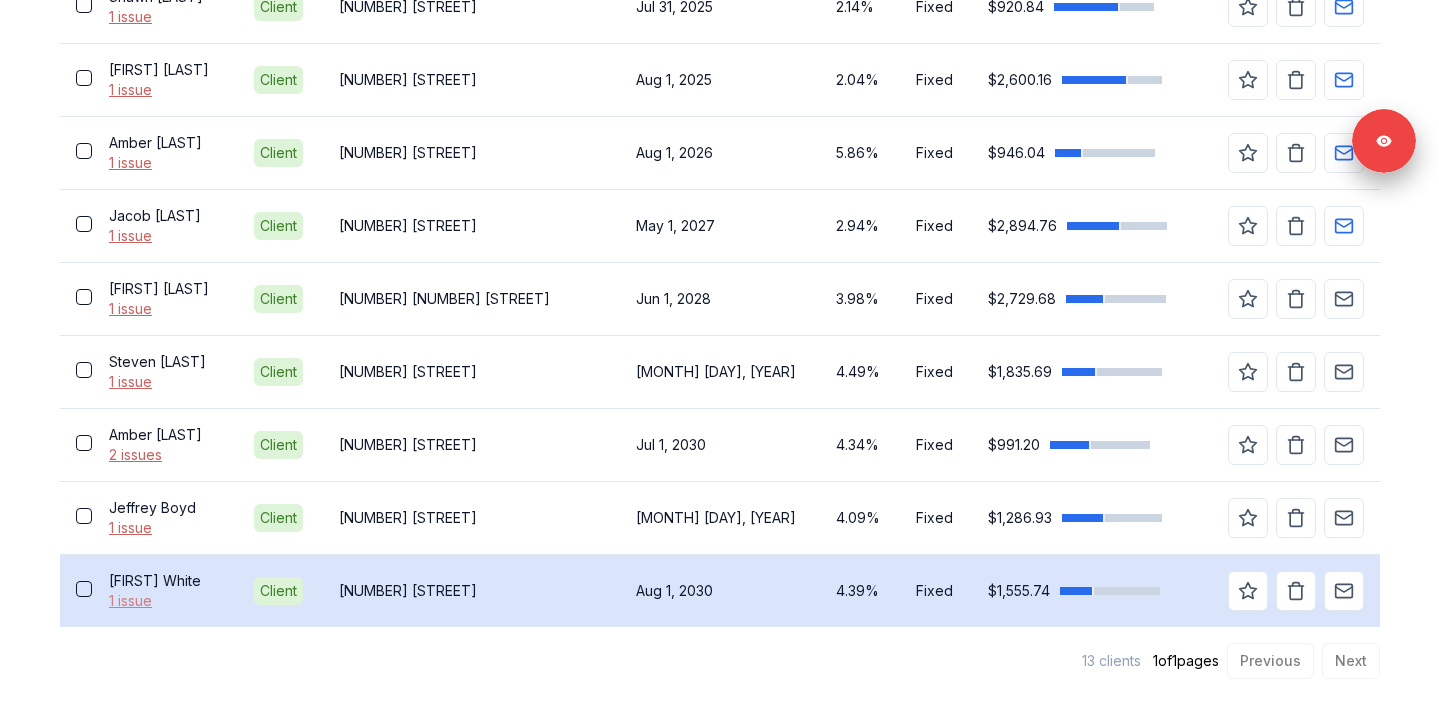 click on "1   issue" at bounding box center (166, 601) 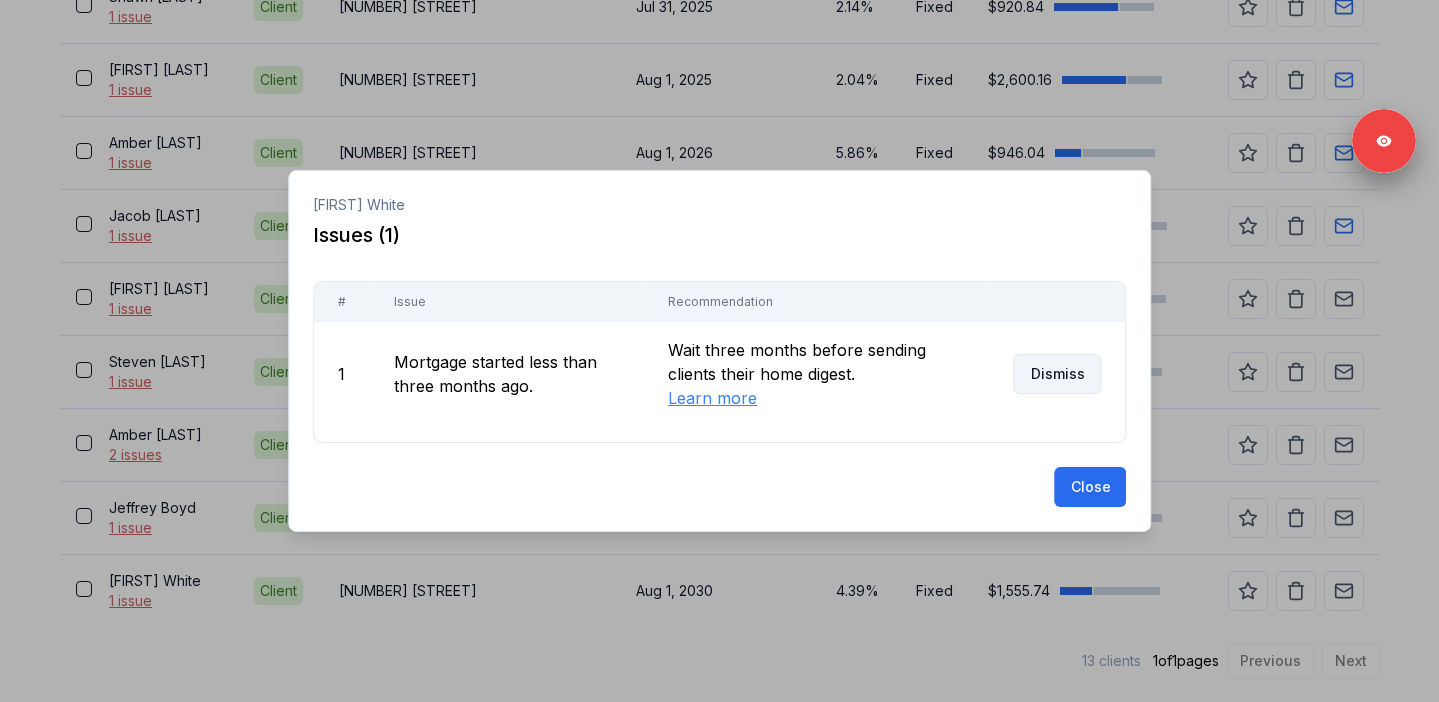 click on "Dismiss" at bounding box center (1057, 374) 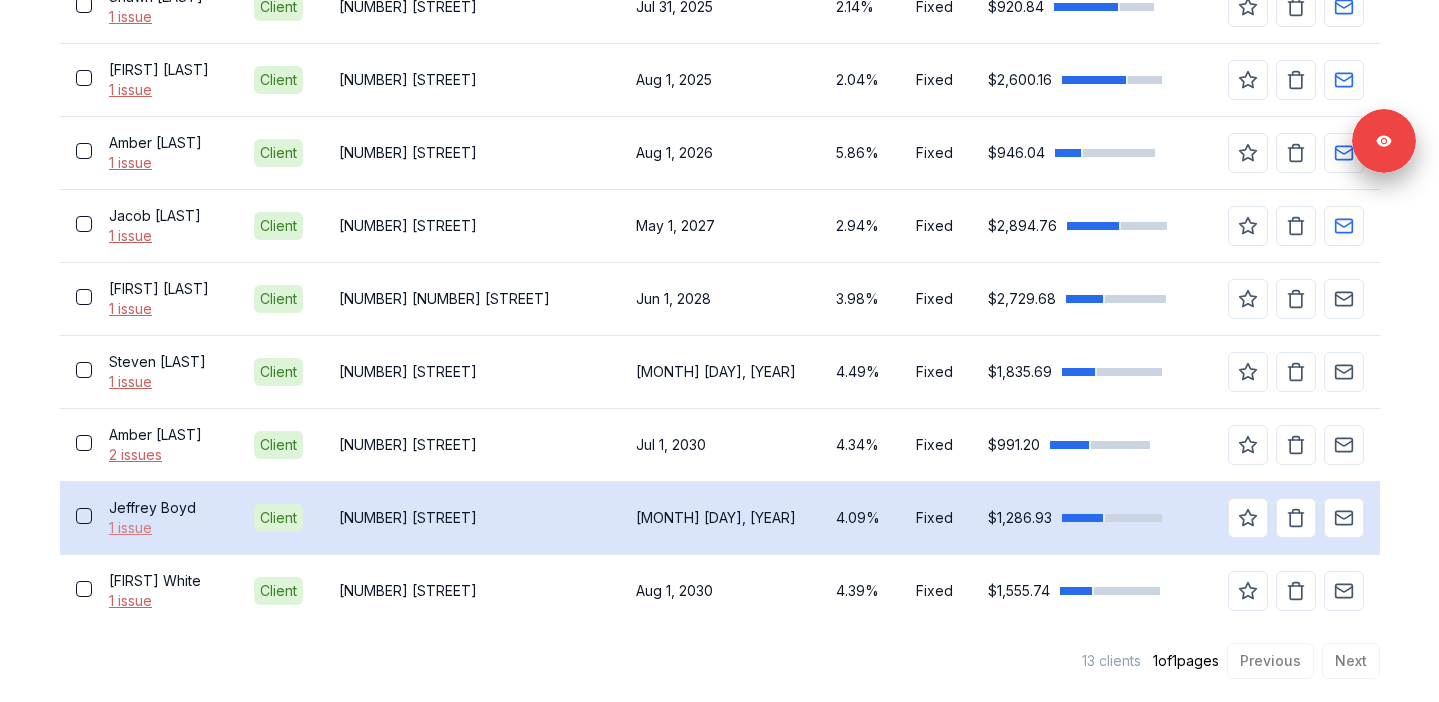 click on "1   issue" at bounding box center (166, 528) 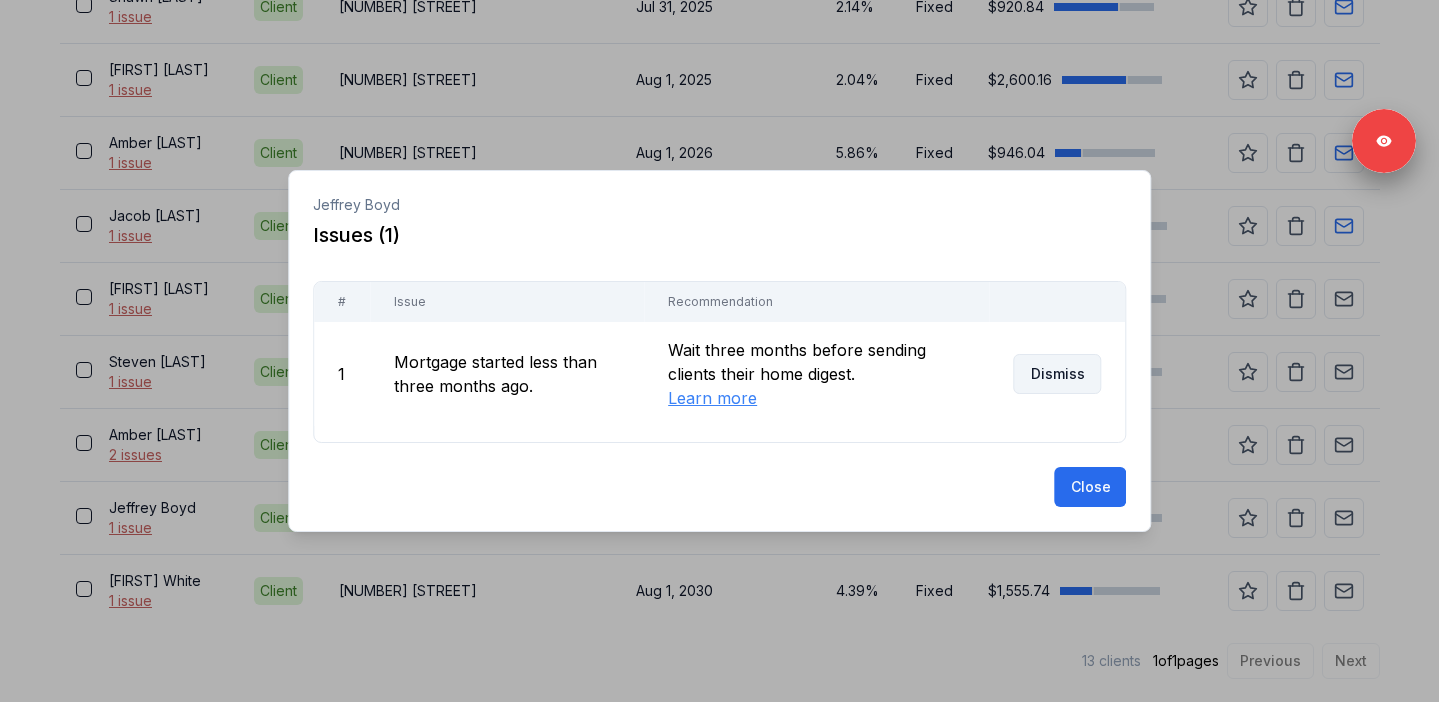 click on "Dismiss" at bounding box center (1057, 374) 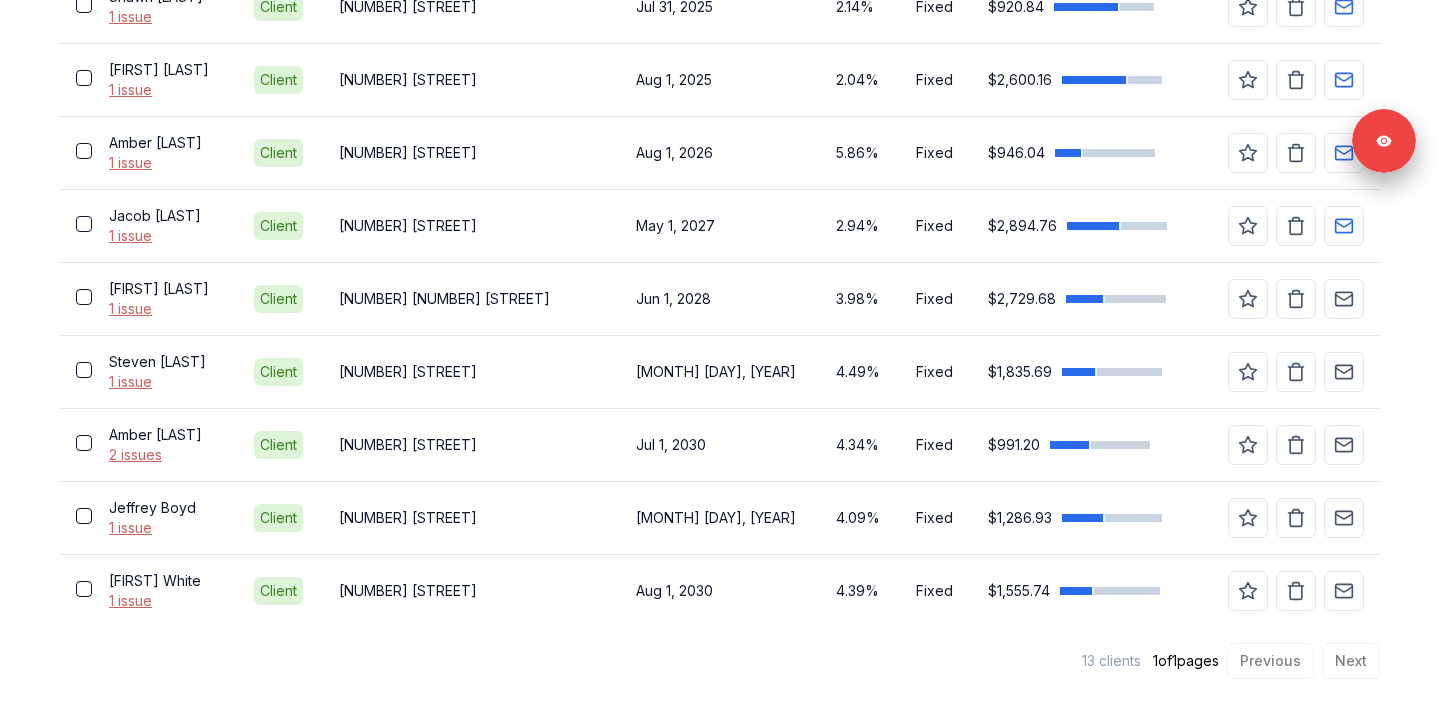 scroll, scrollTop: 896, scrollLeft: 0, axis: vertical 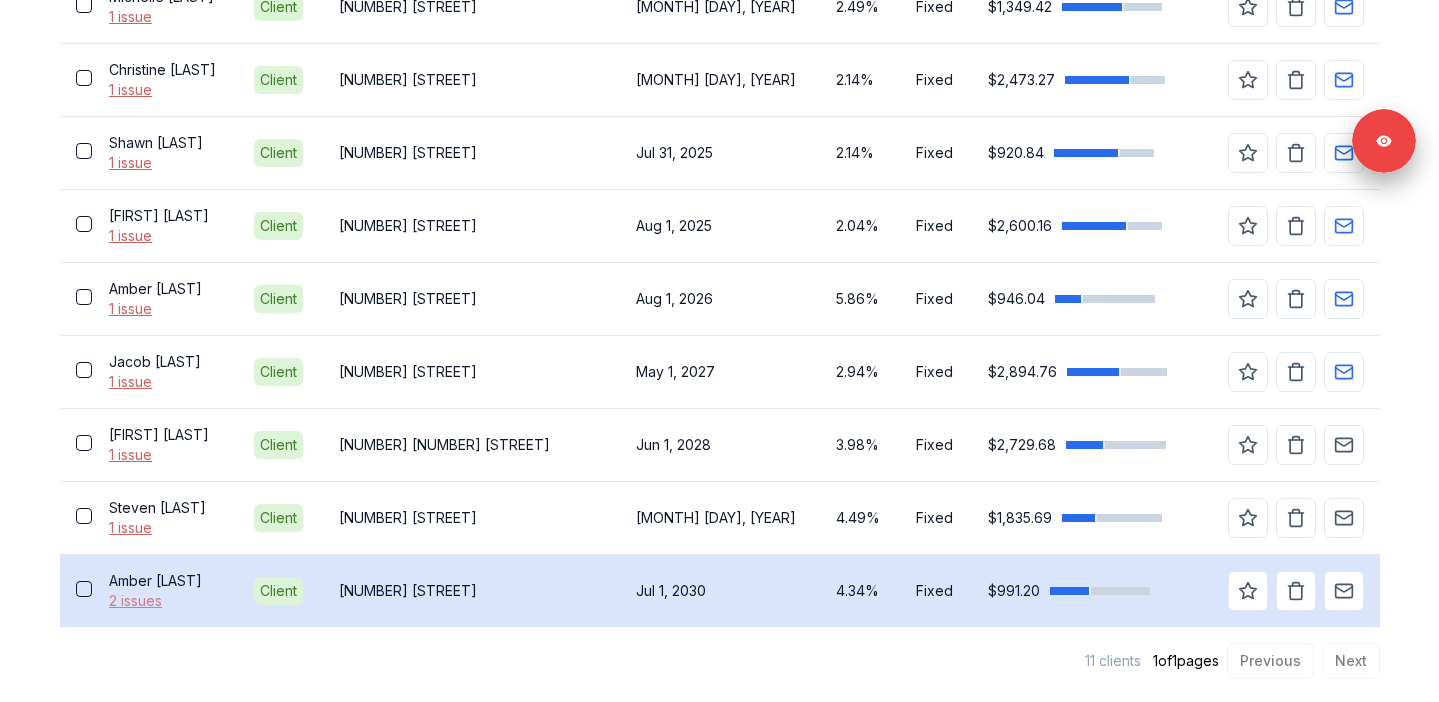 click on "2   issues" at bounding box center [166, 601] 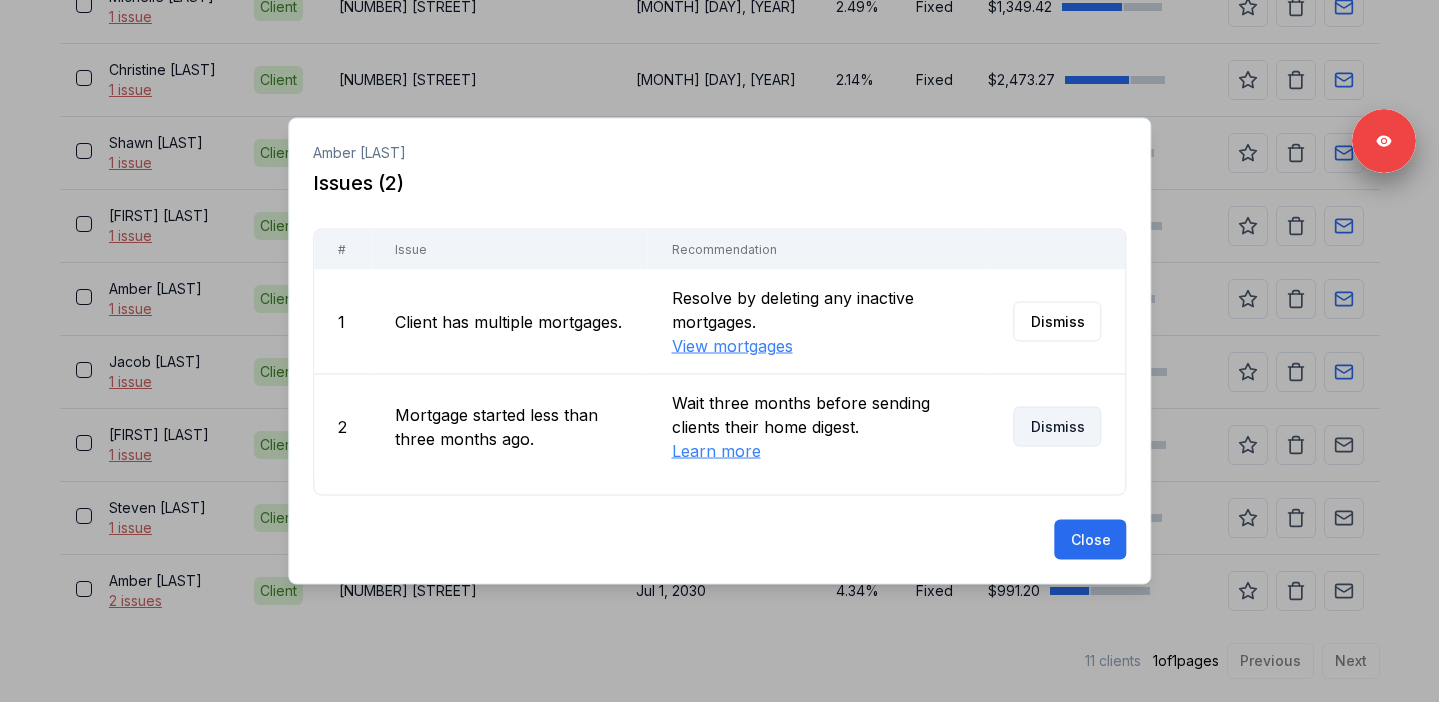 click on "Dismiss" at bounding box center (1057, 427) 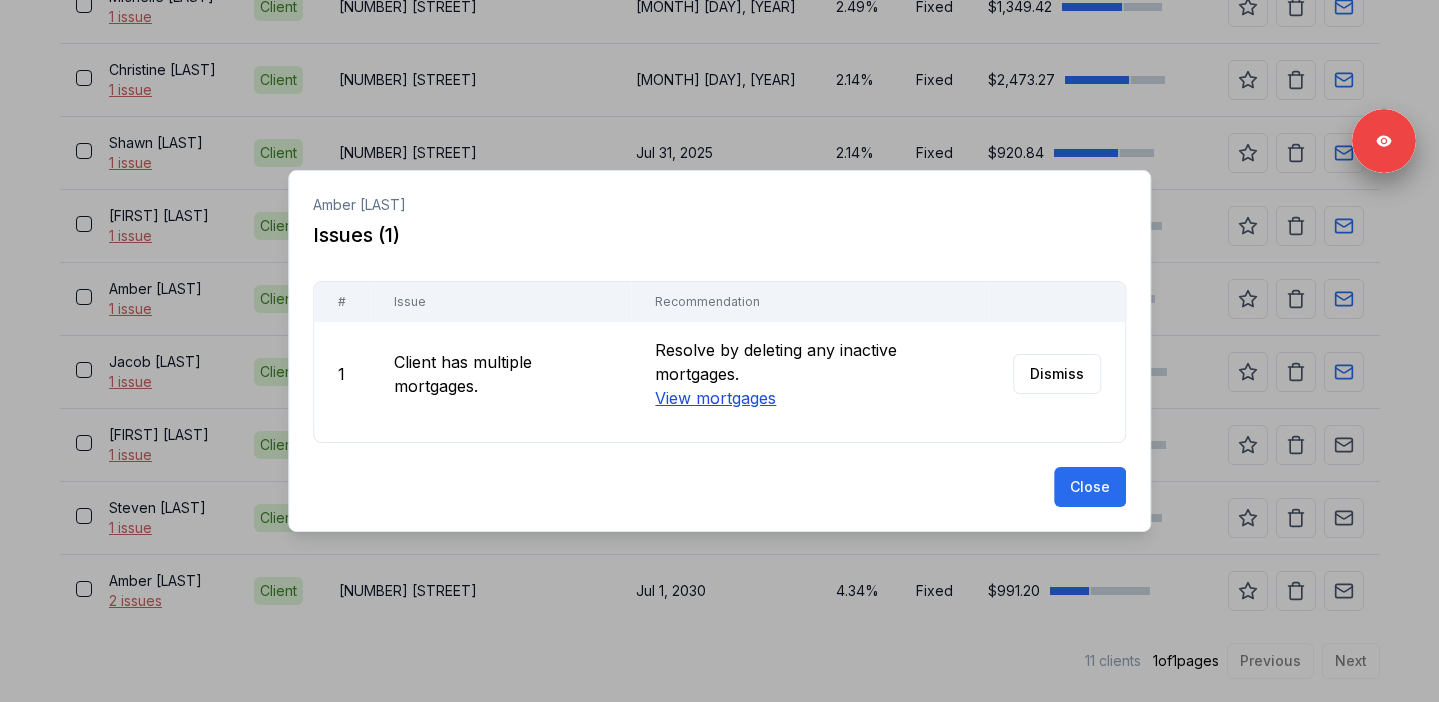 click on "View mortgages" at bounding box center (715, 398) 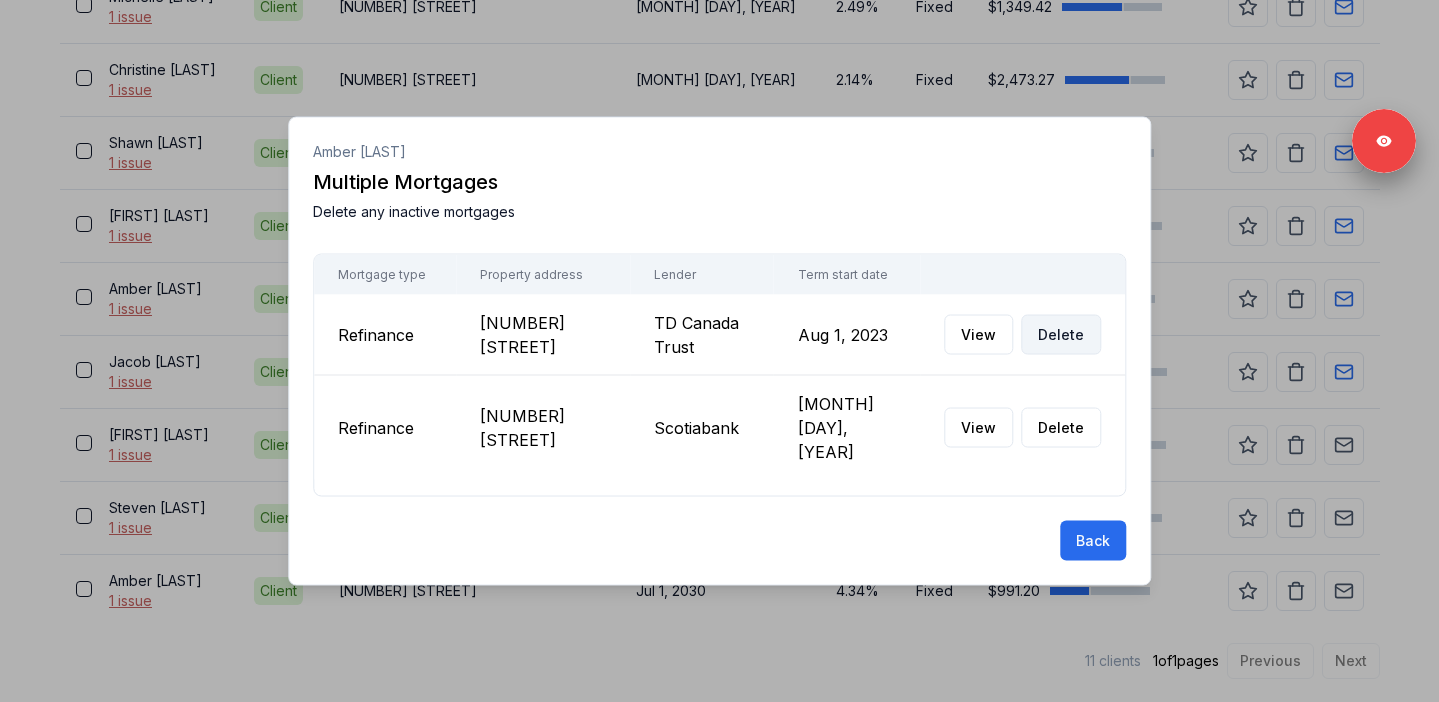 click on "Delete" at bounding box center (1061, 335) 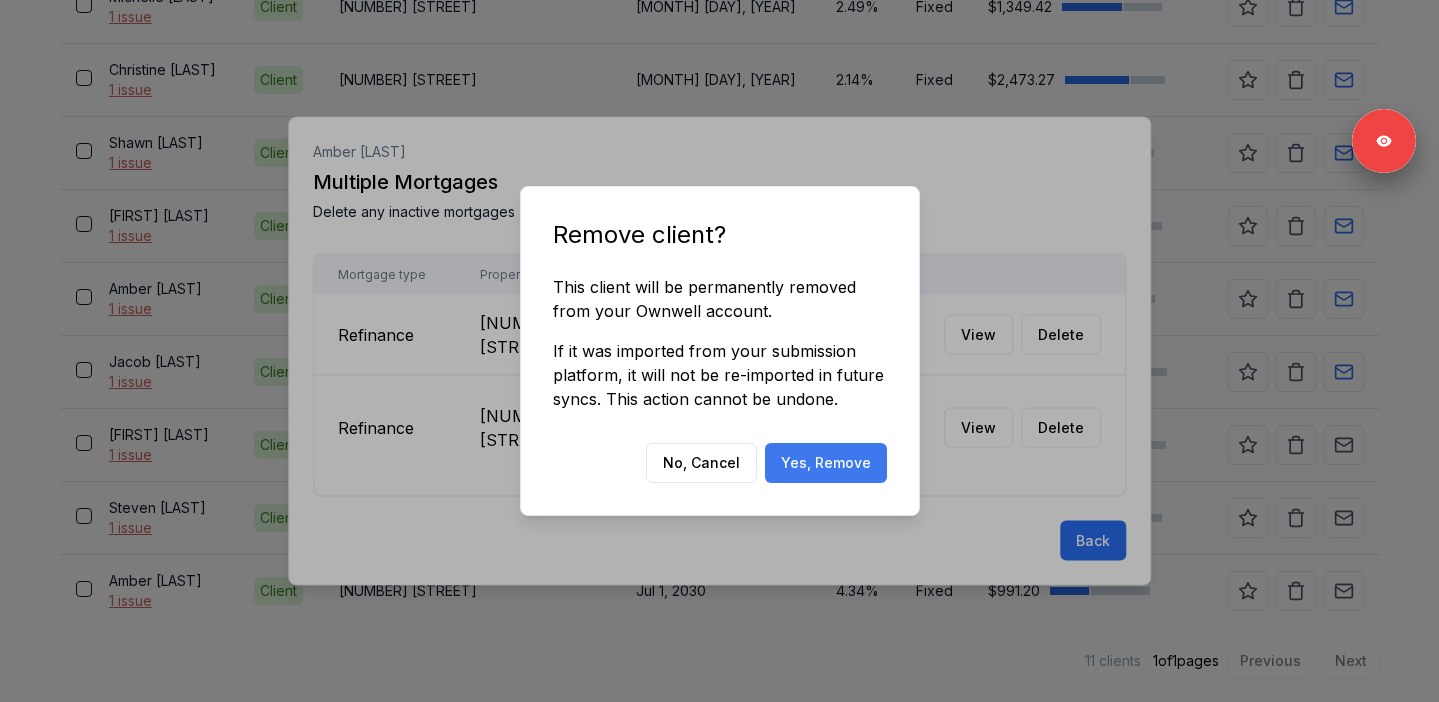 click on "Yes, Remove" at bounding box center [826, 463] 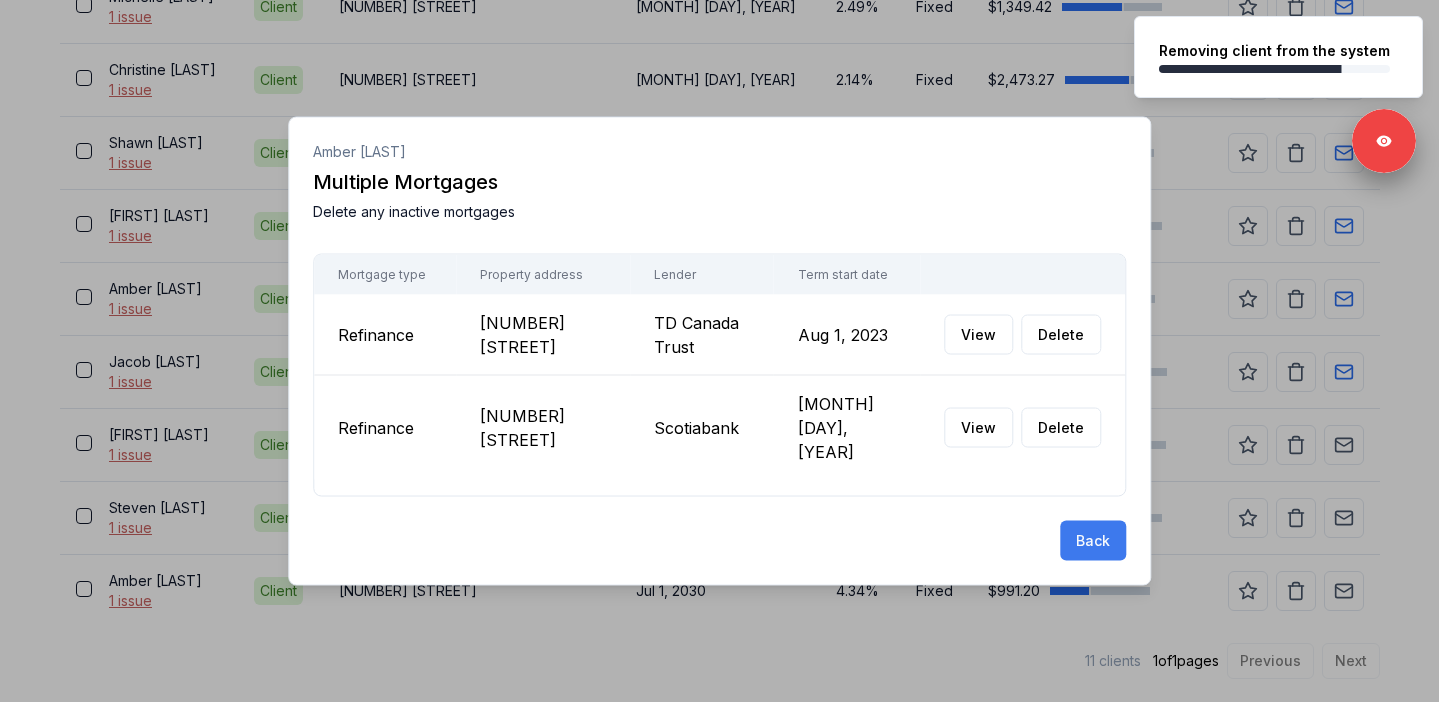 click on "Back" at bounding box center [1093, 541] 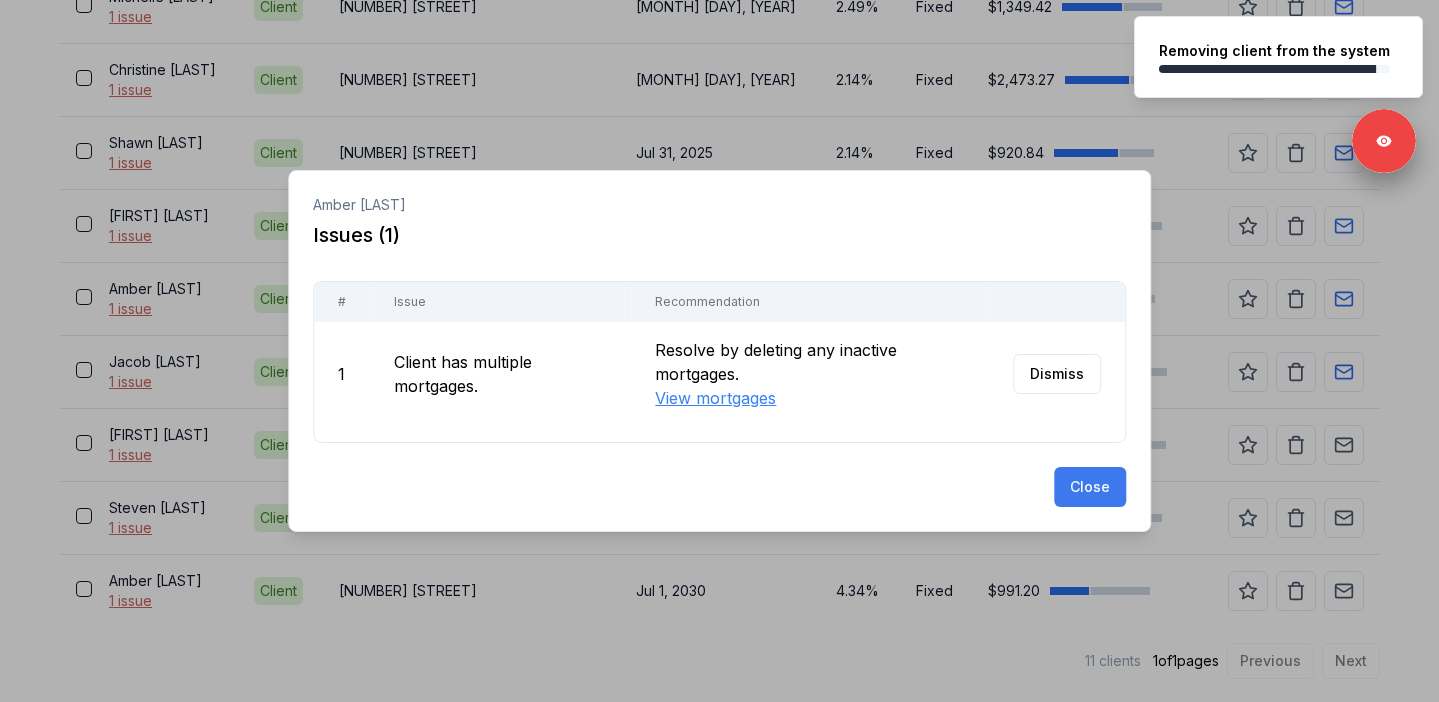 click on "Close" at bounding box center [1090, 487] 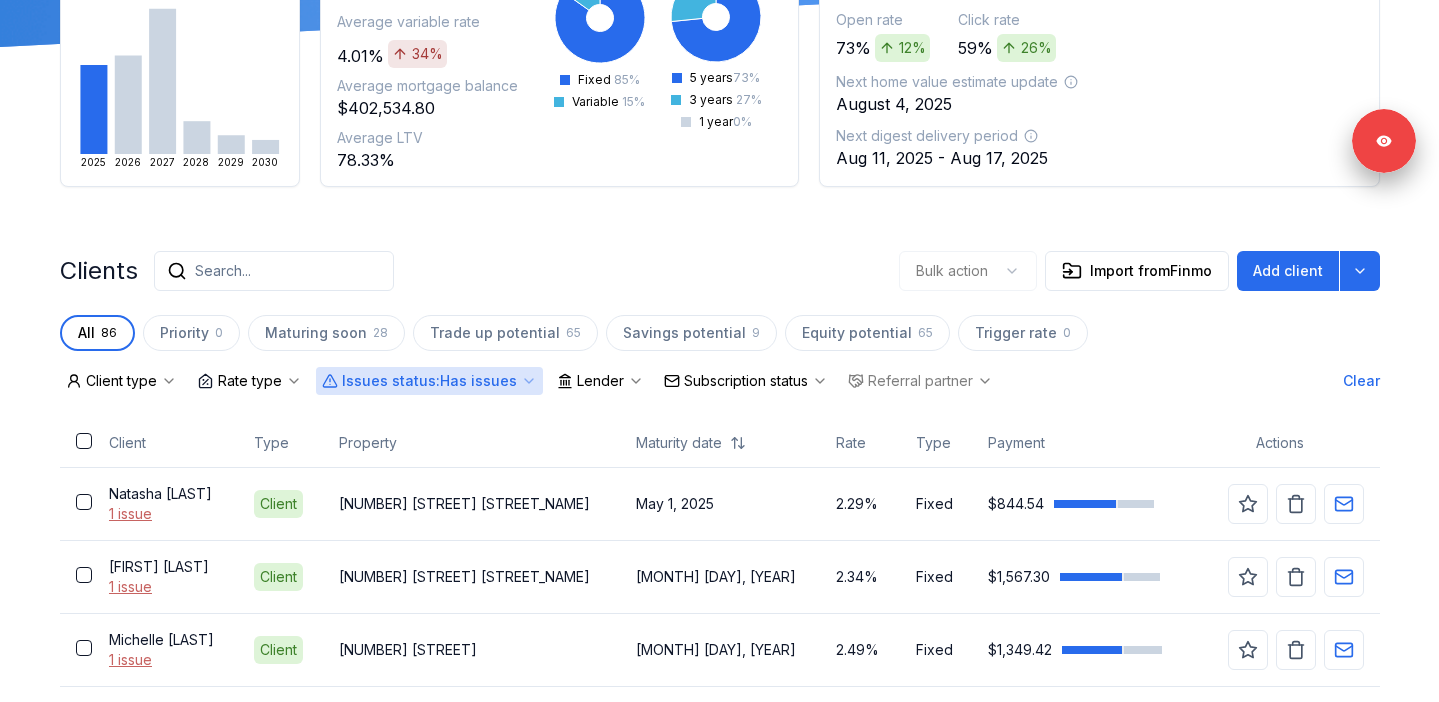 scroll, scrollTop: 750, scrollLeft: 0, axis: vertical 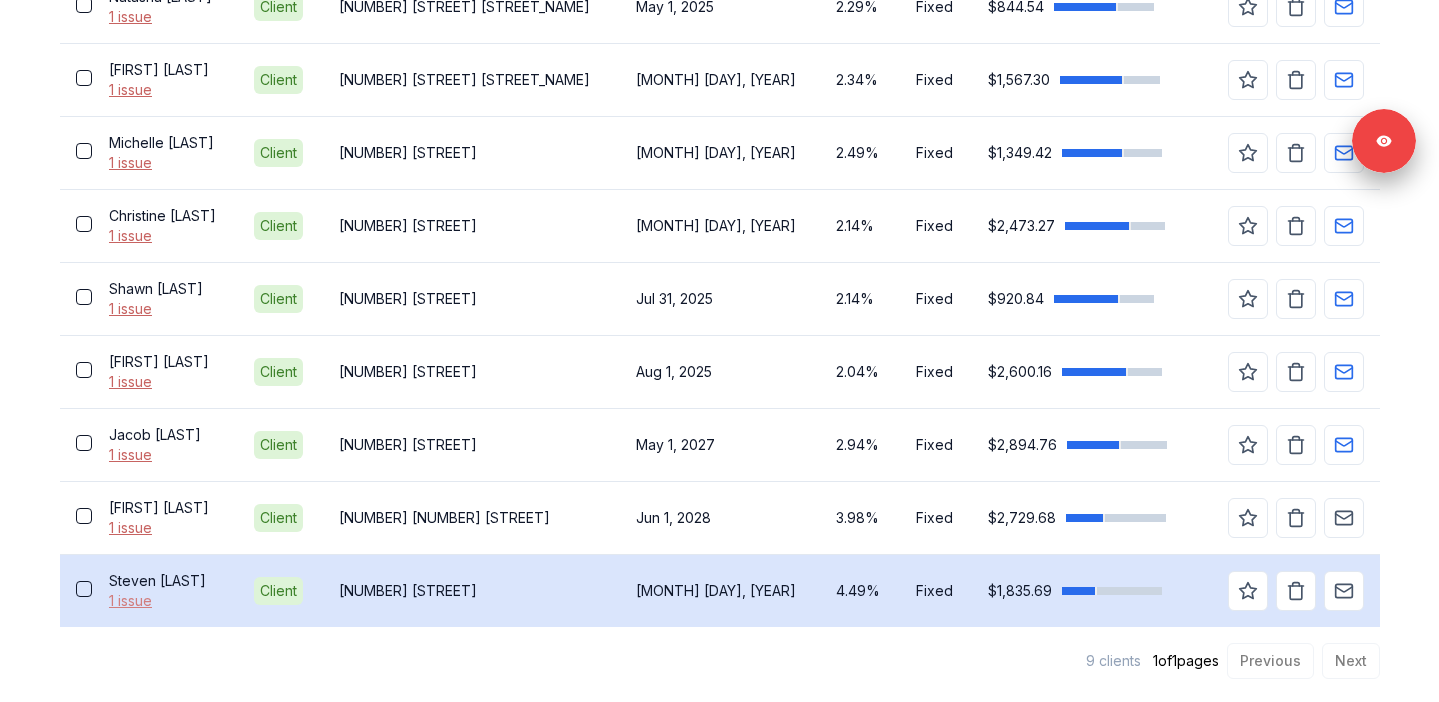 click on "1   issue" at bounding box center (166, 601) 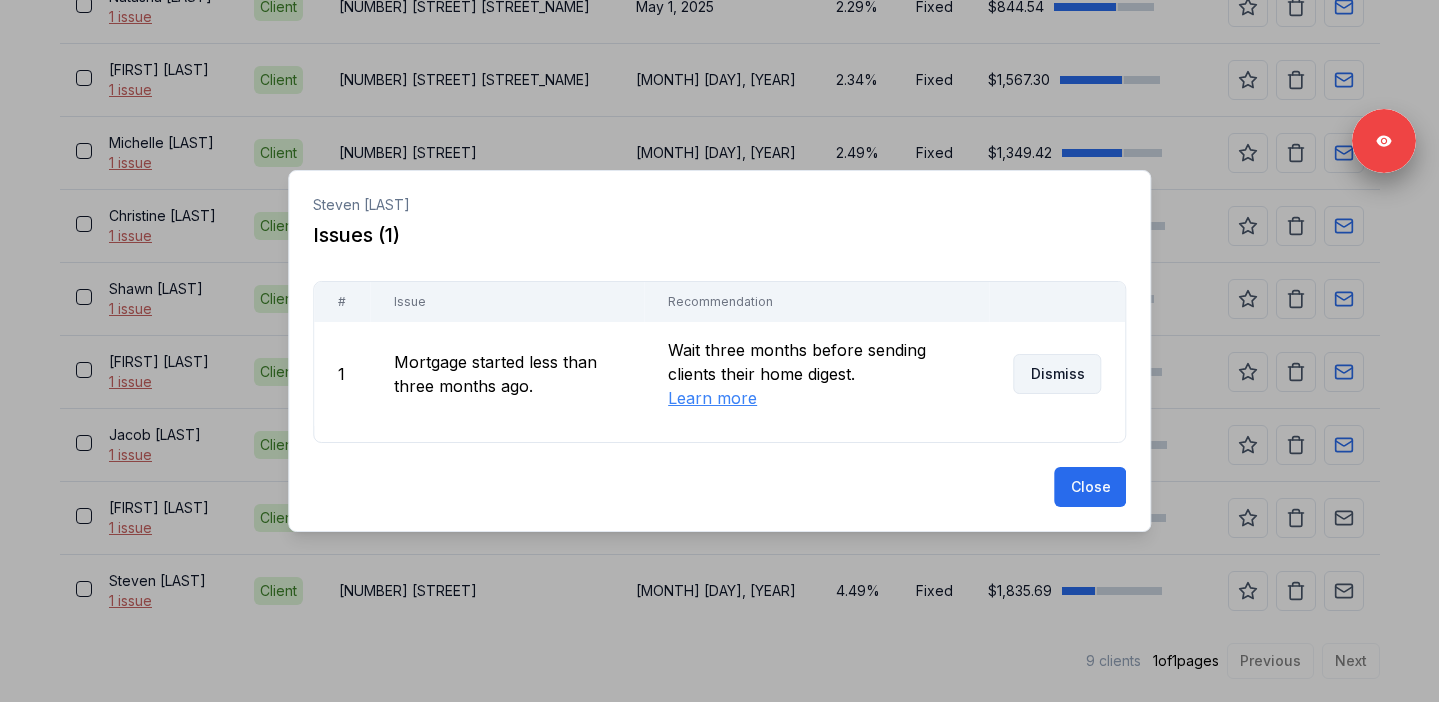 click on "Dismiss" at bounding box center [1057, 374] 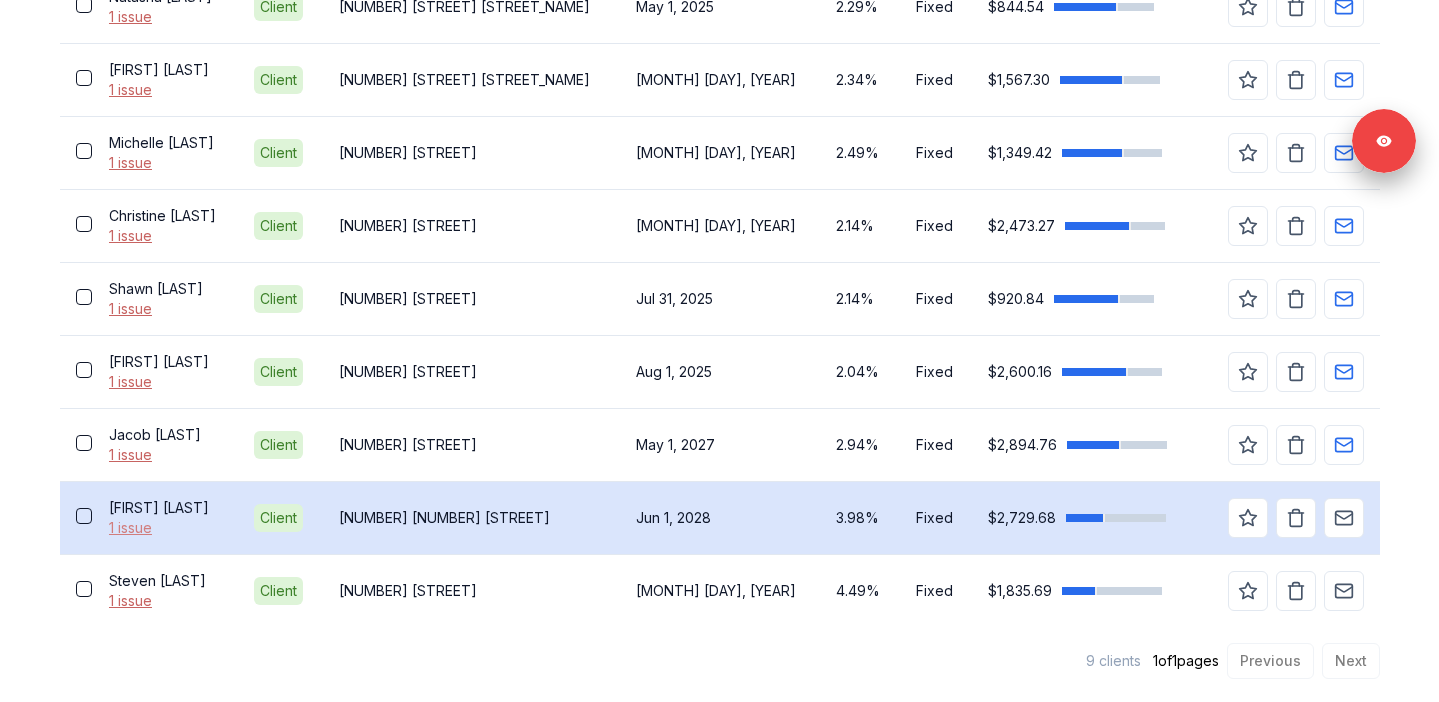 click on "1   issue" at bounding box center [166, 528] 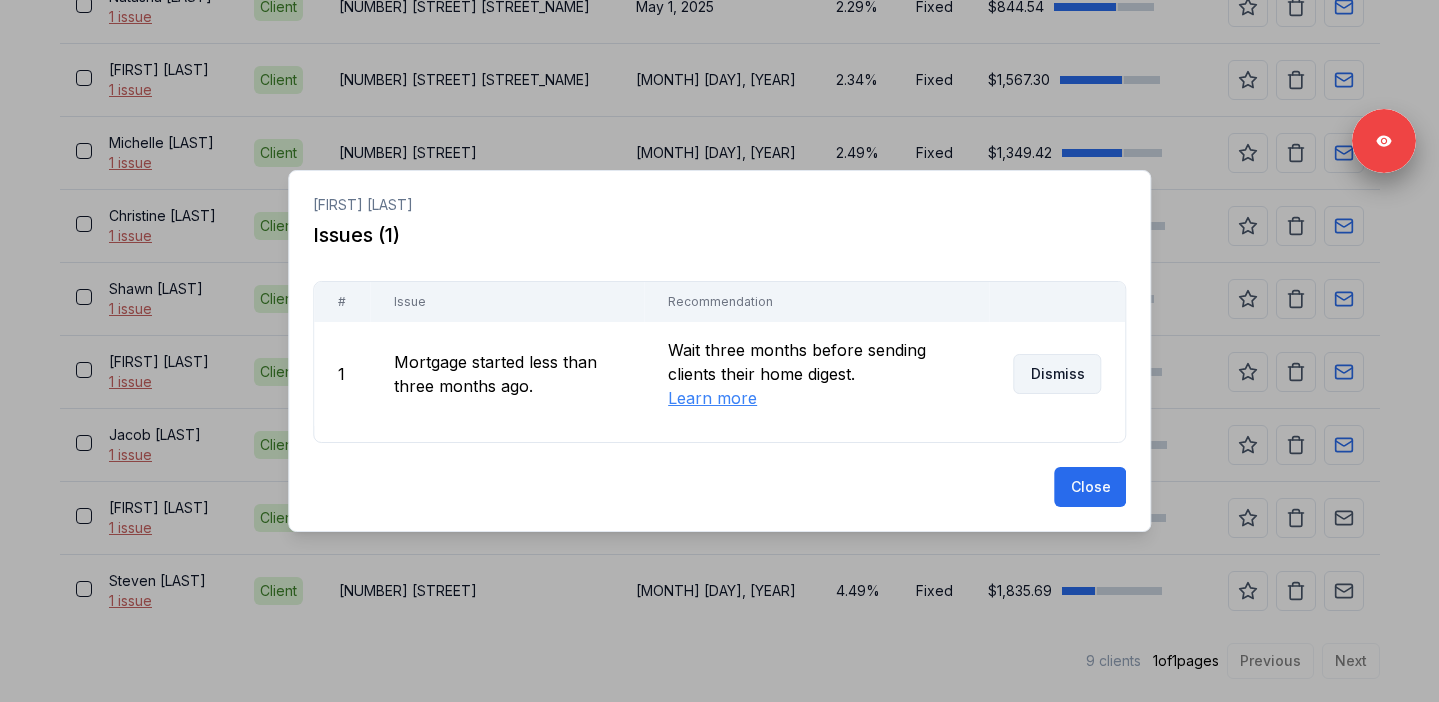 click on "Dismiss" at bounding box center [1057, 374] 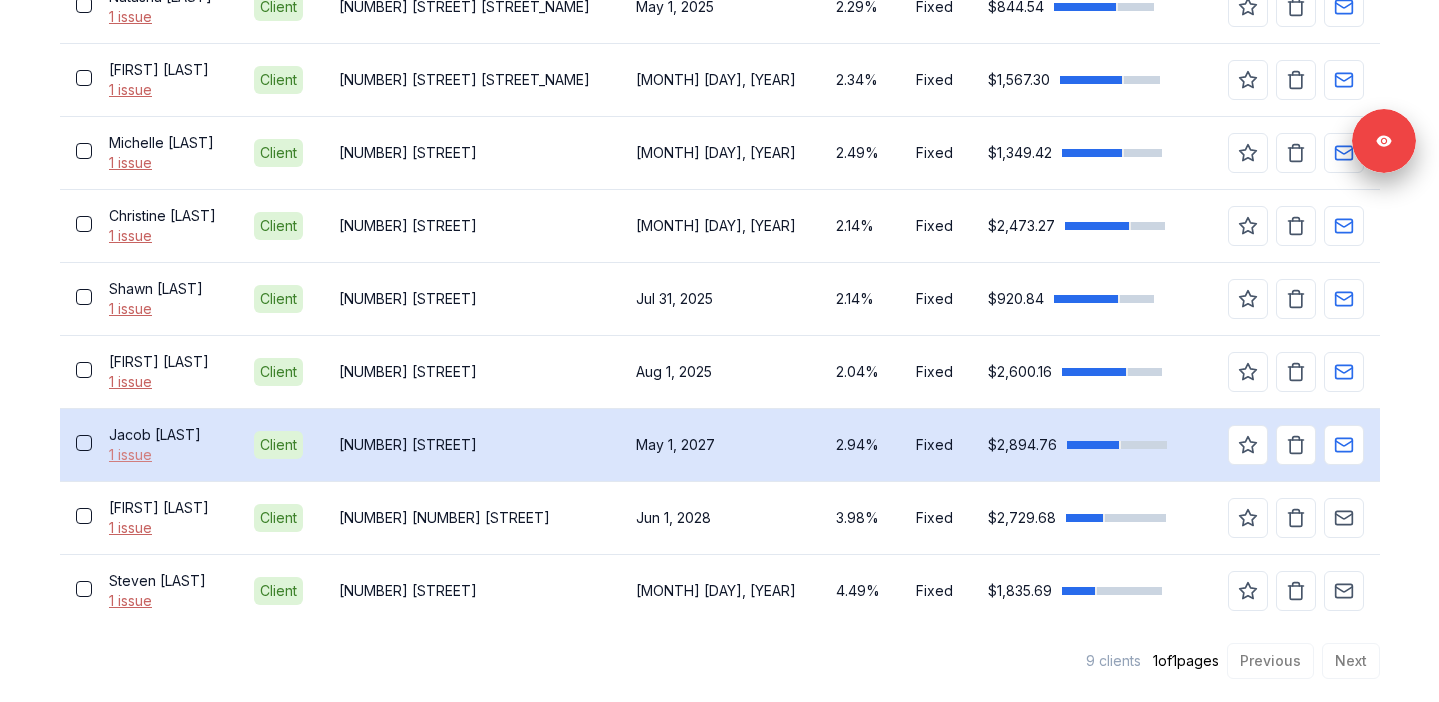 click on "1   issue" at bounding box center (166, 455) 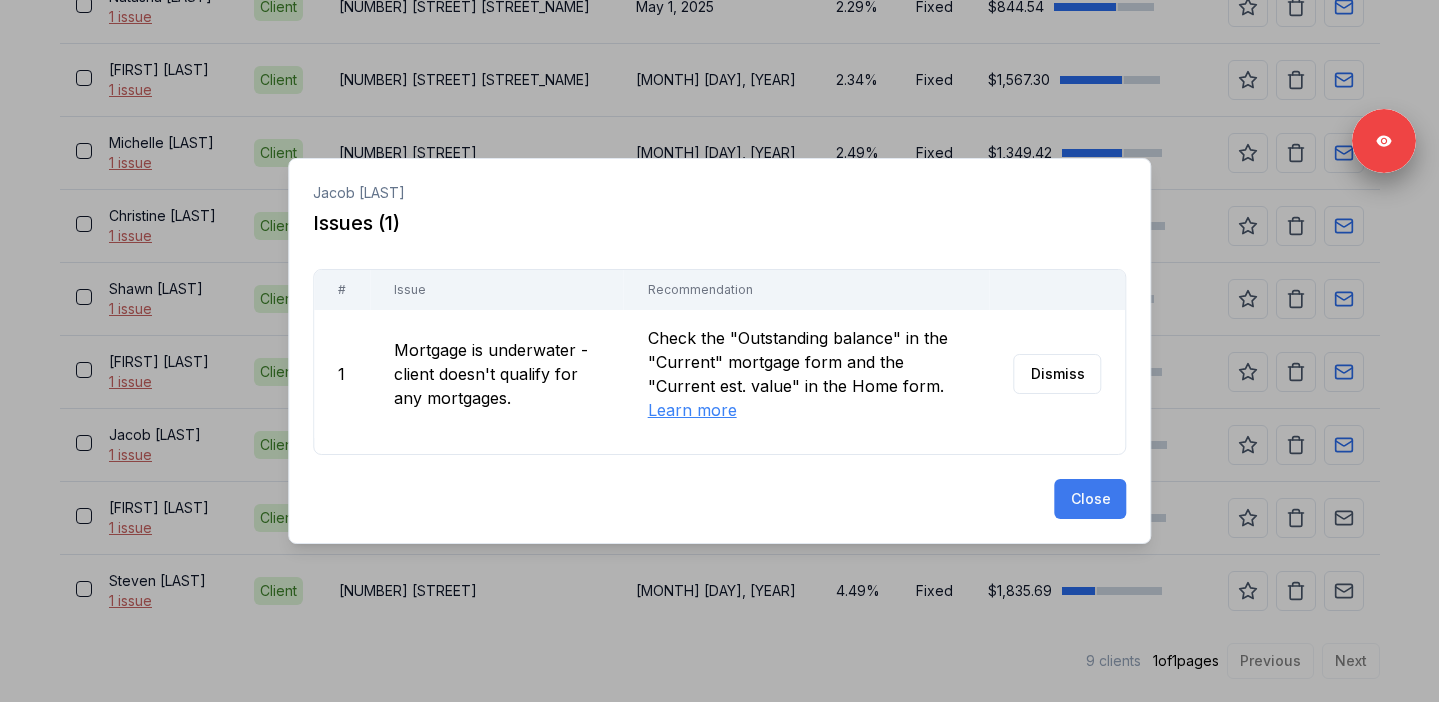 click on "Close" at bounding box center (1090, 499) 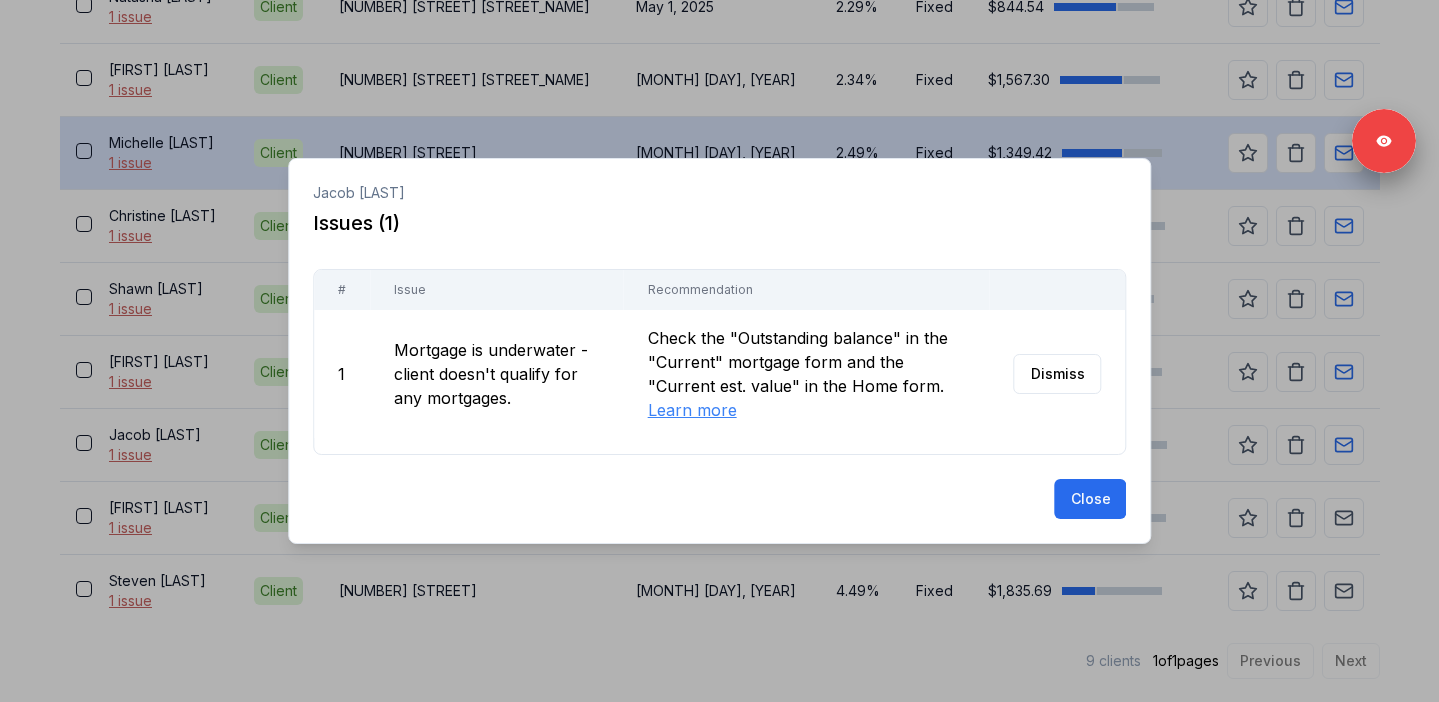 scroll, scrollTop: 604, scrollLeft: 0, axis: vertical 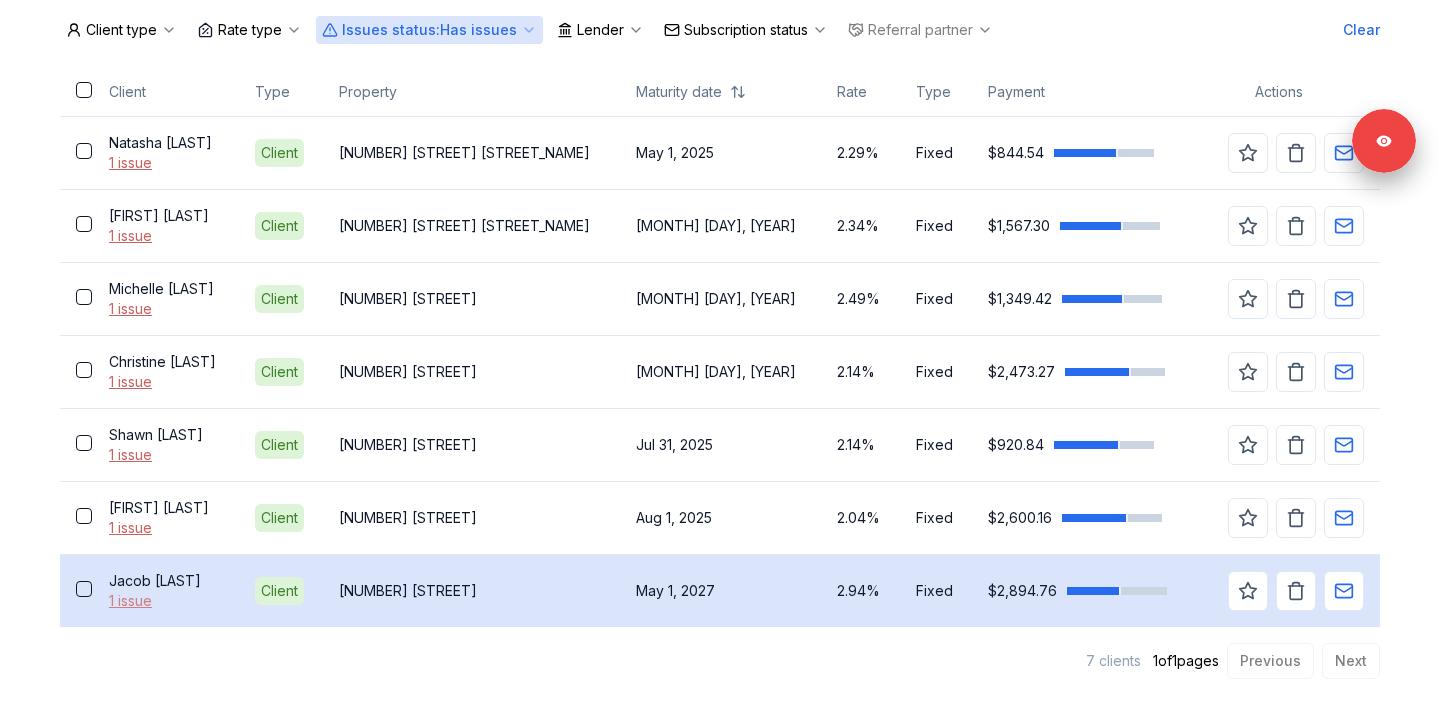 click on "1   issue" at bounding box center (166, 601) 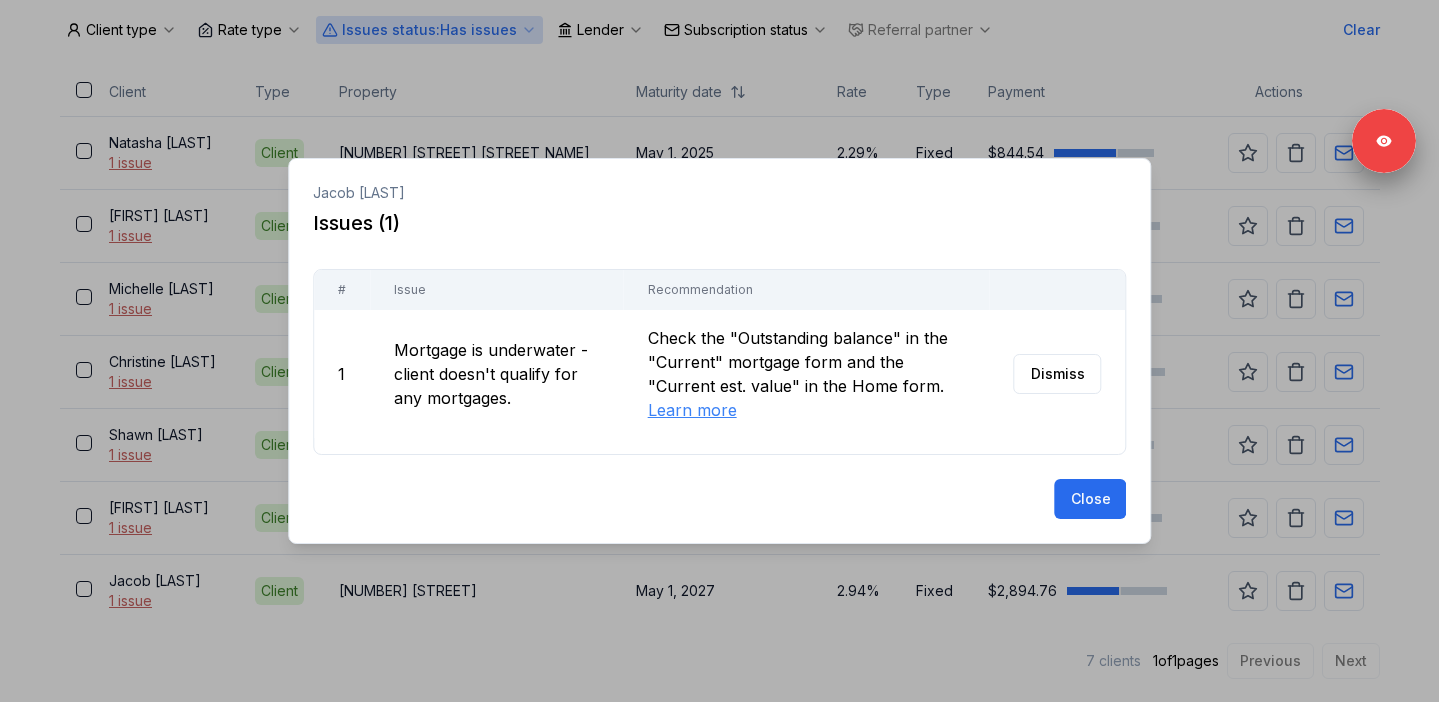 click at bounding box center (719, 351) 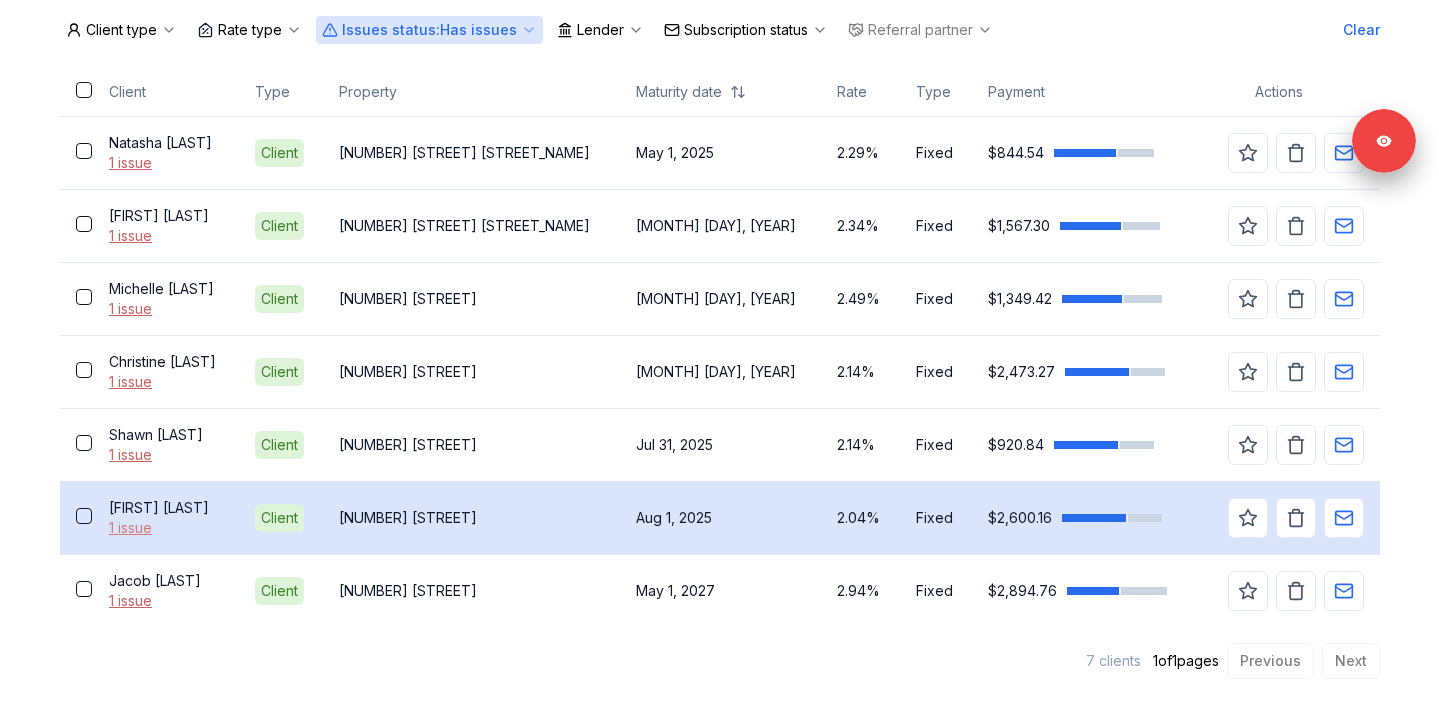 click on "1   issue" at bounding box center (166, 528) 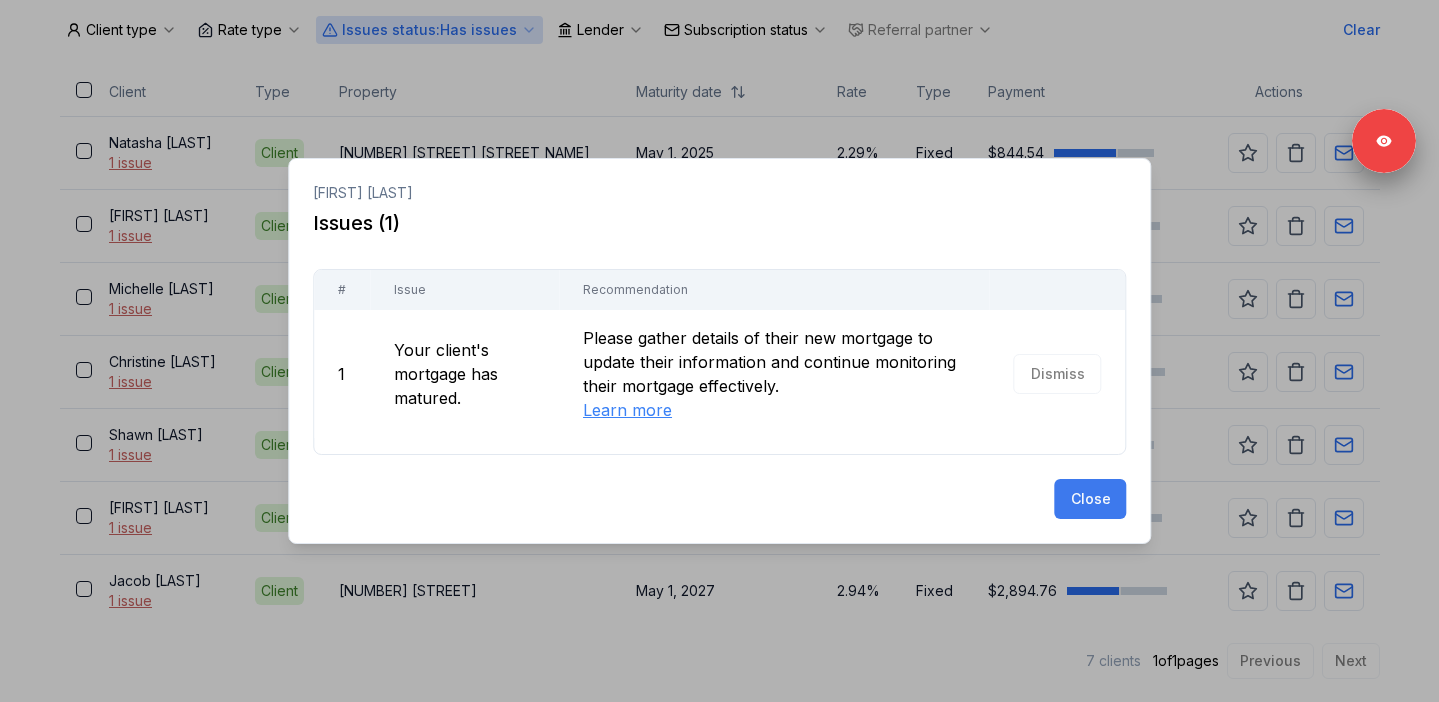 click on "Close" at bounding box center [1090, 499] 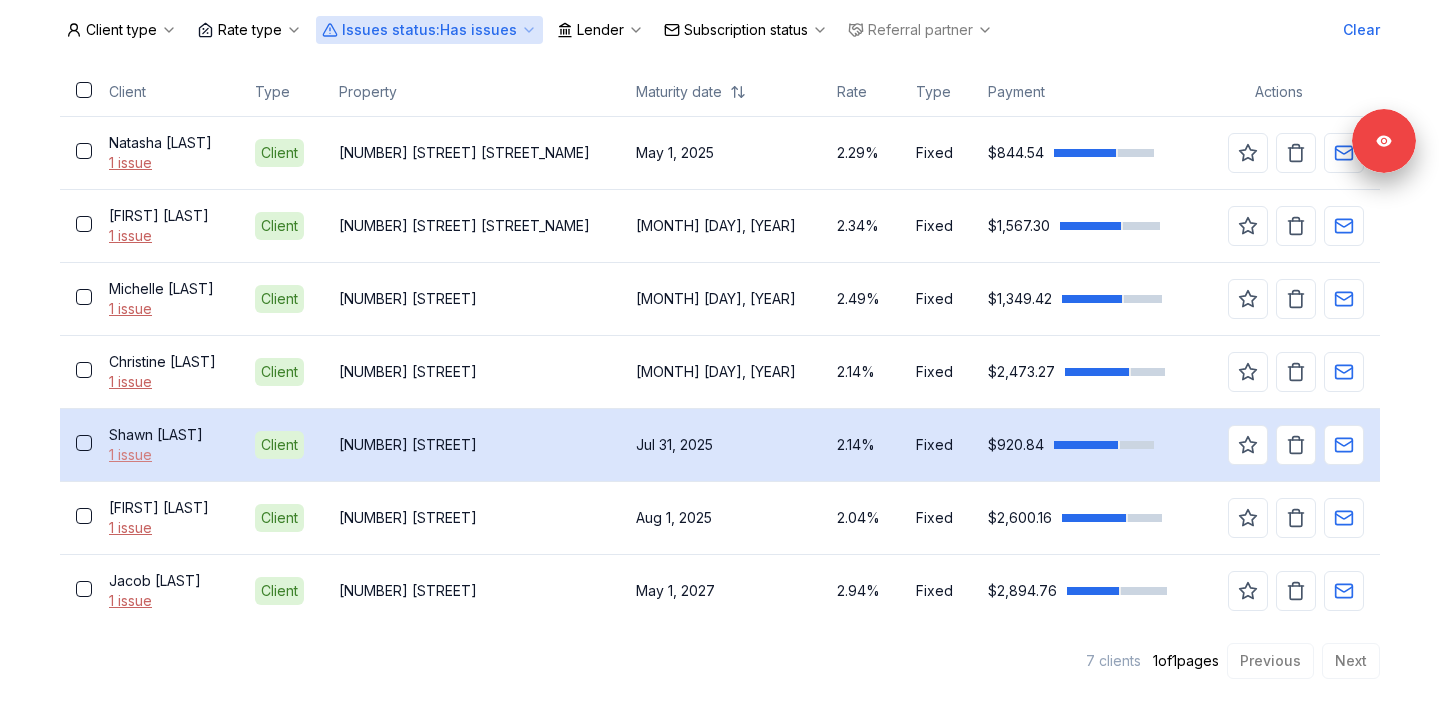 click on "1   issue" at bounding box center (166, 455) 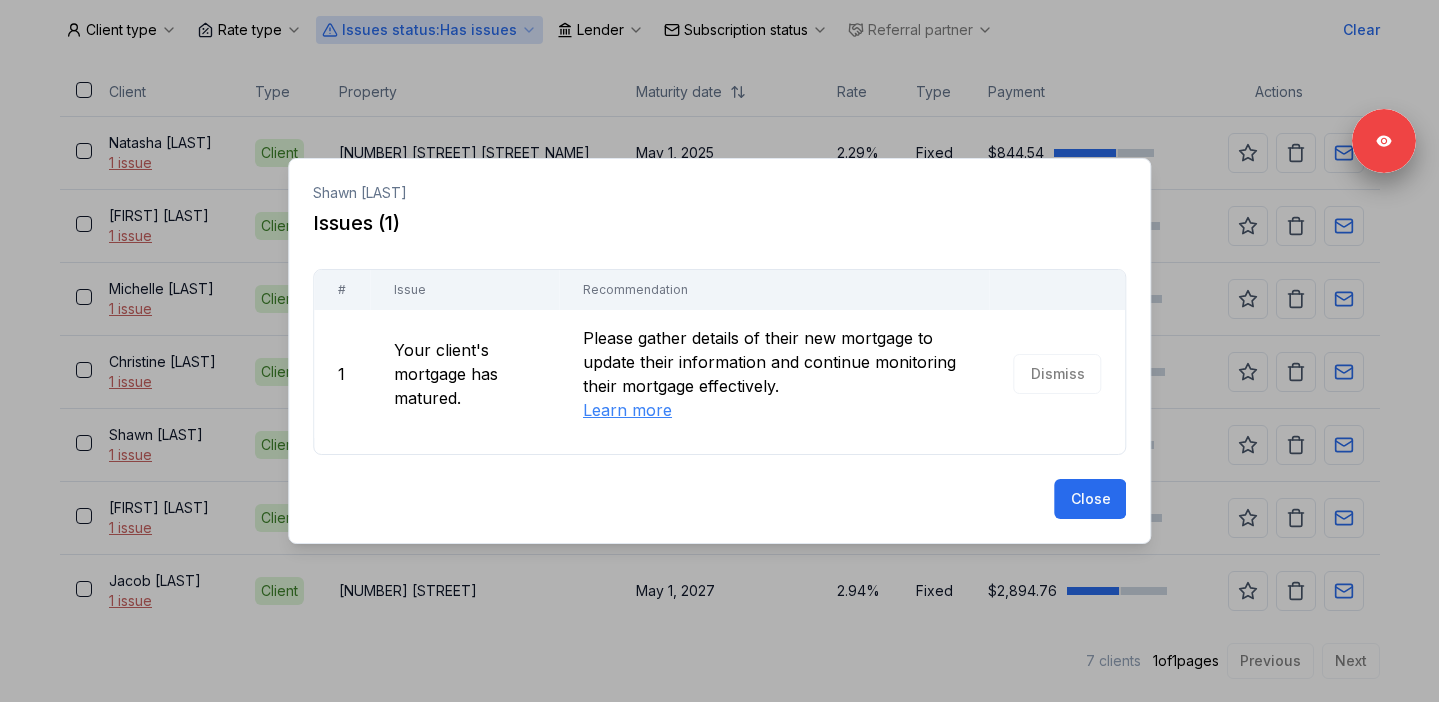 click at bounding box center [719, 351] 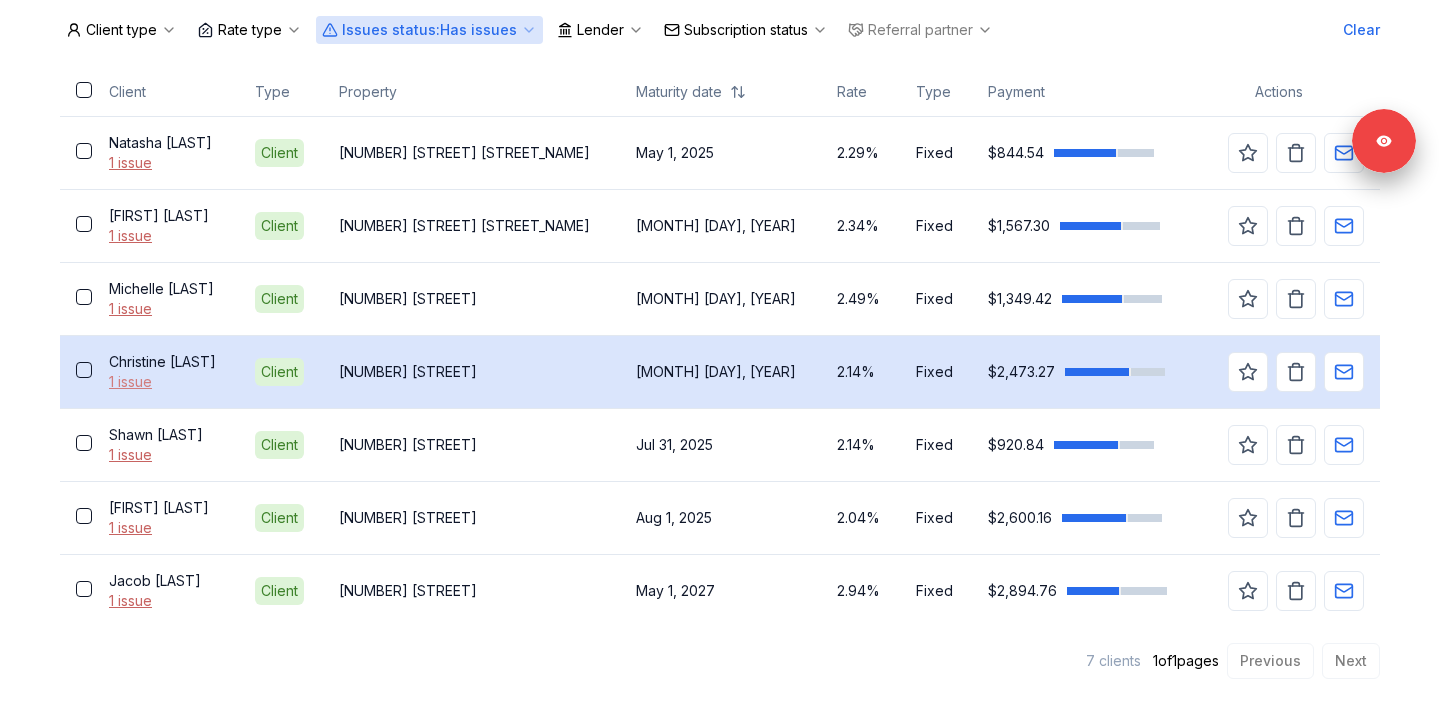 click on "1   issue" at bounding box center (166, 382) 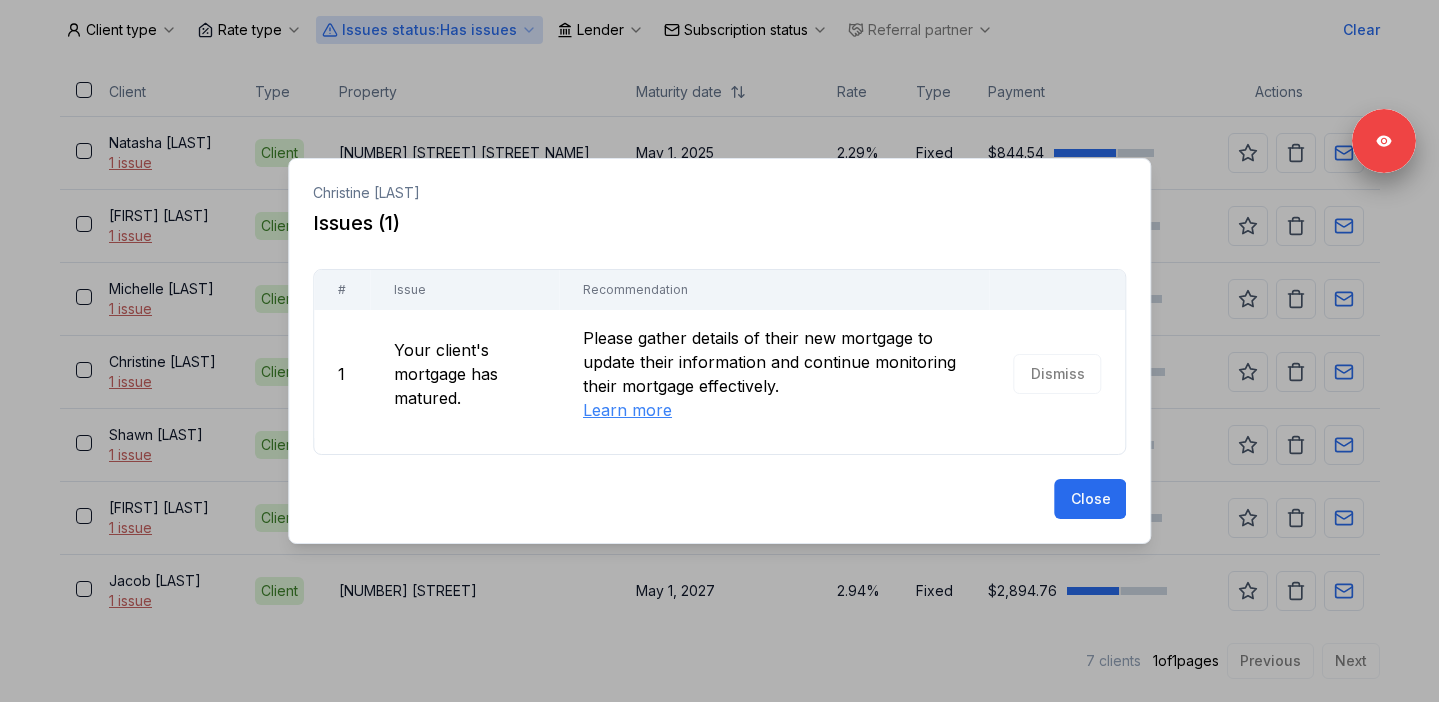 click at bounding box center (719, 351) 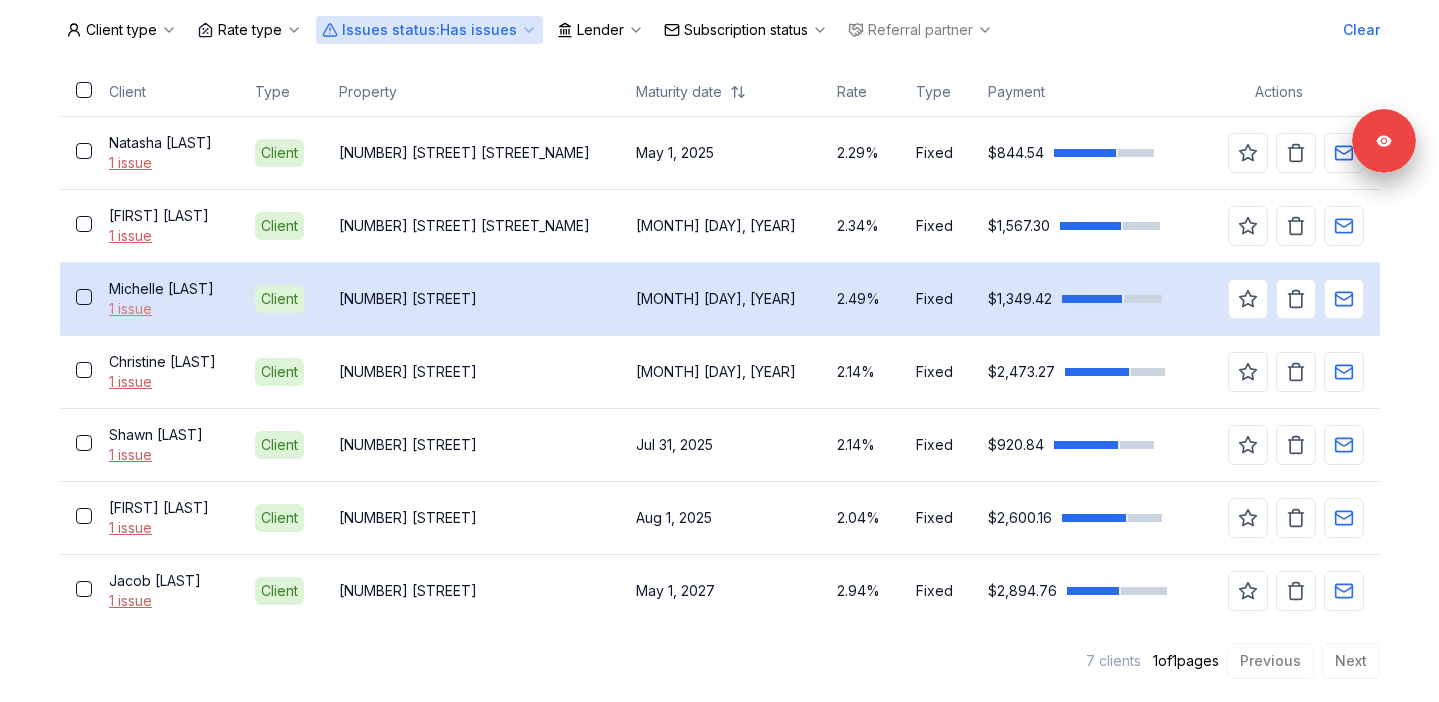 click on "1   issue" at bounding box center (166, 309) 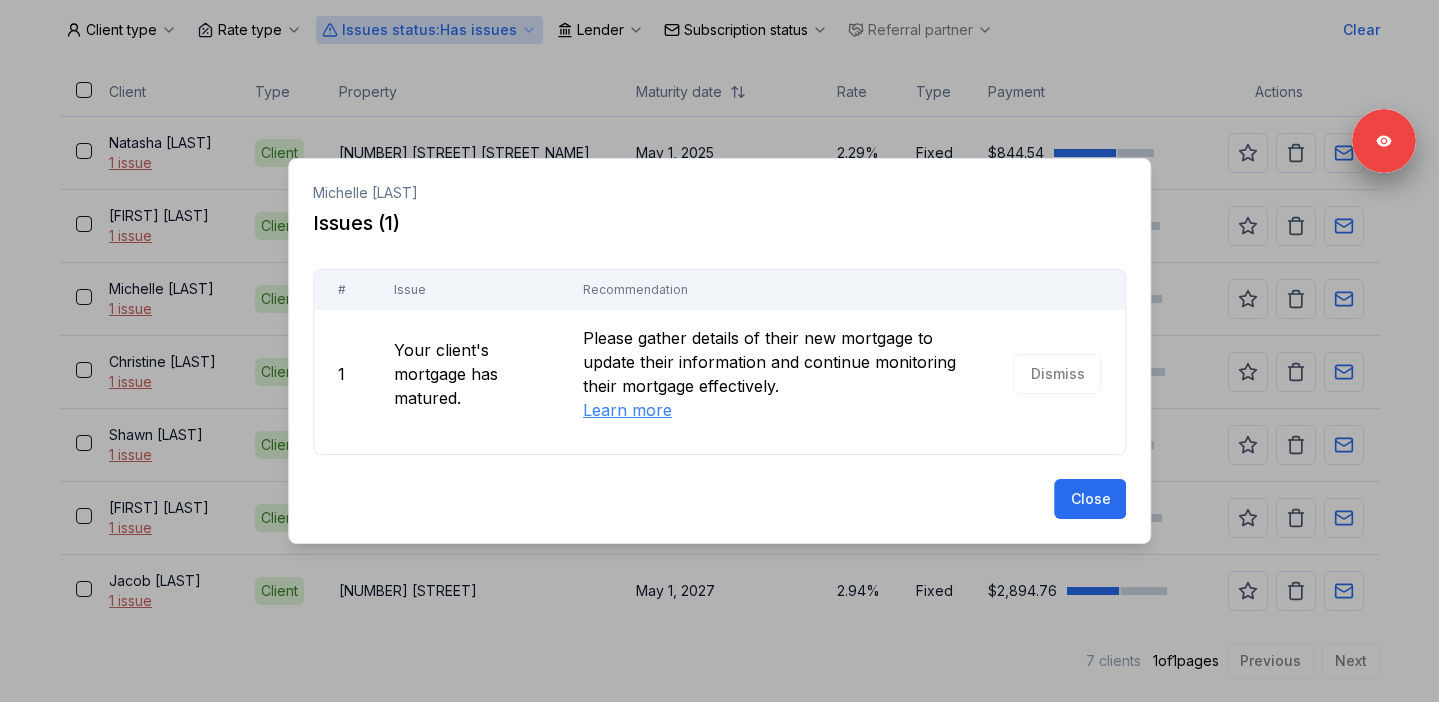 click at bounding box center [719, 351] 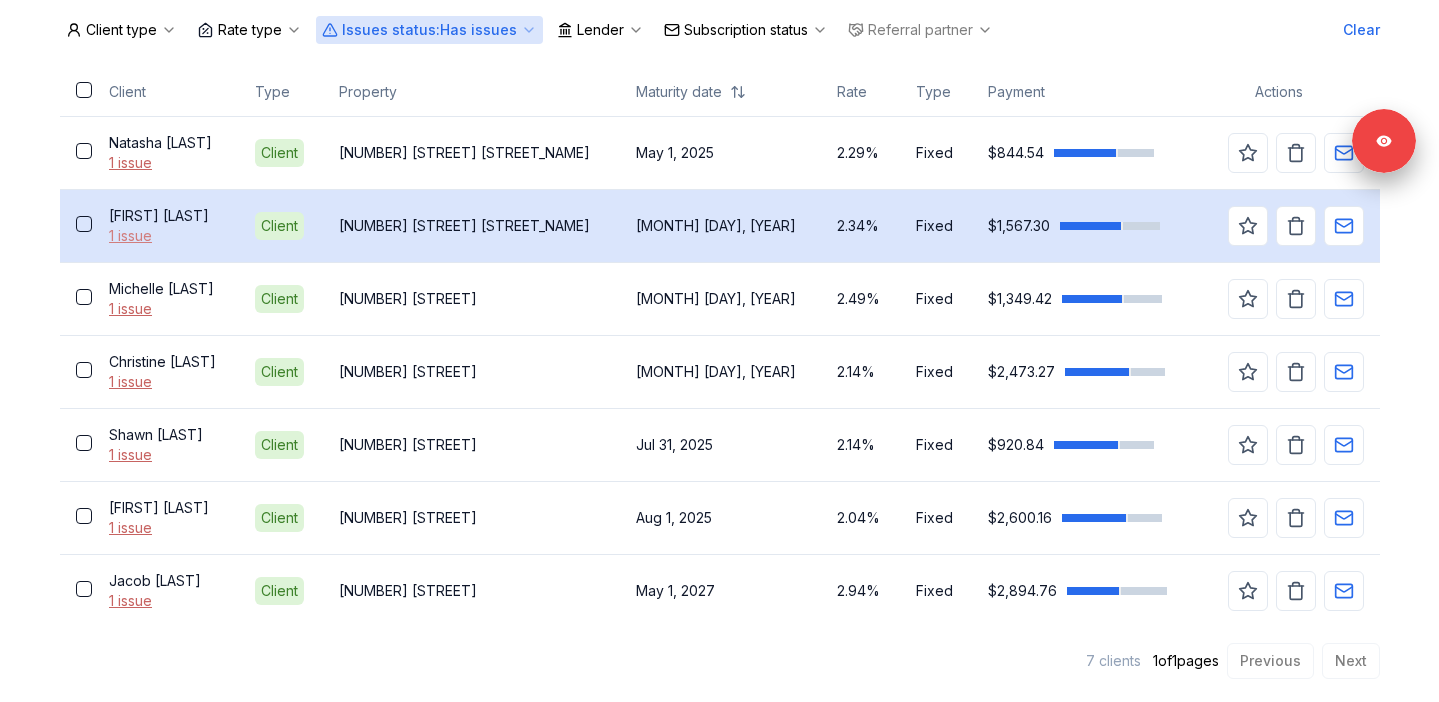 click on "1   issue" at bounding box center (166, 236) 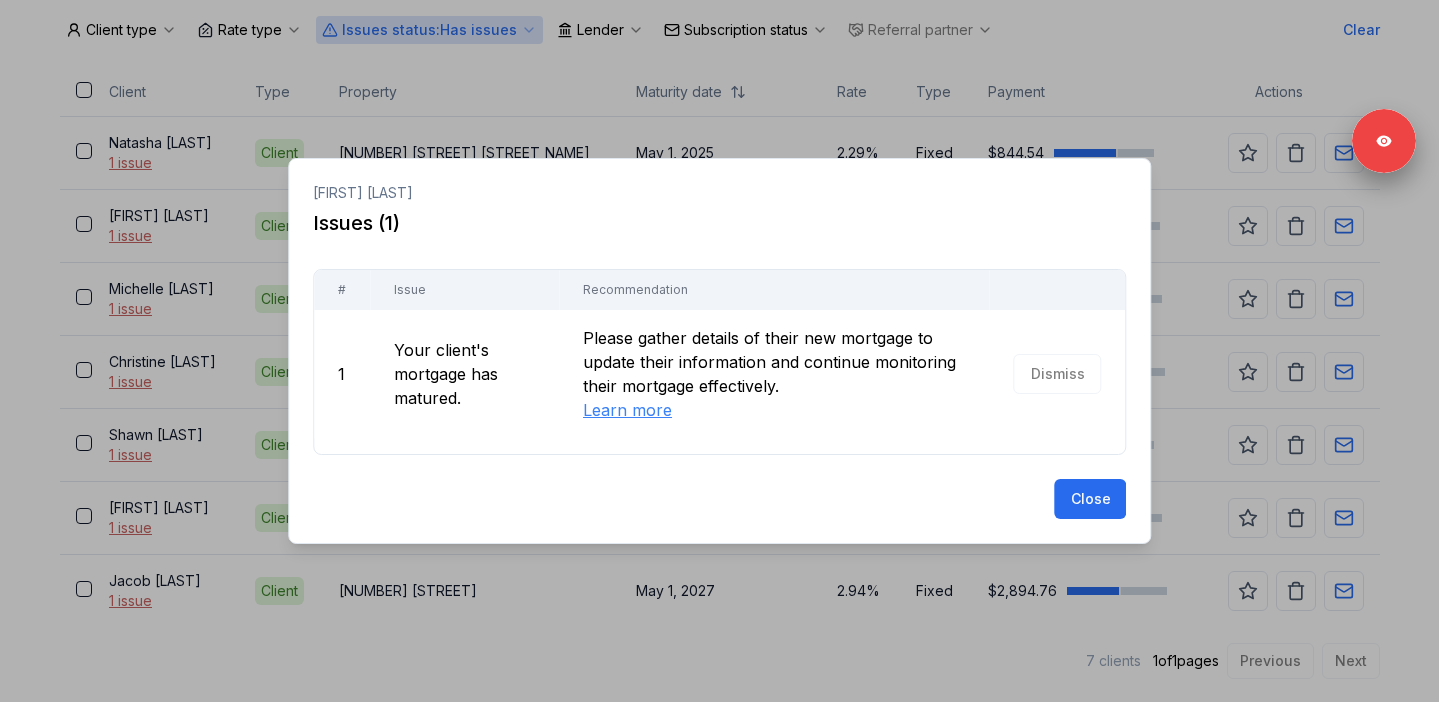 click at bounding box center (719, 351) 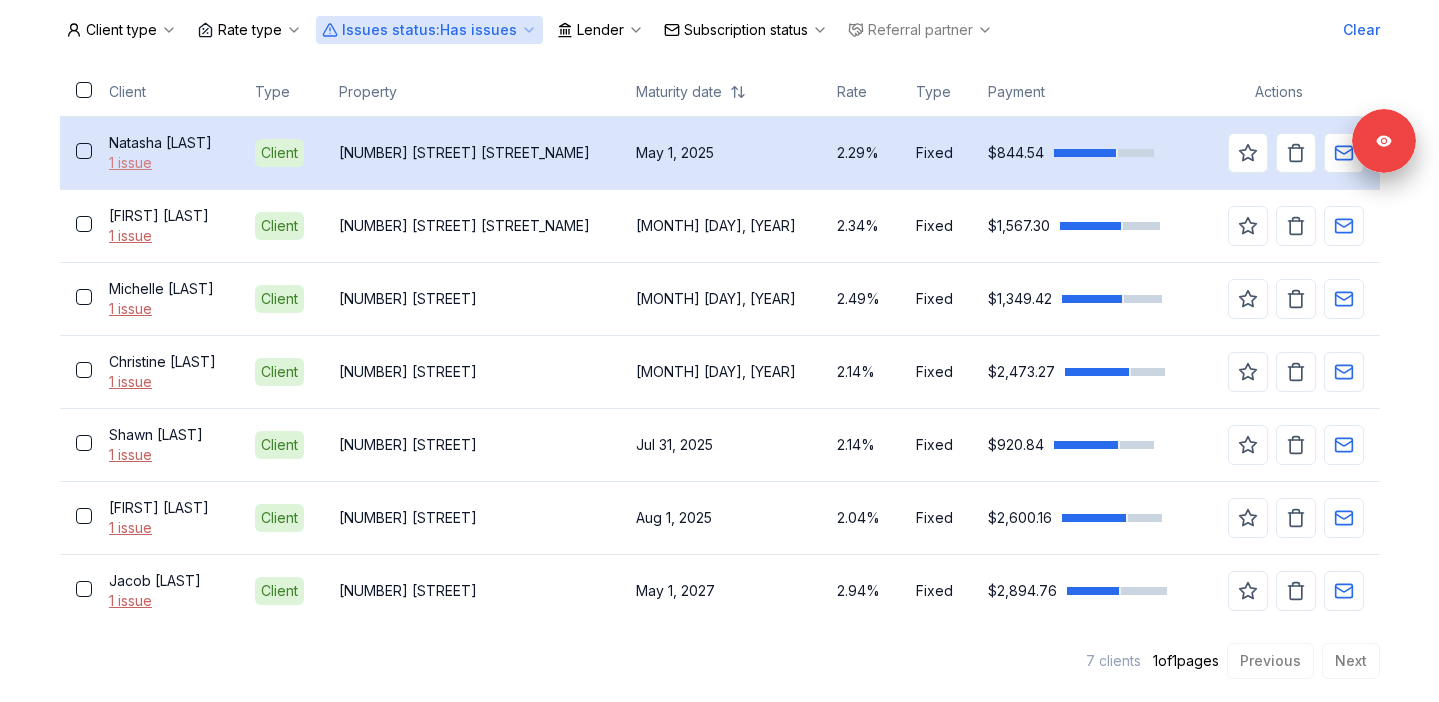 click on "1   issue" at bounding box center (166, 163) 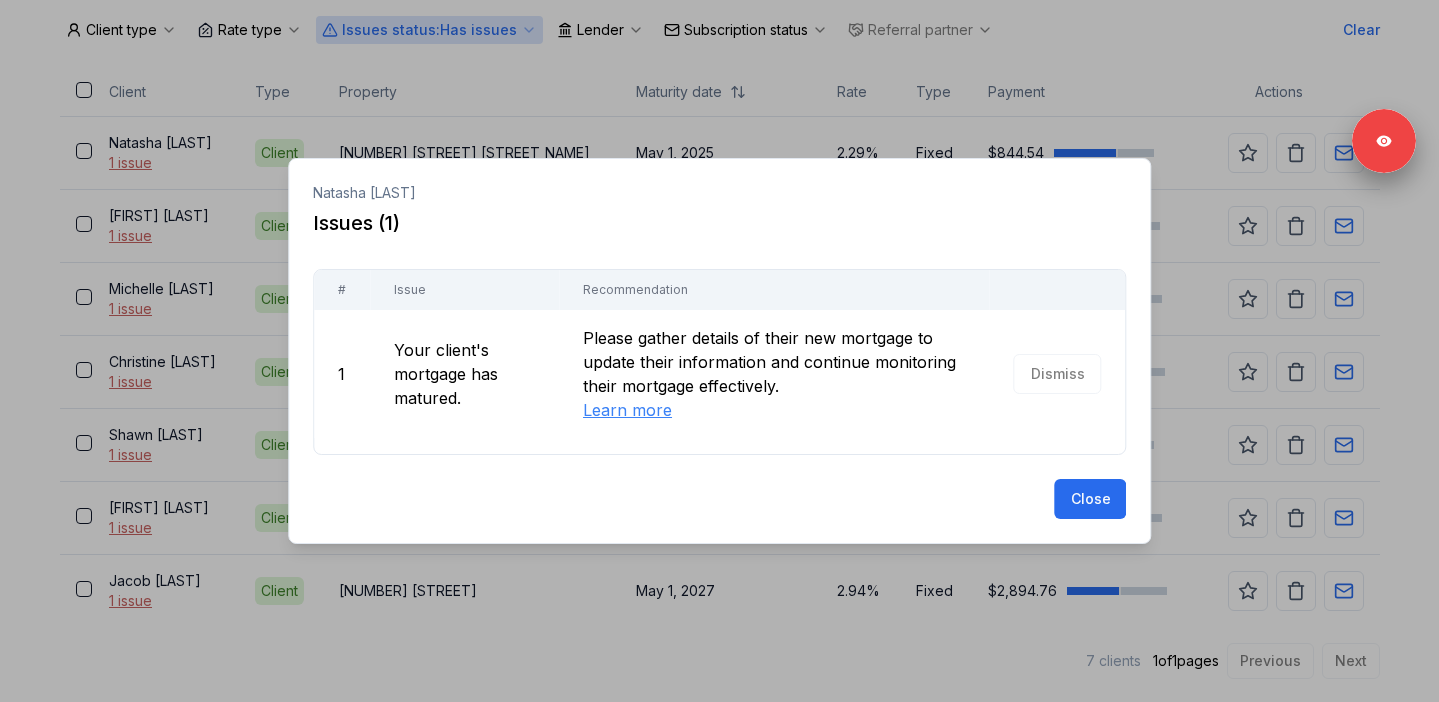 click at bounding box center [719, 351] 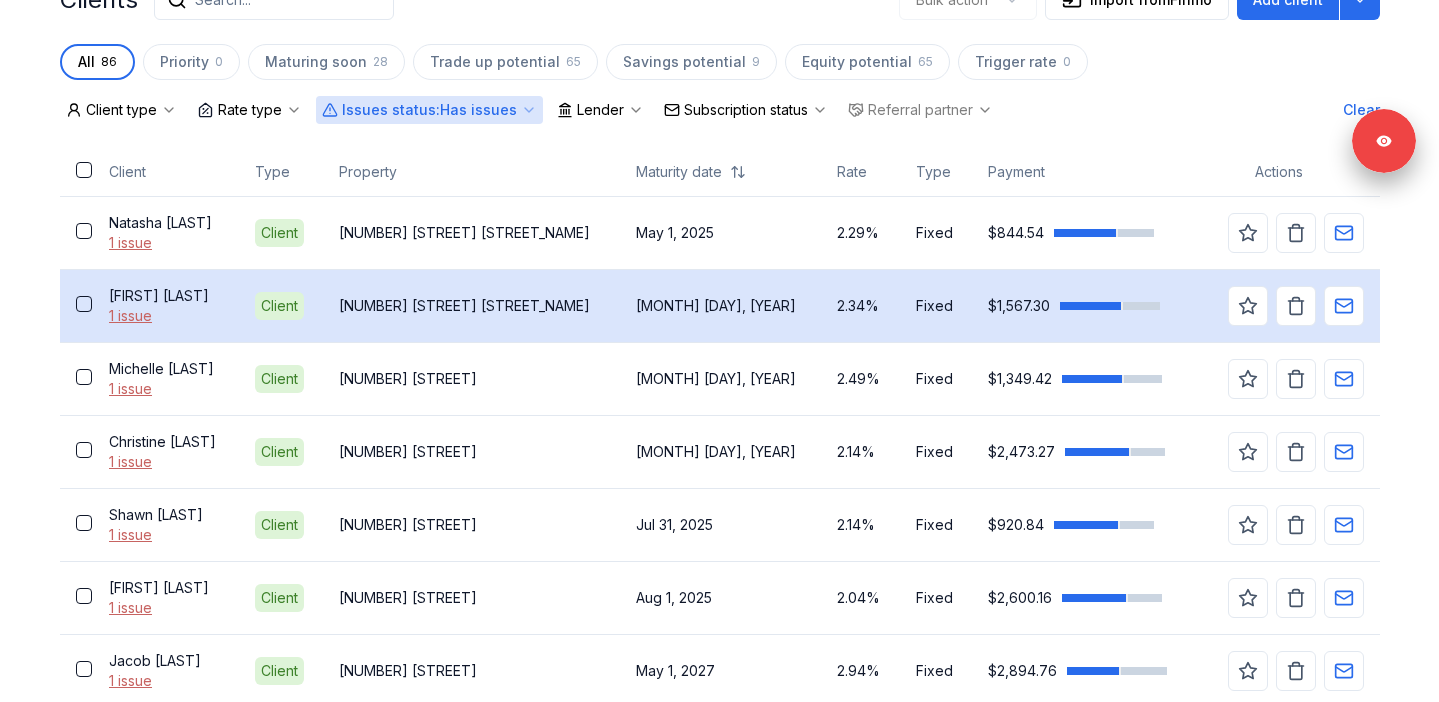 scroll, scrollTop: 423, scrollLeft: 0, axis: vertical 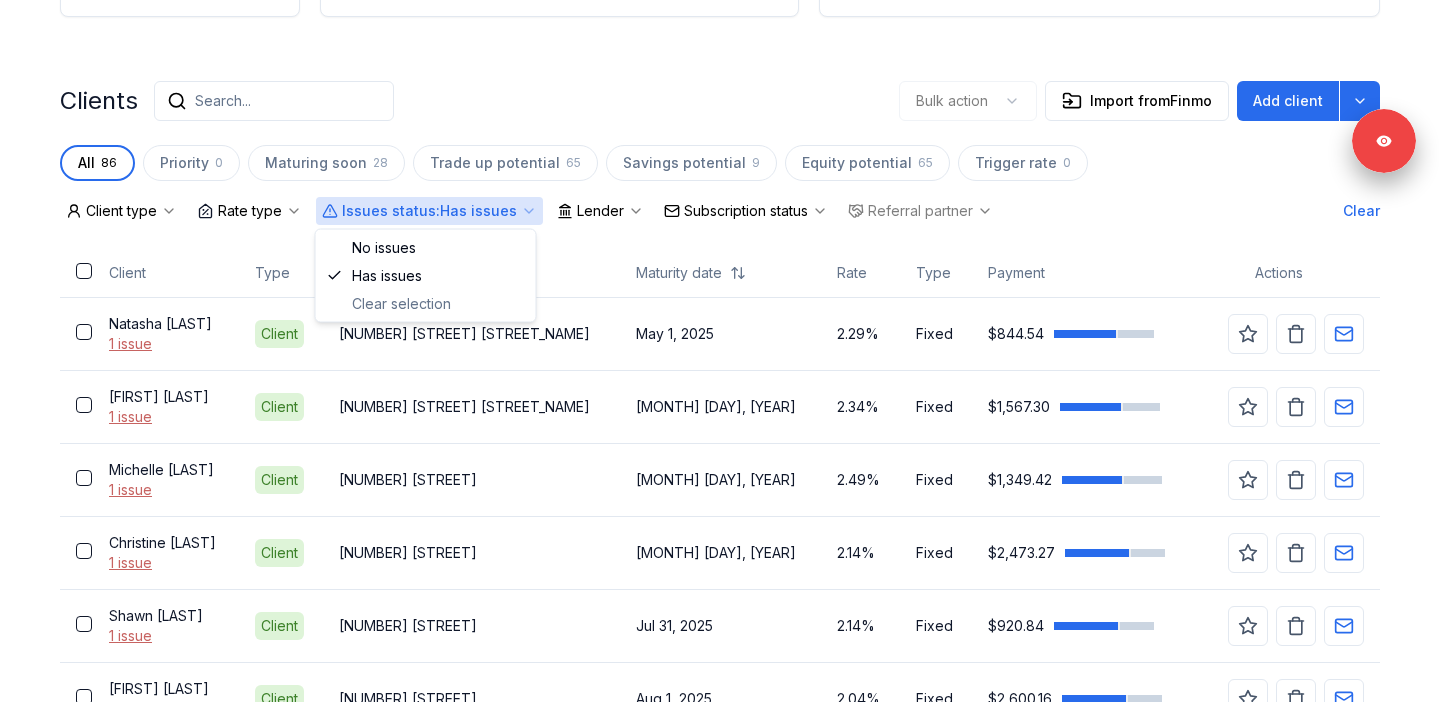 click on "Issues status :  Has issues" at bounding box center [429, 211] 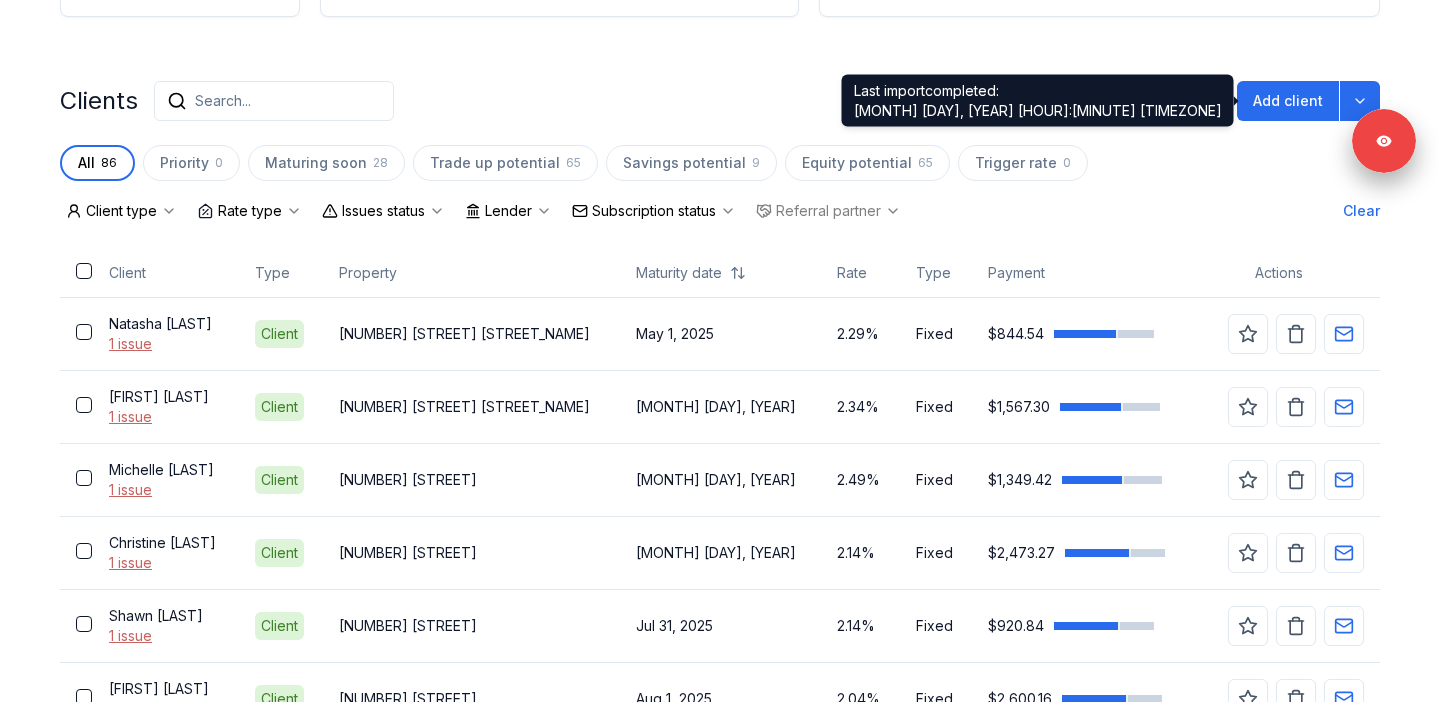 click on "Import from  Finmo" at bounding box center [1137, 101] 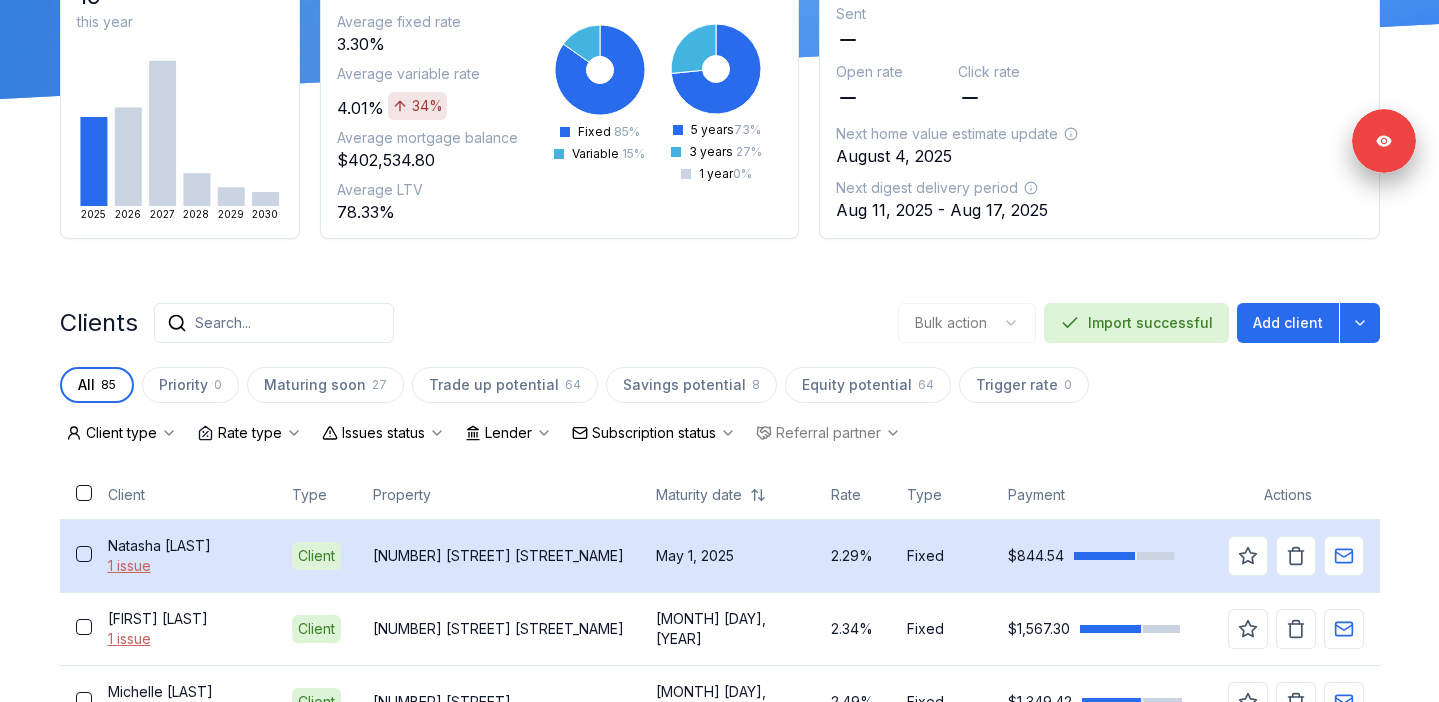 scroll, scrollTop: 211, scrollLeft: 0, axis: vertical 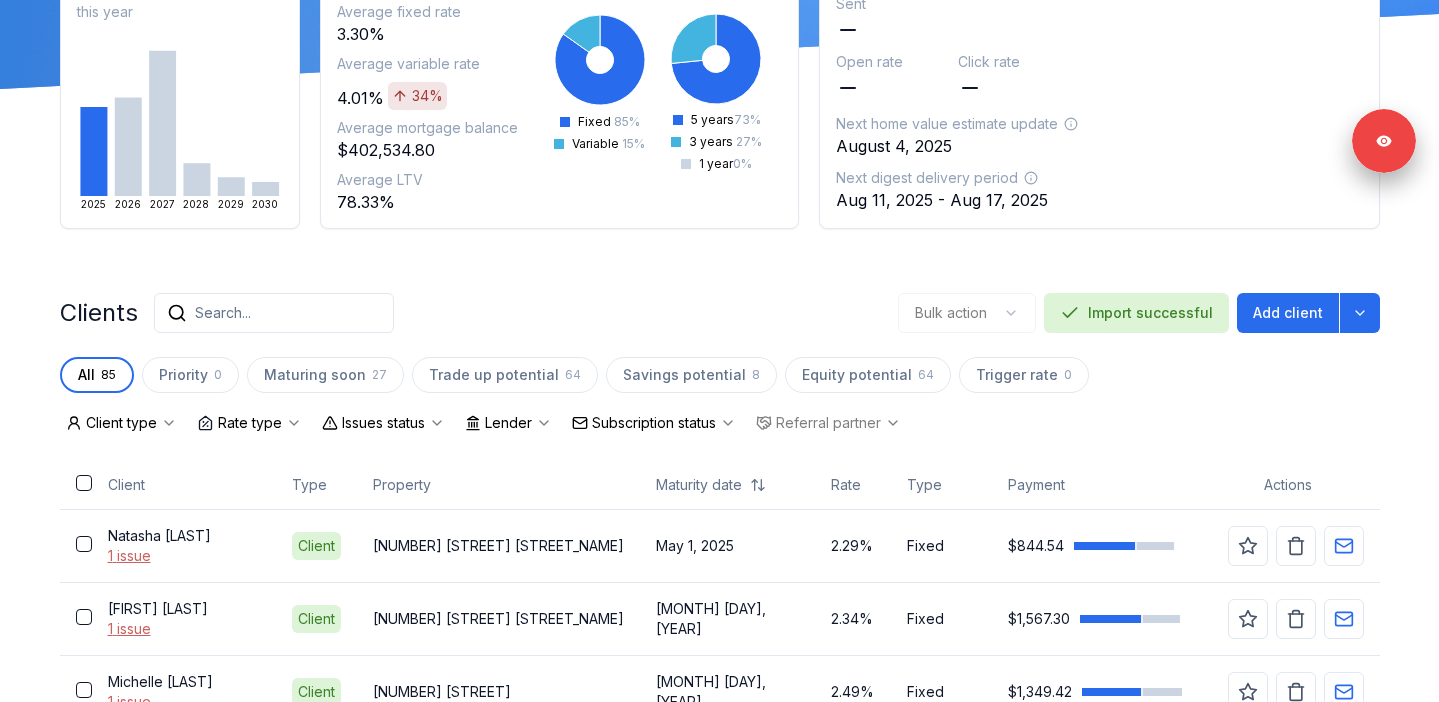 click on "Issues status" at bounding box center [383, 423] 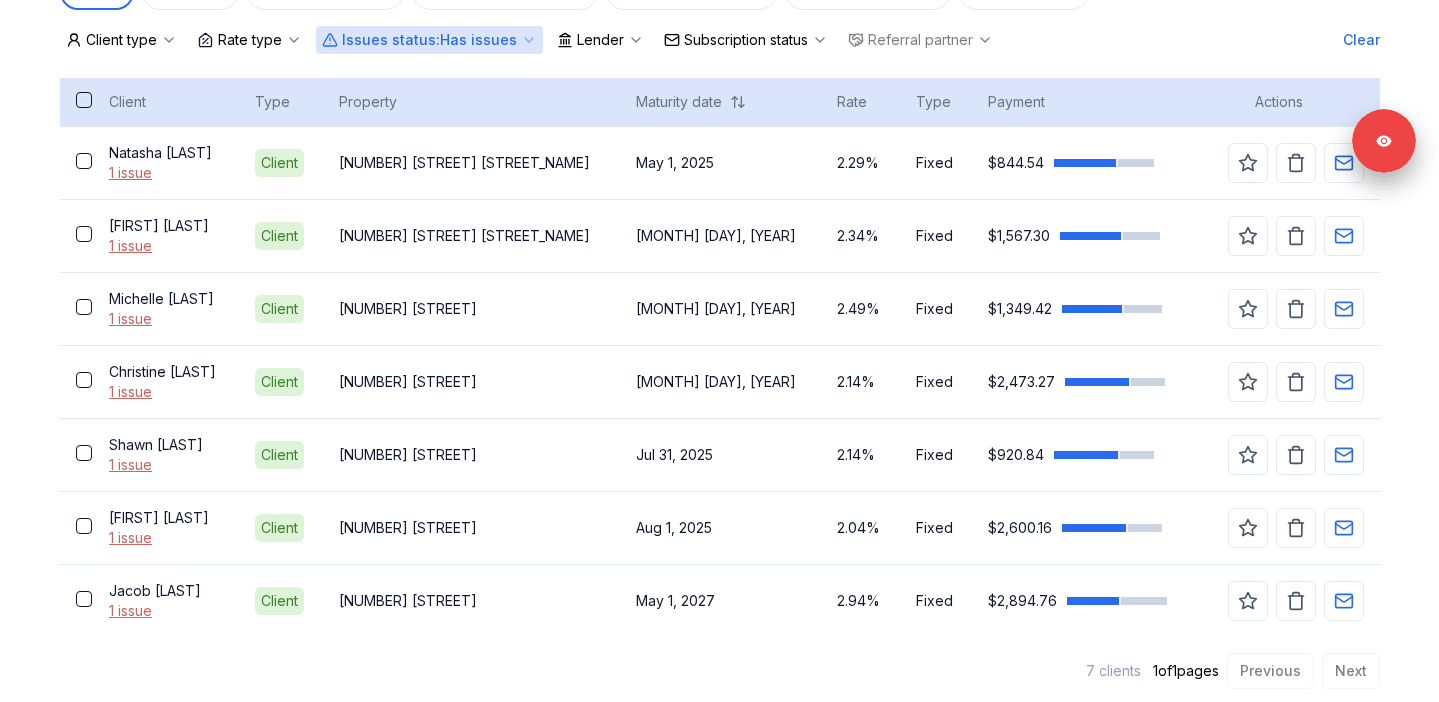 scroll, scrollTop: 604, scrollLeft: 0, axis: vertical 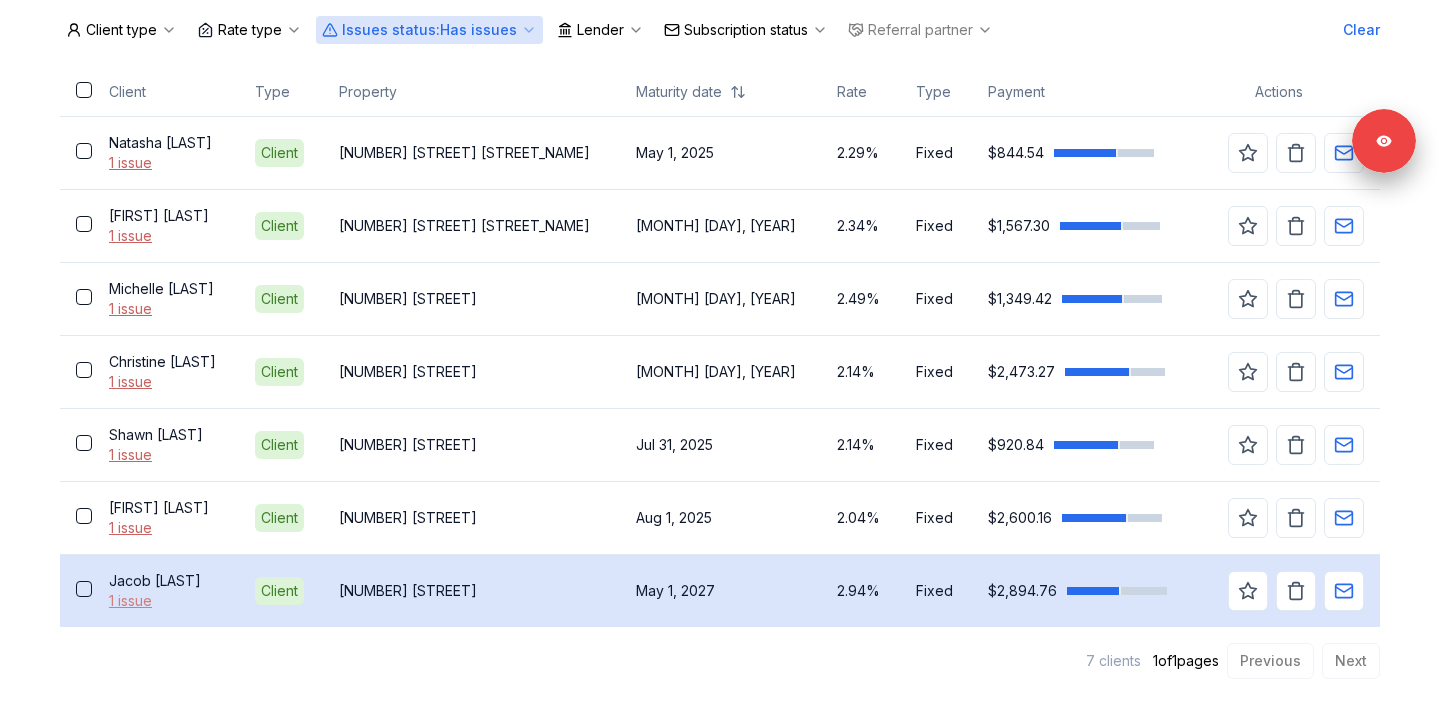 click on "1   issue" at bounding box center [166, 601] 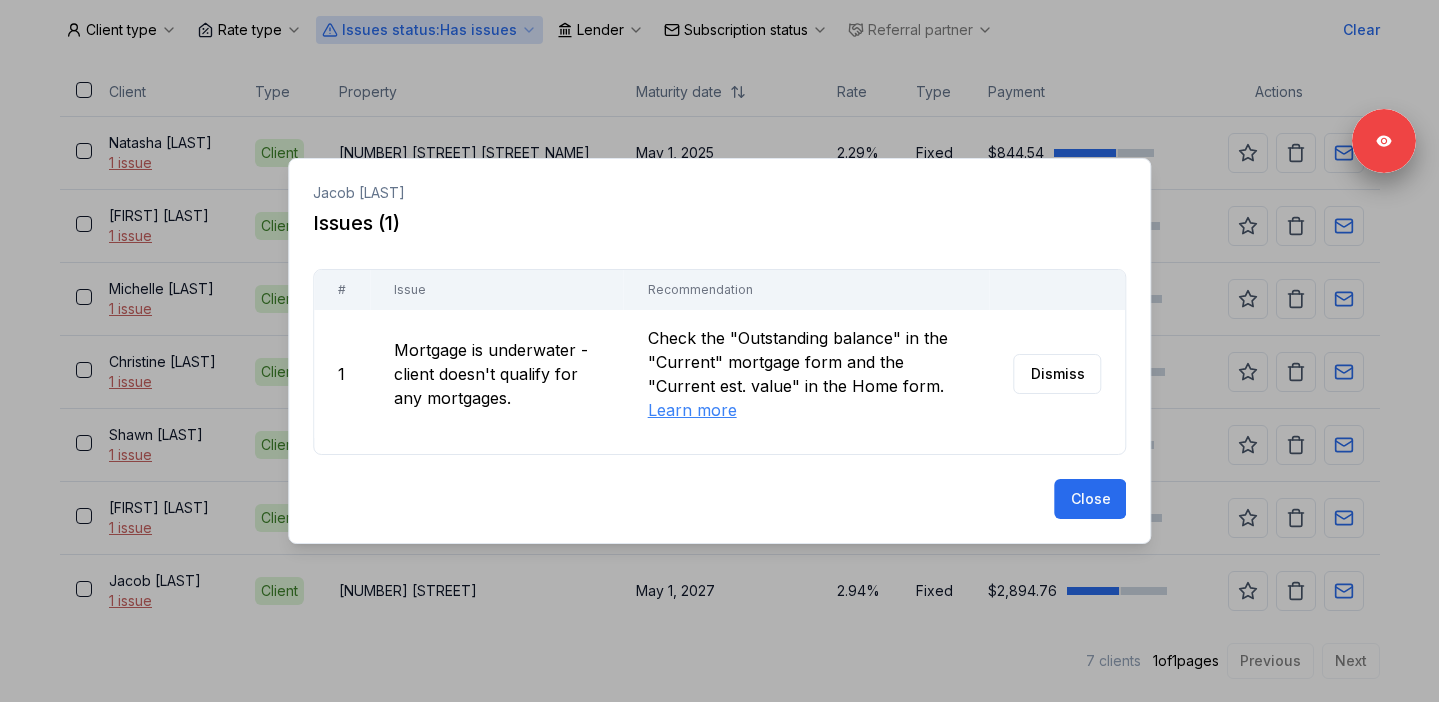click at bounding box center [719, 351] 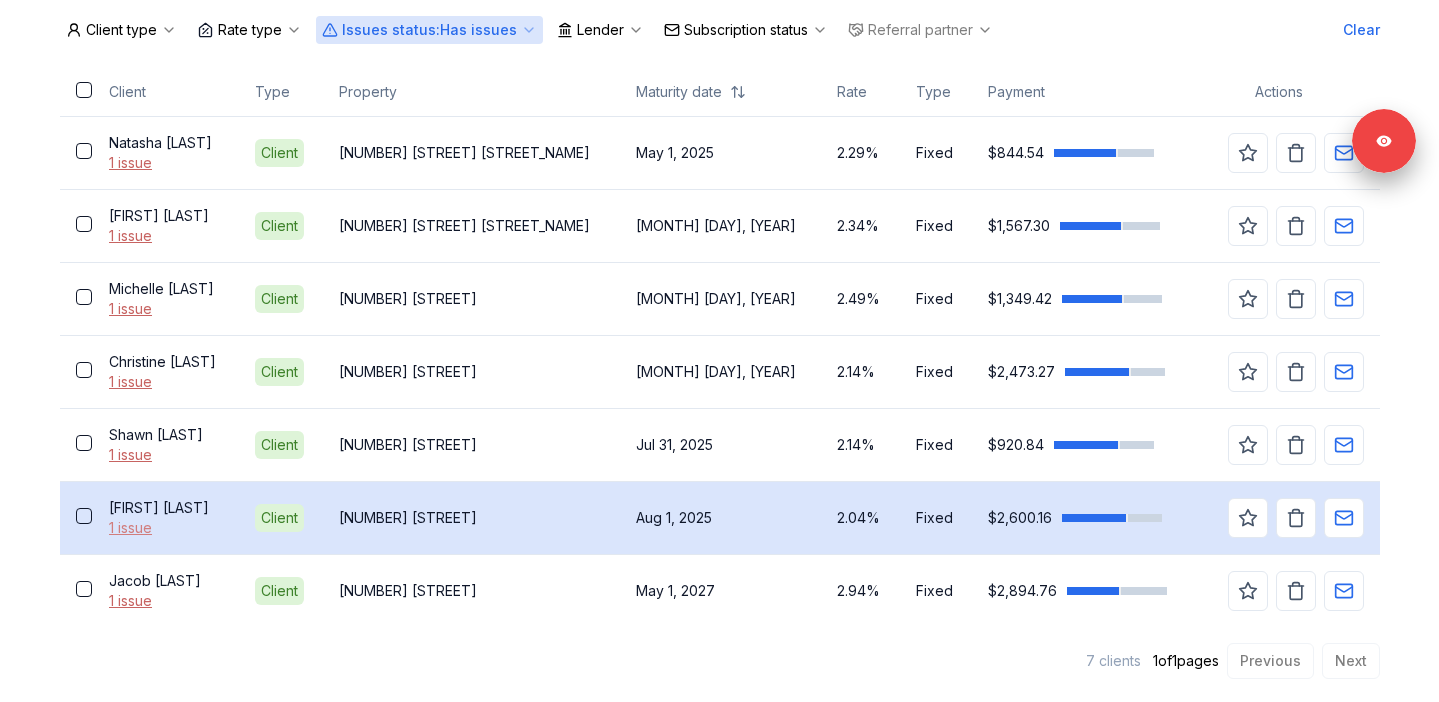 click on "1   issue" at bounding box center (166, 528) 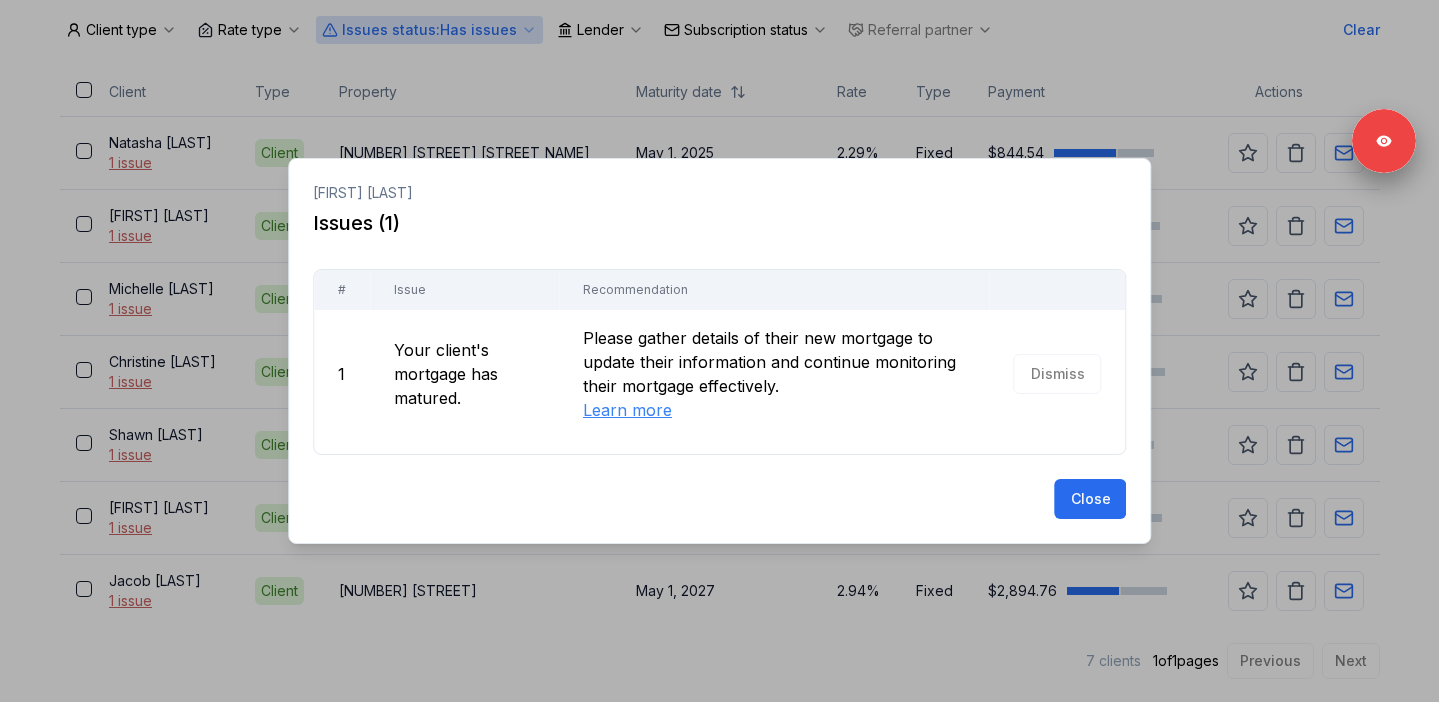 click at bounding box center [719, 351] 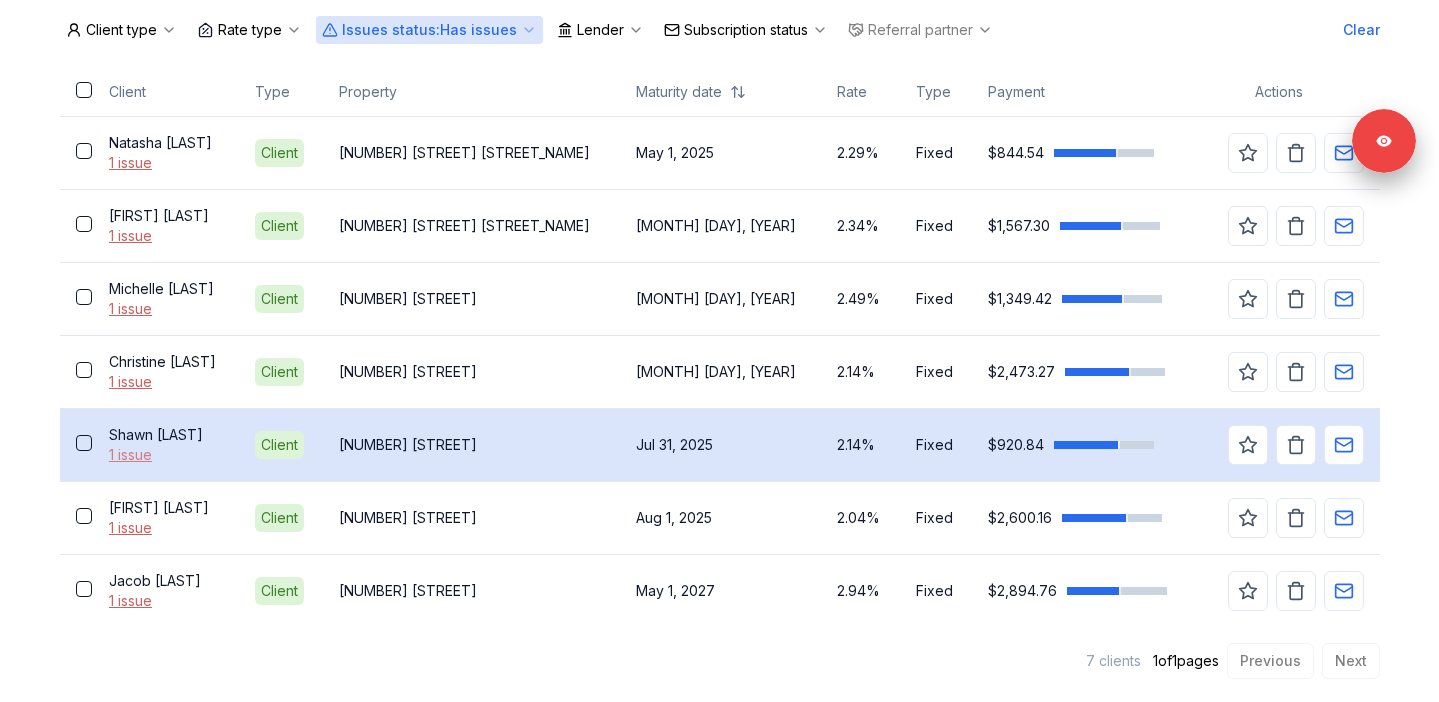 click on "1   issue" at bounding box center [166, 455] 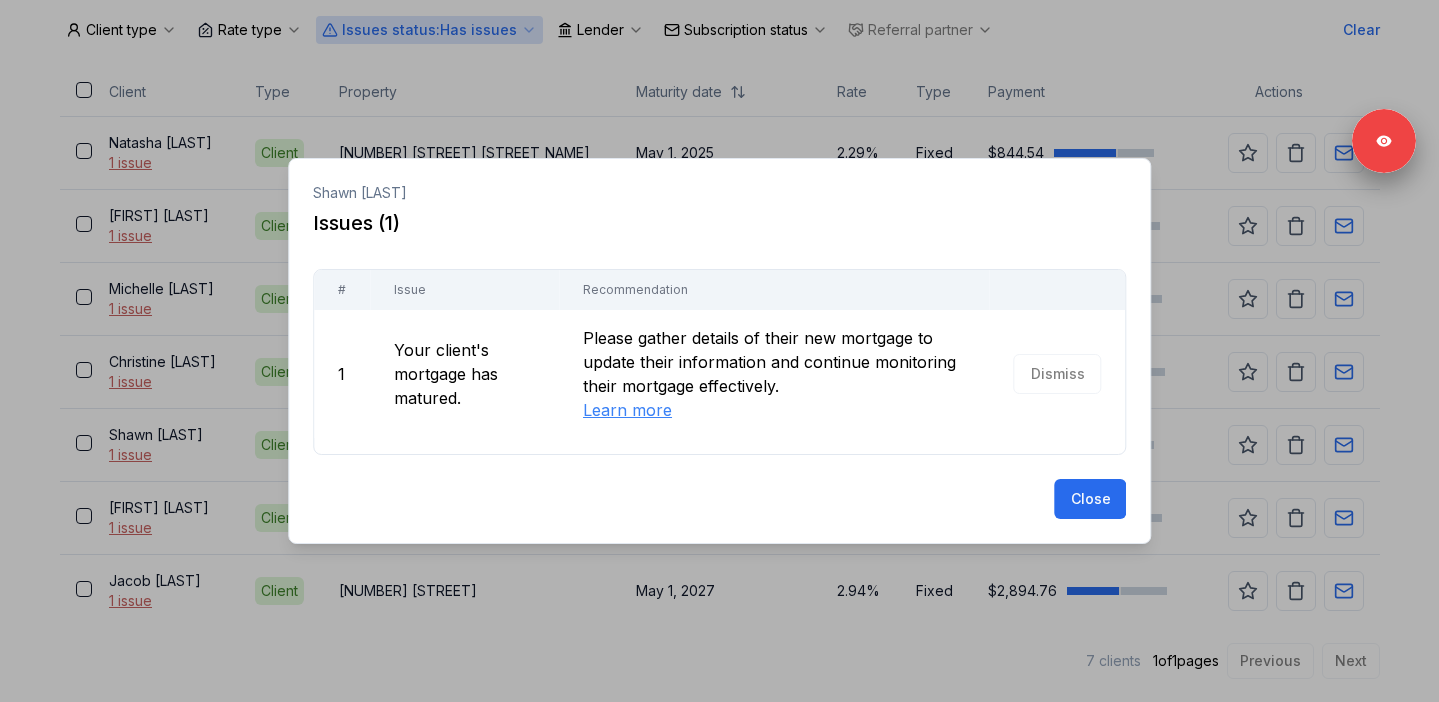click at bounding box center (719, 351) 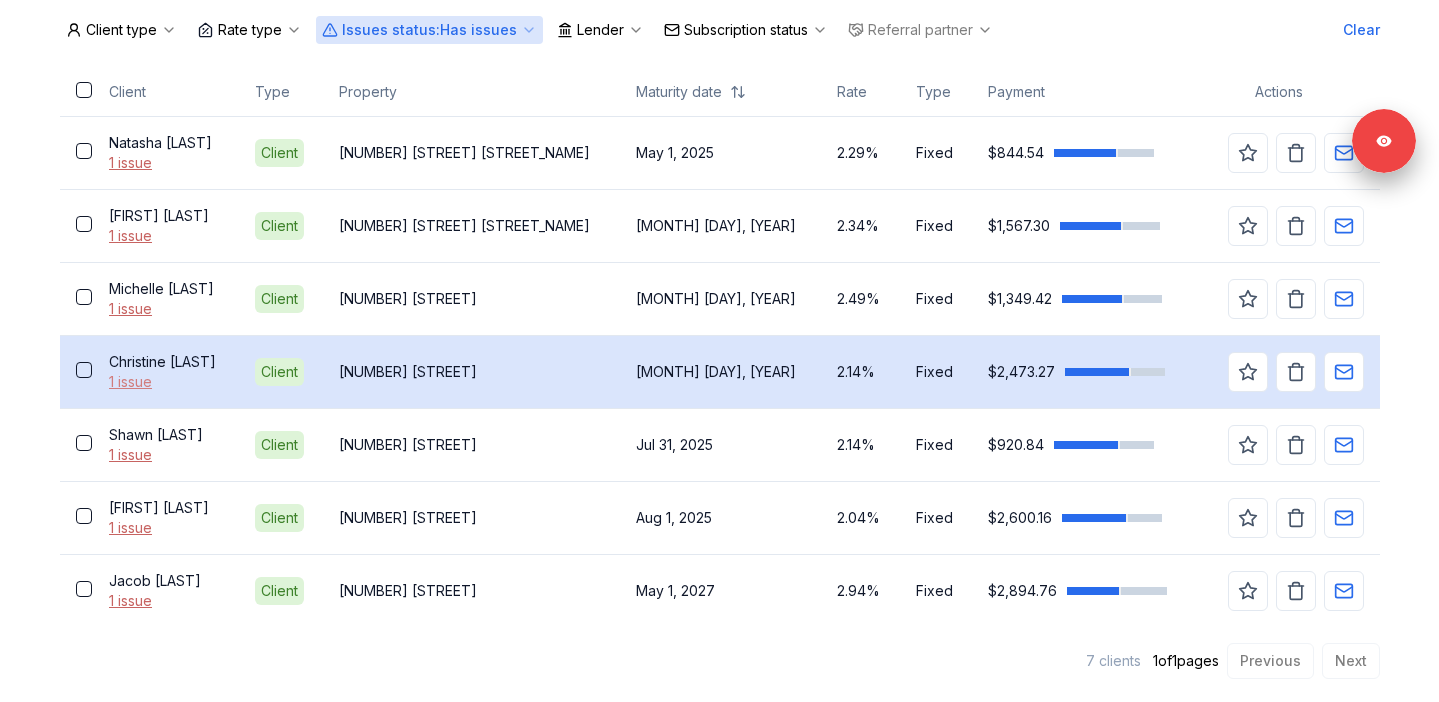 click on "1   issue" at bounding box center [166, 382] 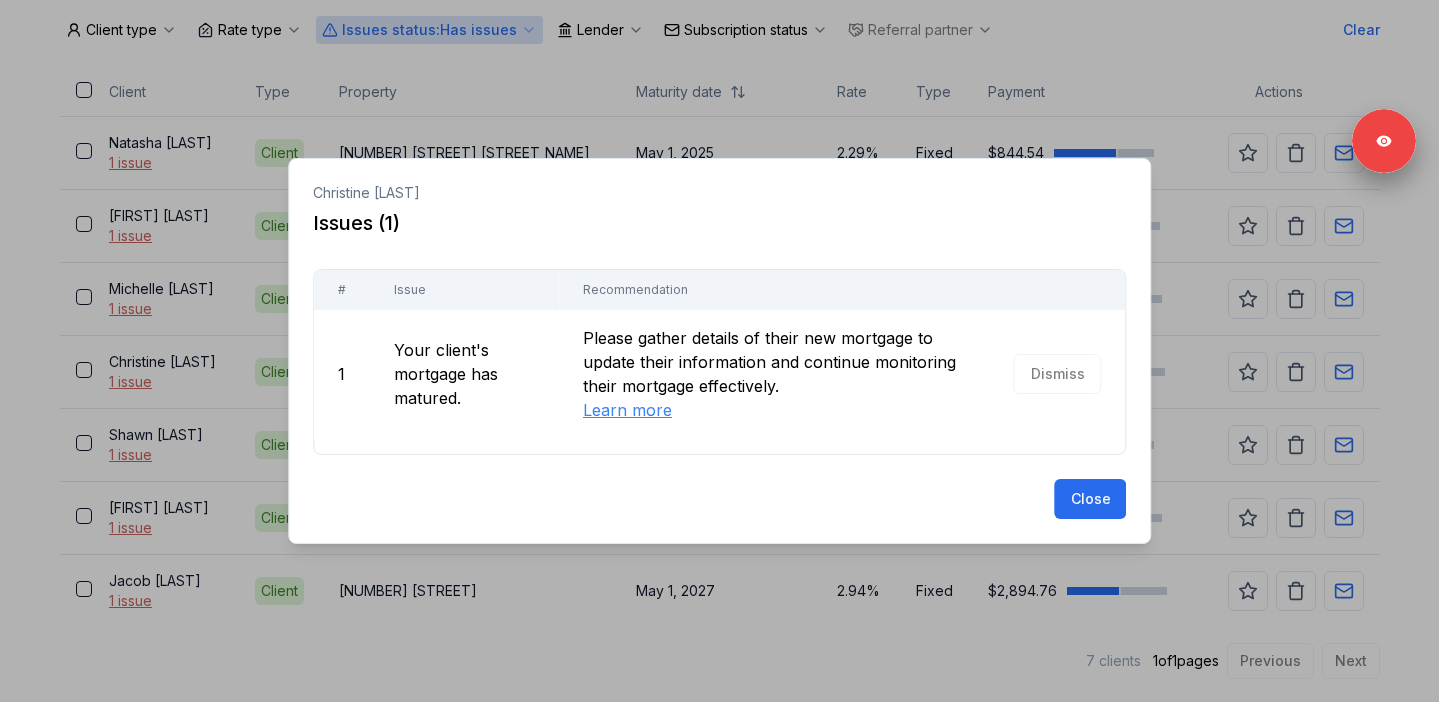 click at bounding box center [719, 351] 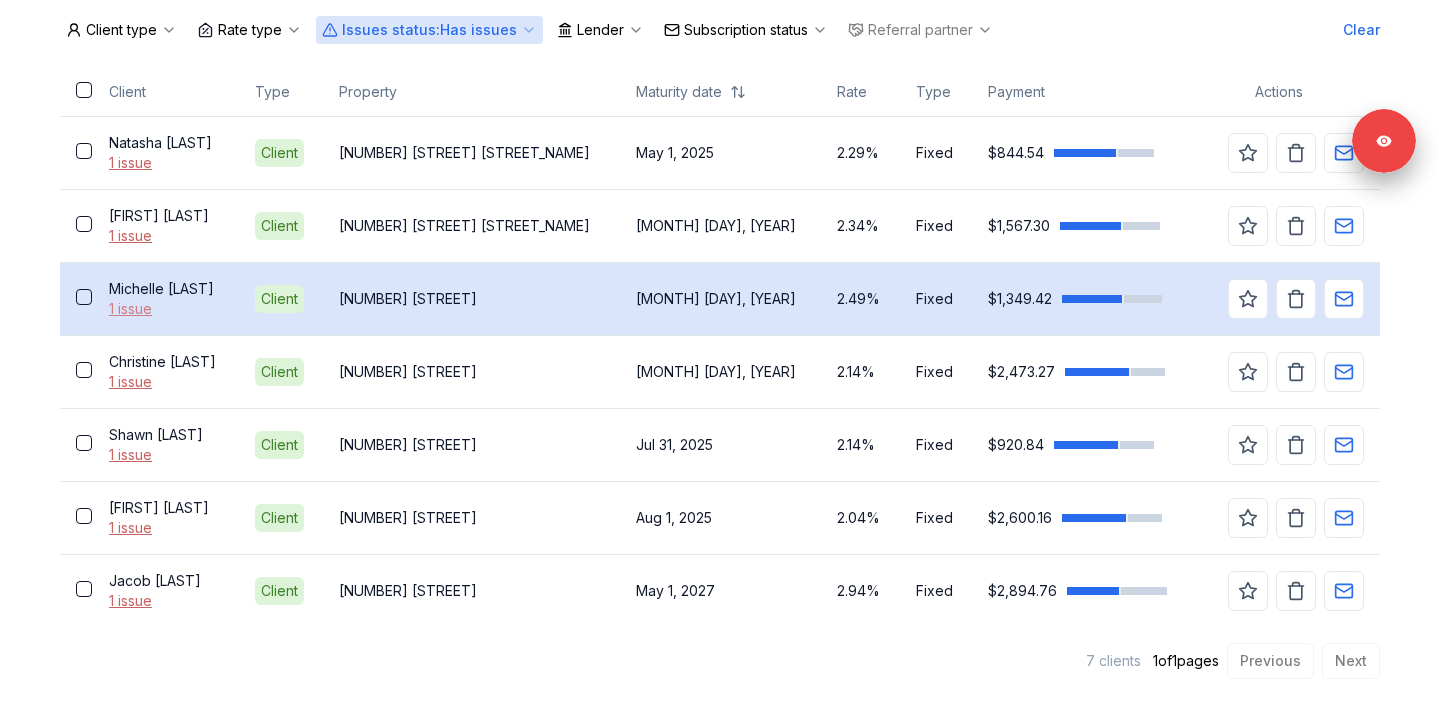 click on "1   issue" at bounding box center [166, 309] 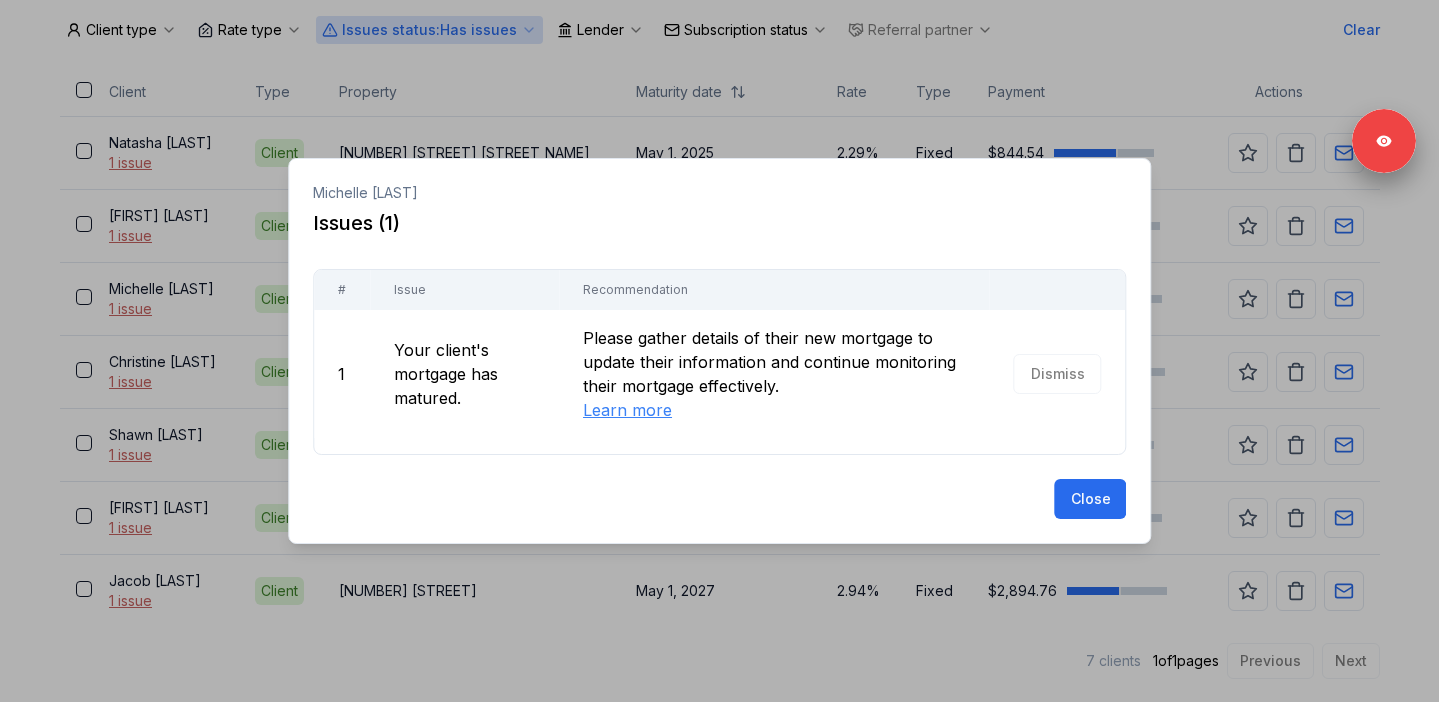 click at bounding box center [719, 351] 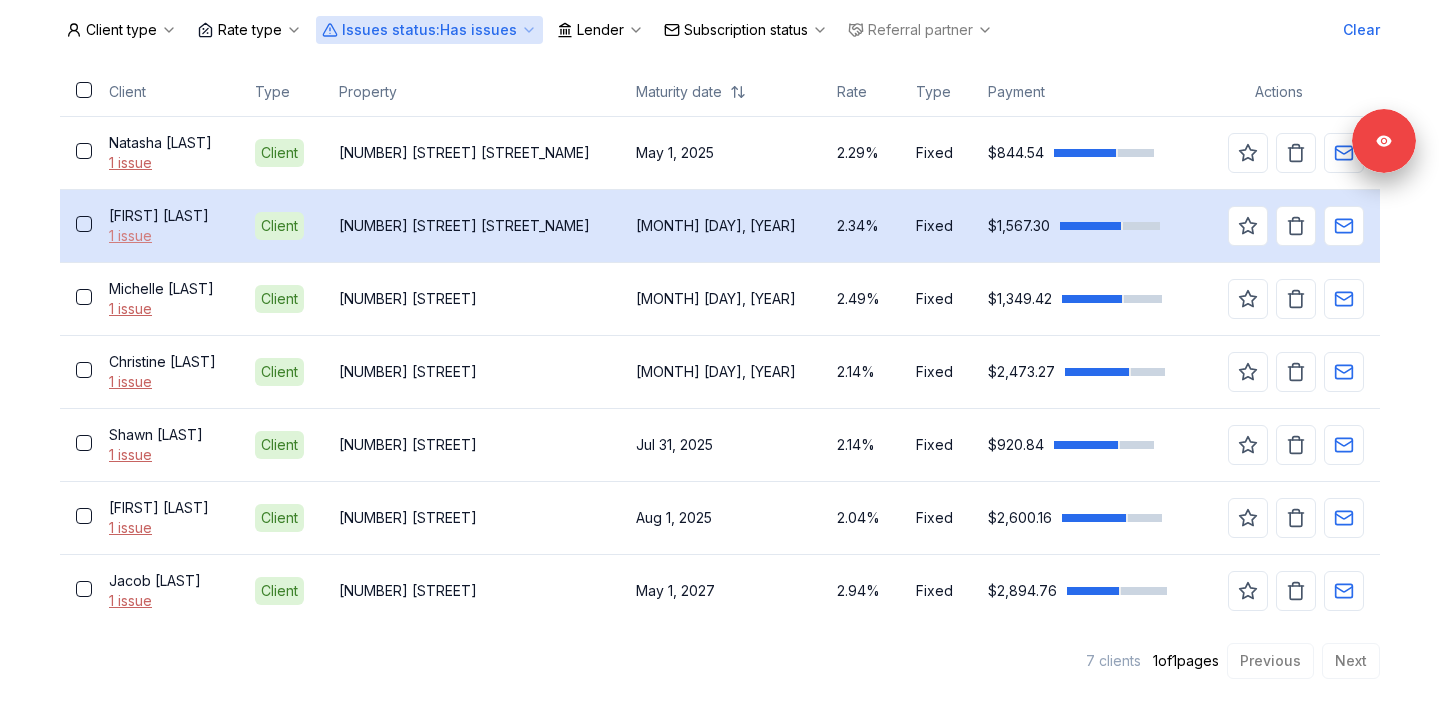 click on "1   issue" at bounding box center [166, 236] 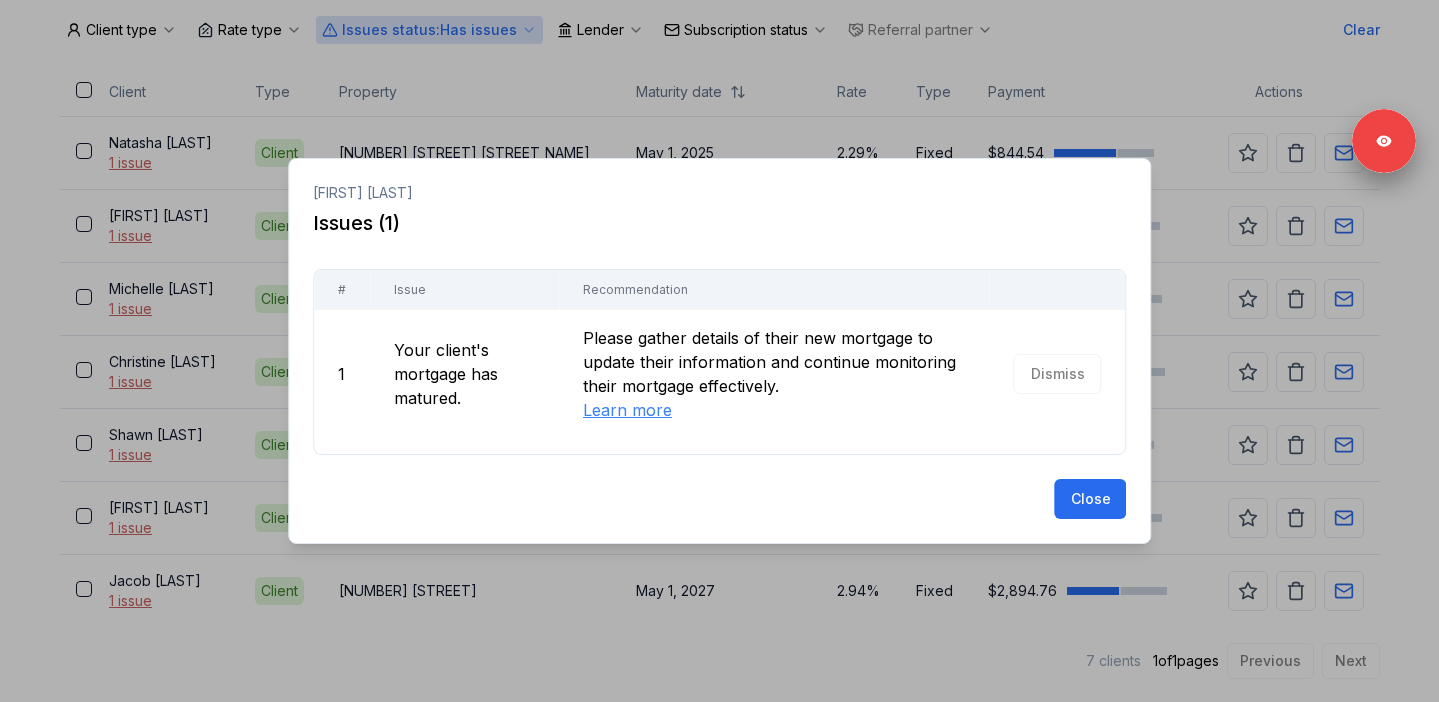 click at bounding box center (719, 351) 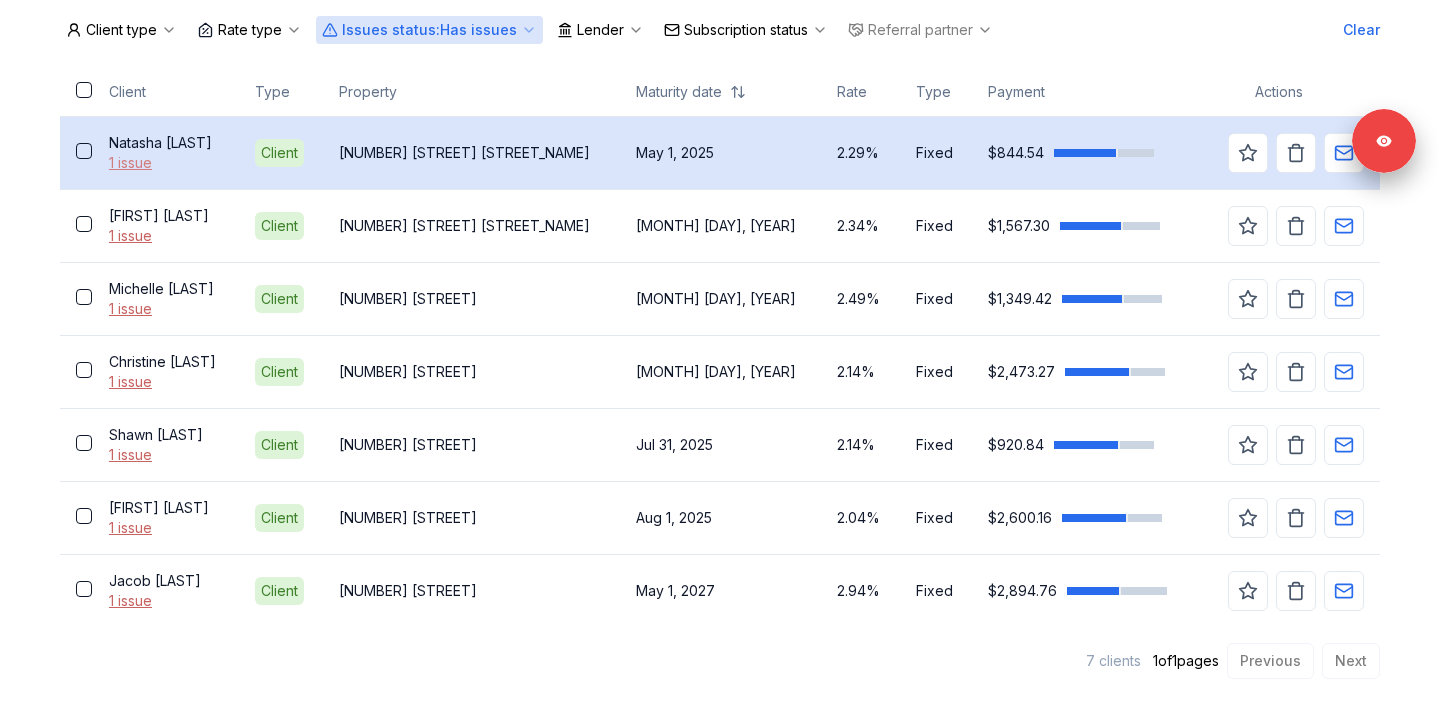 click on "1   issue" at bounding box center [166, 163] 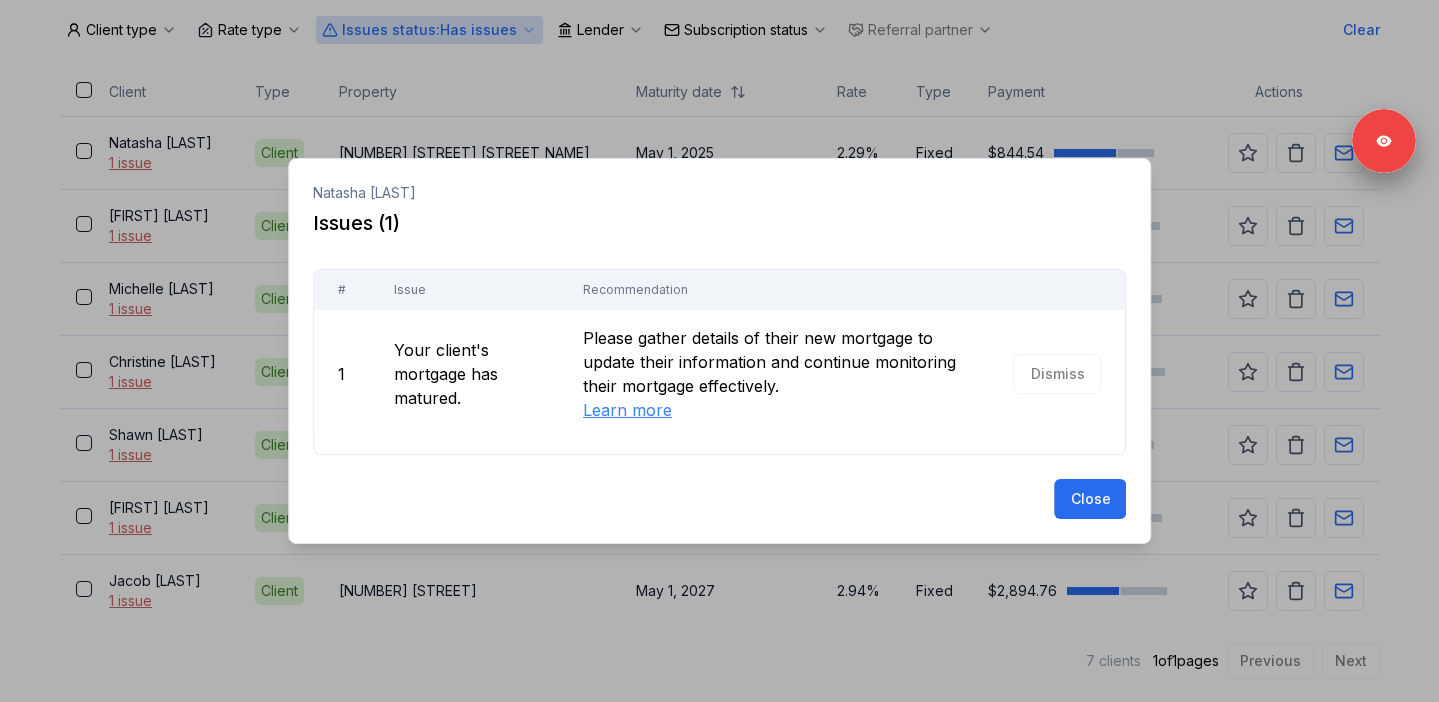click at bounding box center (719, 351) 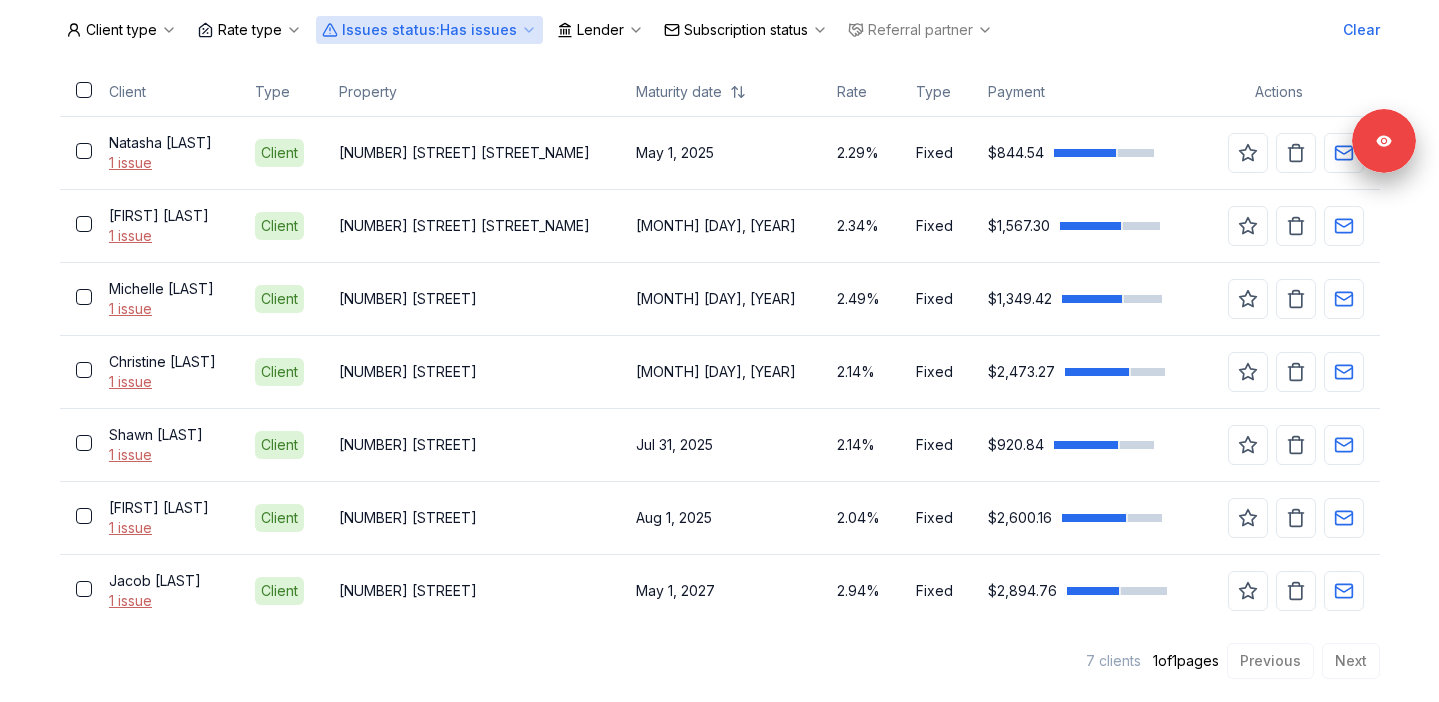 click on "Issues status :  Has issues" at bounding box center (429, 30) 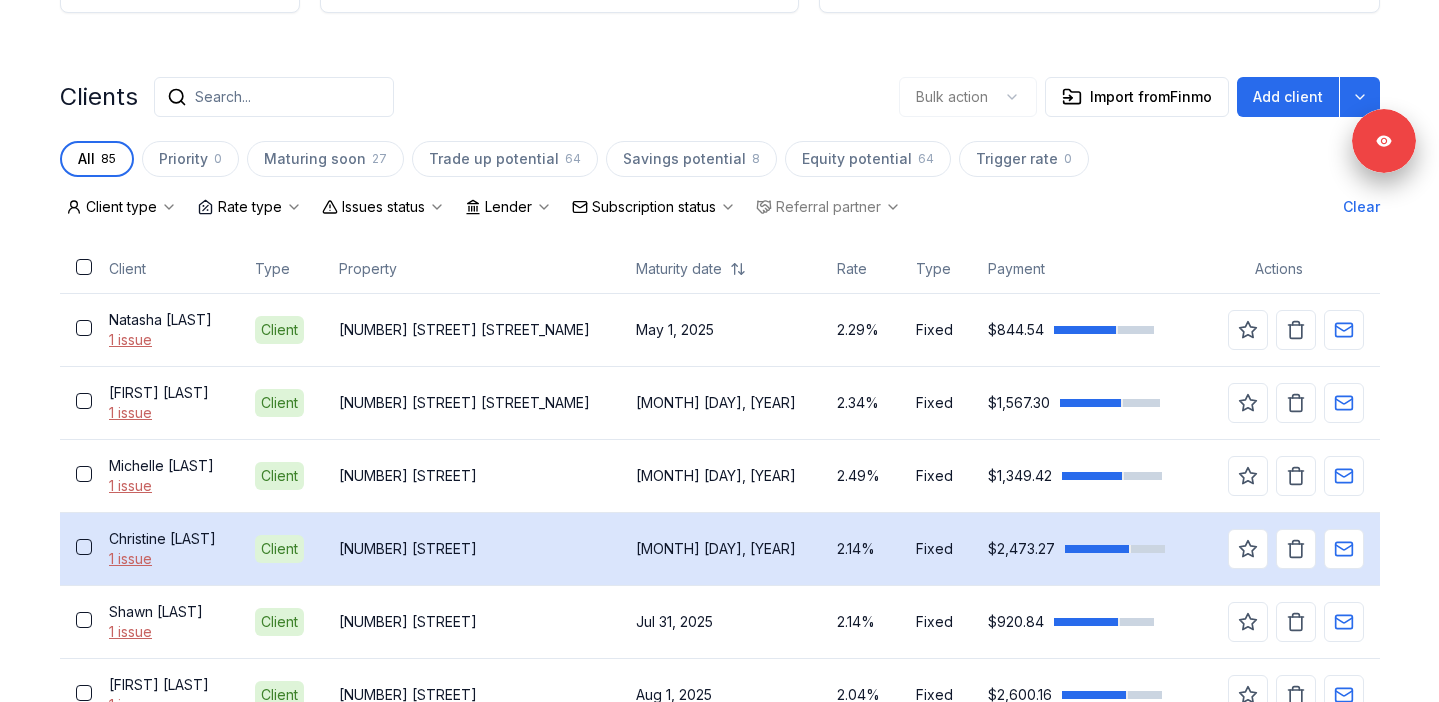scroll, scrollTop: 98, scrollLeft: 0, axis: vertical 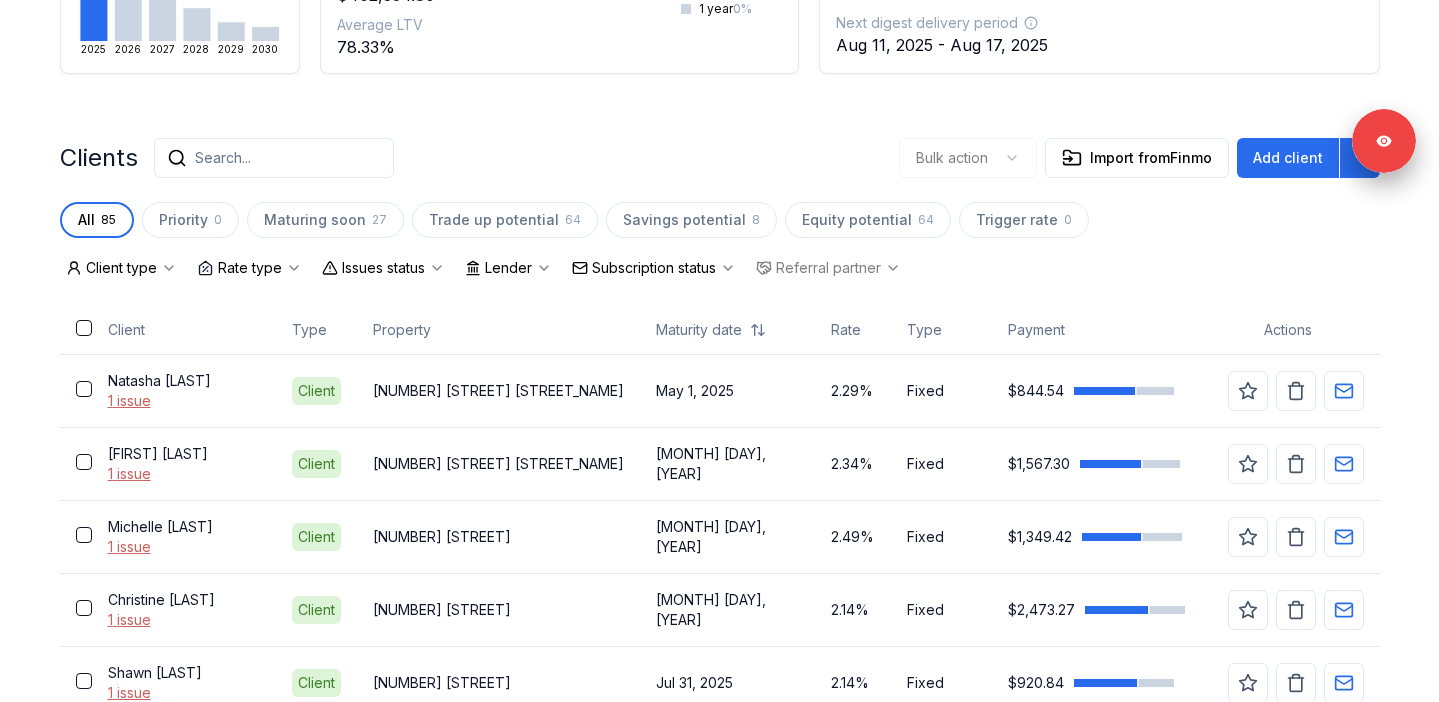 click on "Subscription status" at bounding box center (654, 268) 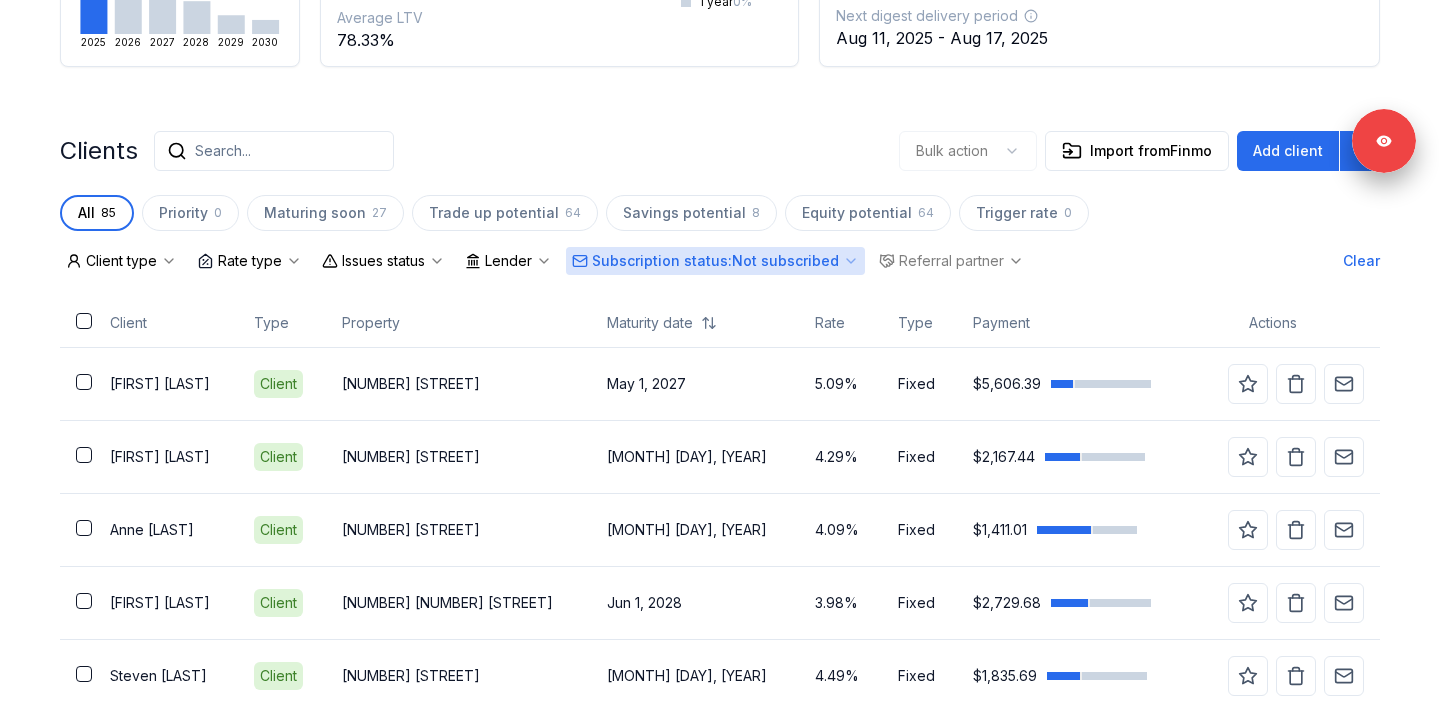 scroll, scrollTop: 0, scrollLeft: 0, axis: both 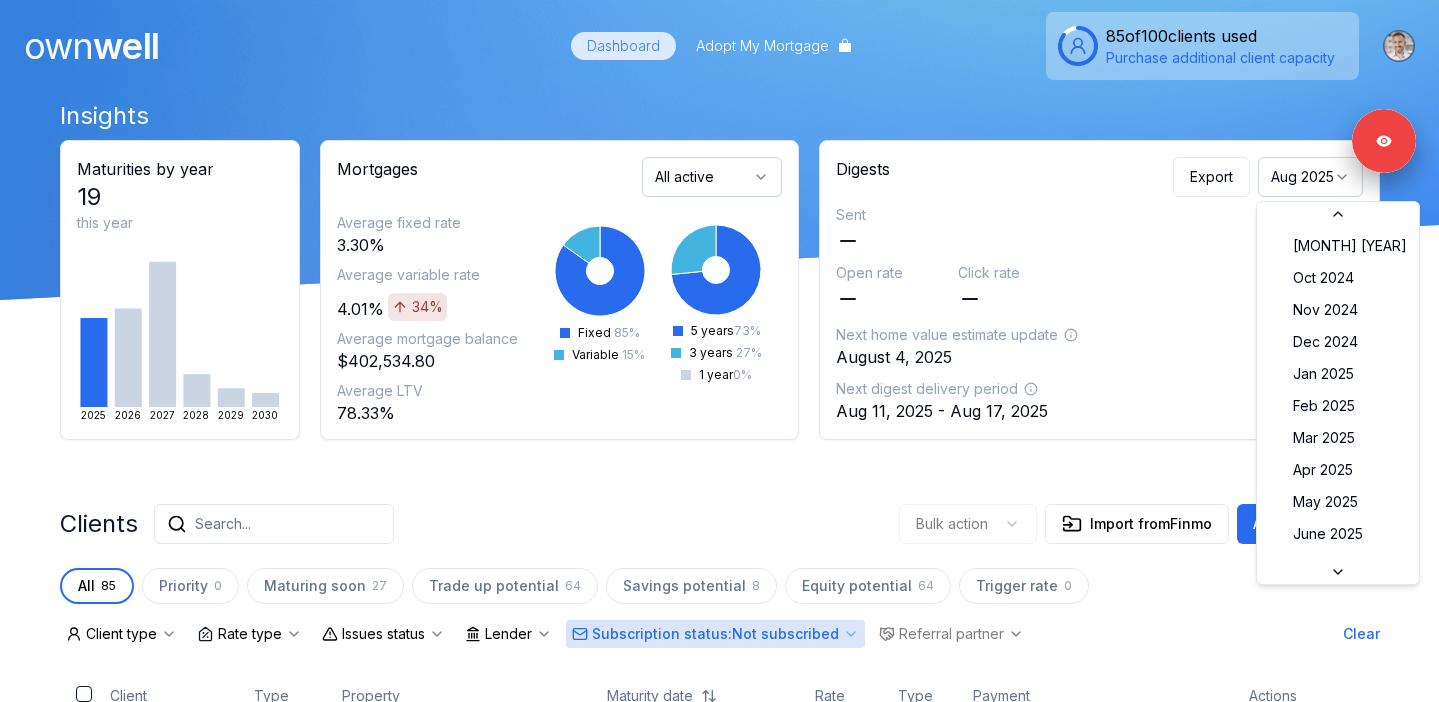 click on "Aug 2025" at bounding box center (1310, 177) 